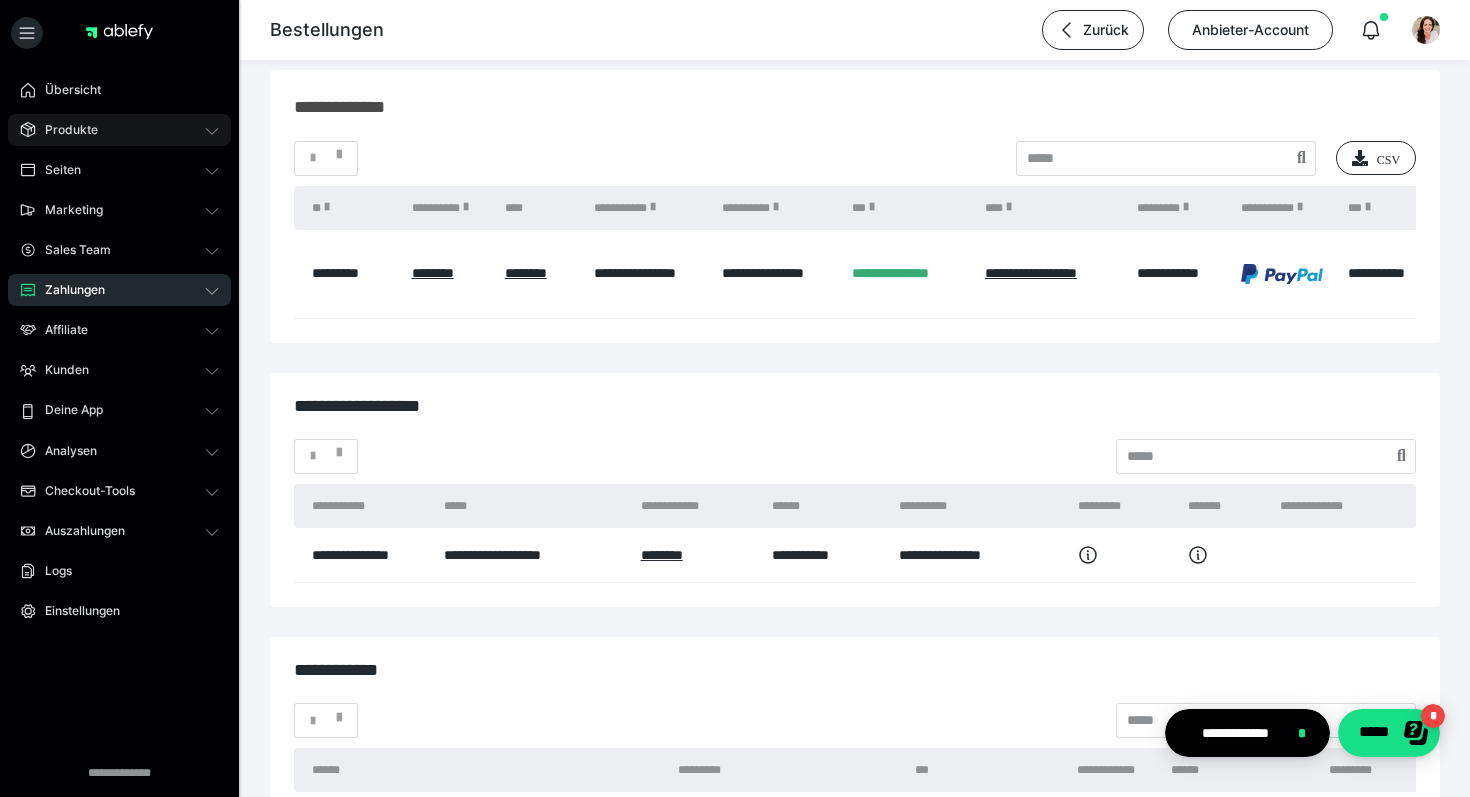 scroll, scrollTop: 0, scrollLeft: 0, axis: both 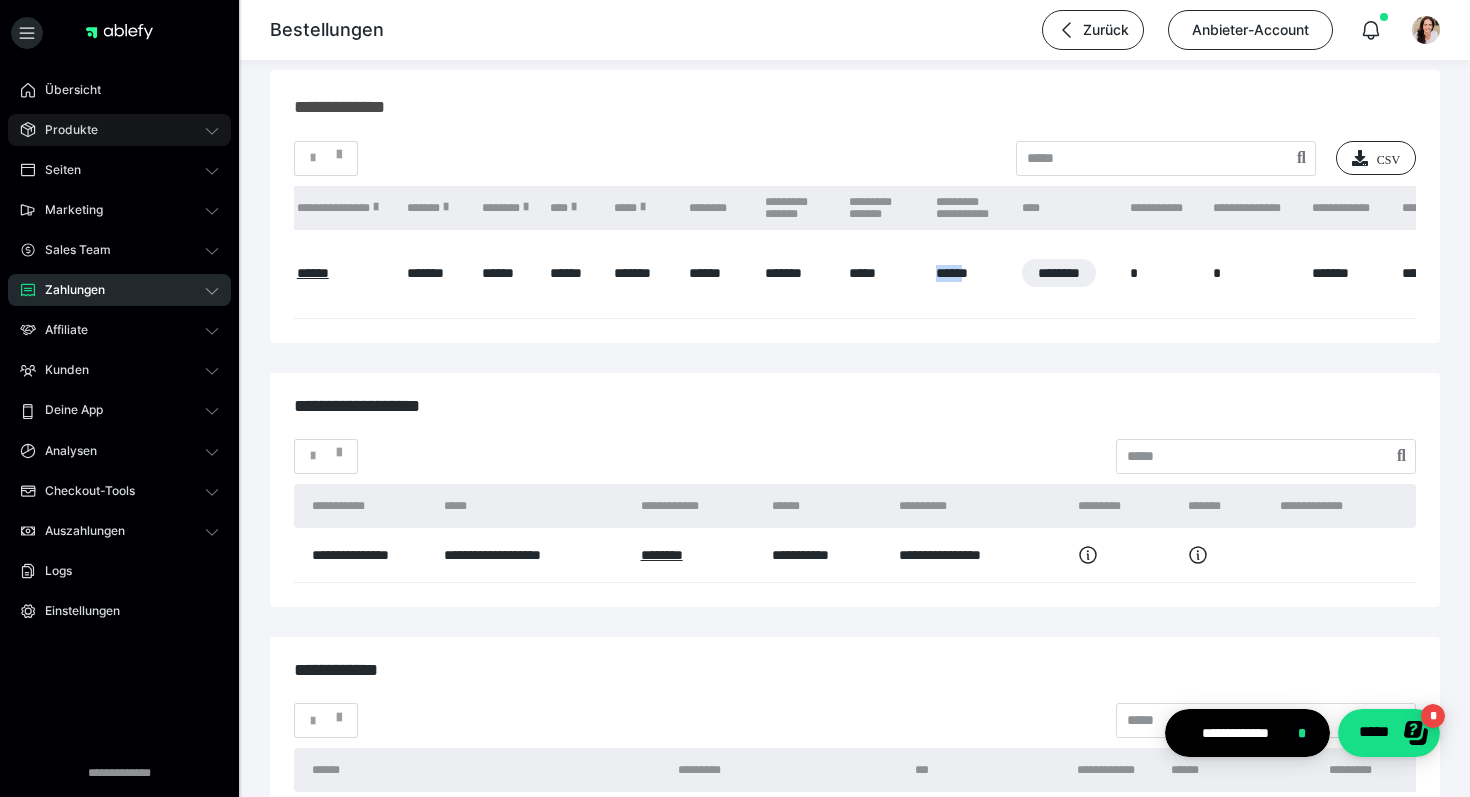 click on "Produkte" at bounding box center [64, 130] 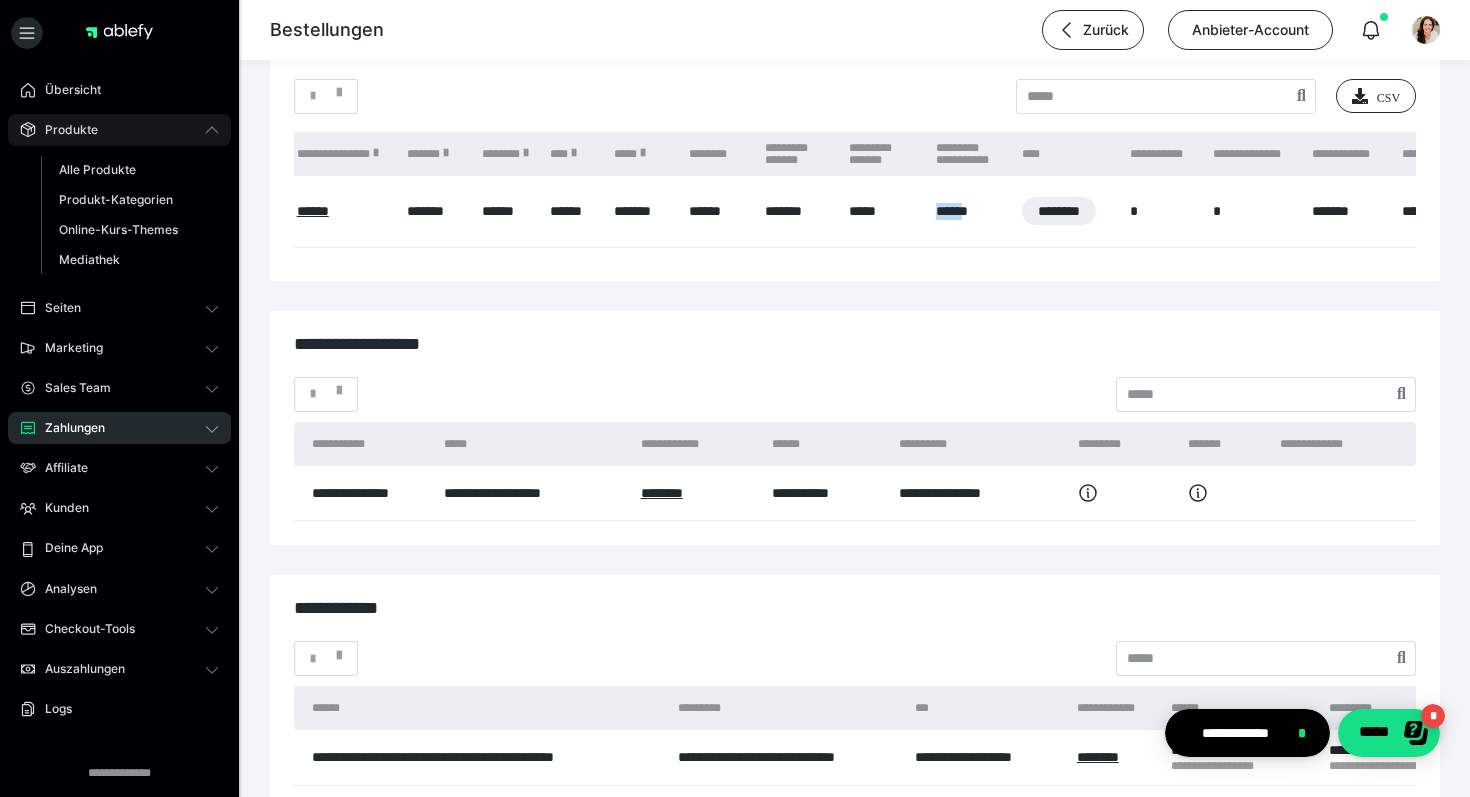 scroll, scrollTop: 2532, scrollLeft: 0, axis: vertical 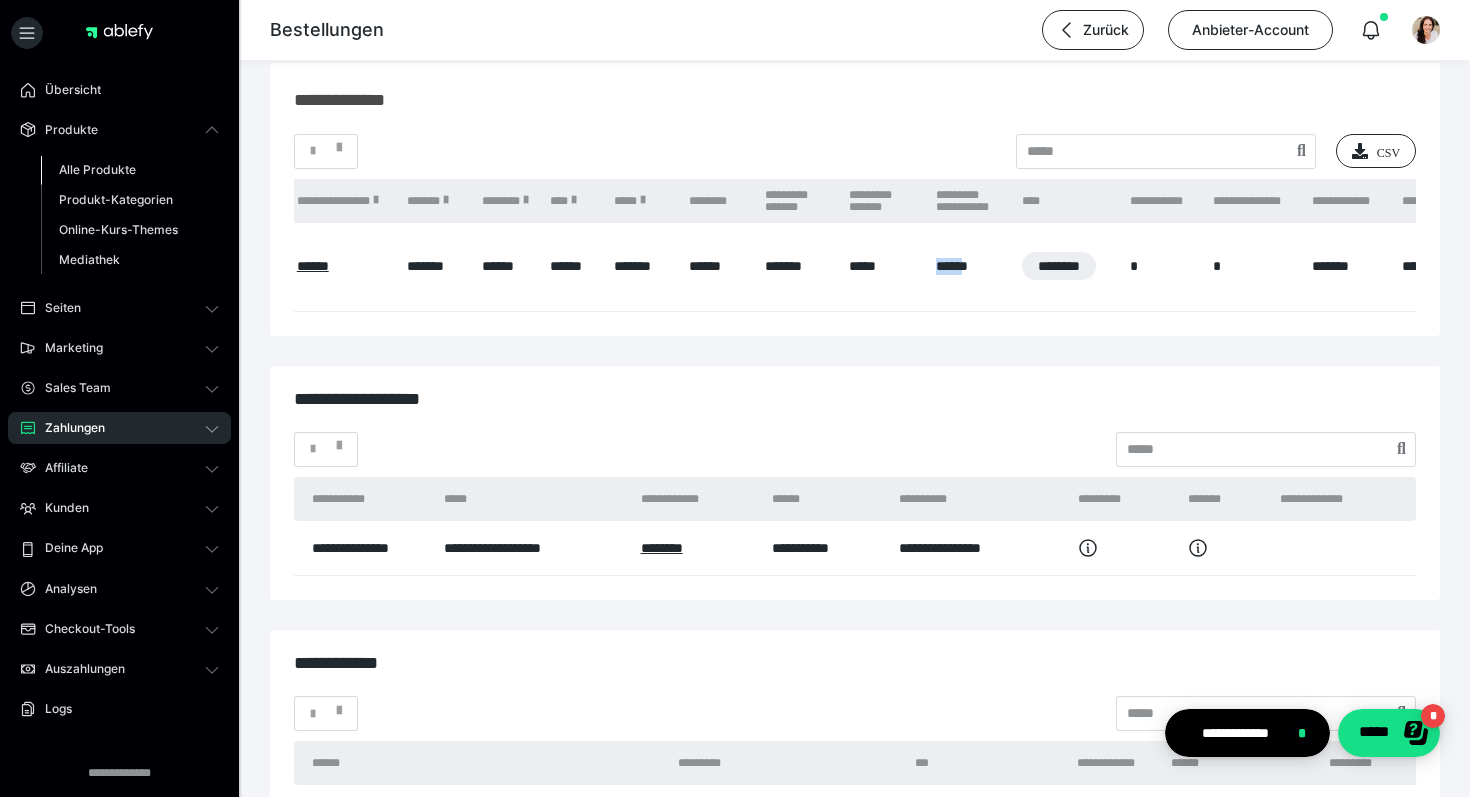 click on "Alle Produkte" at bounding box center [97, 169] 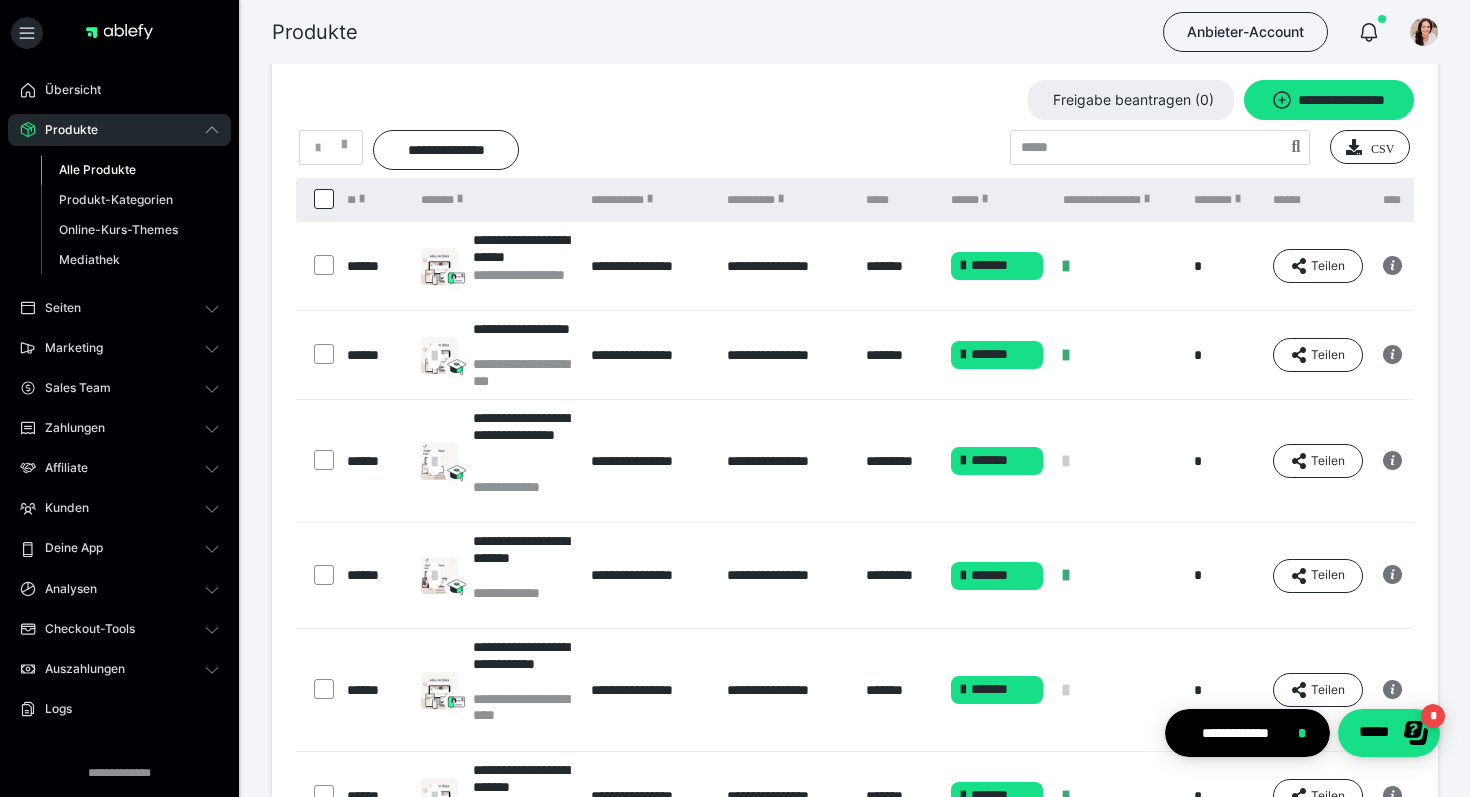 scroll, scrollTop: 27, scrollLeft: 0, axis: vertical 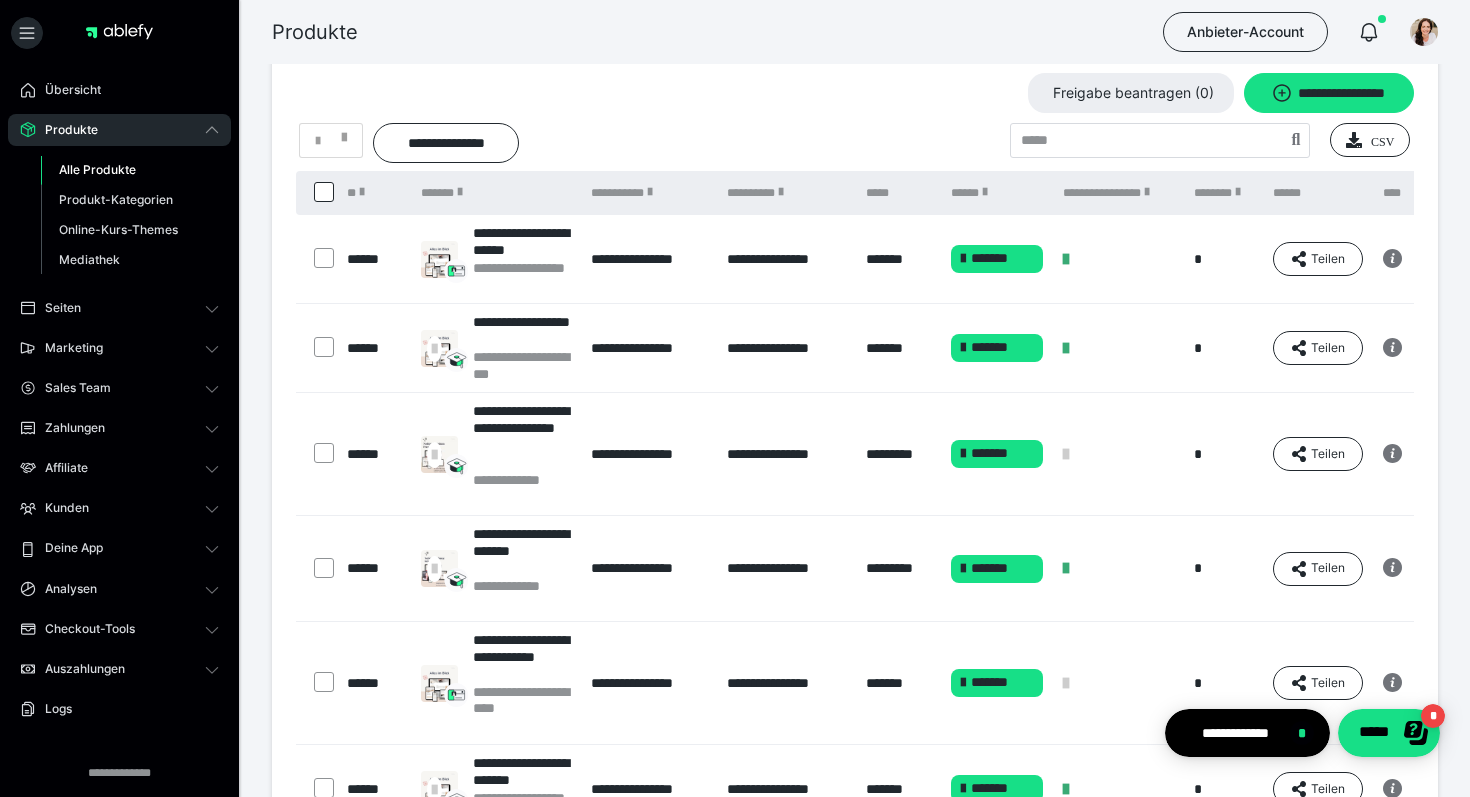 click on "Zahlungen" at bounding box center (119, 428) 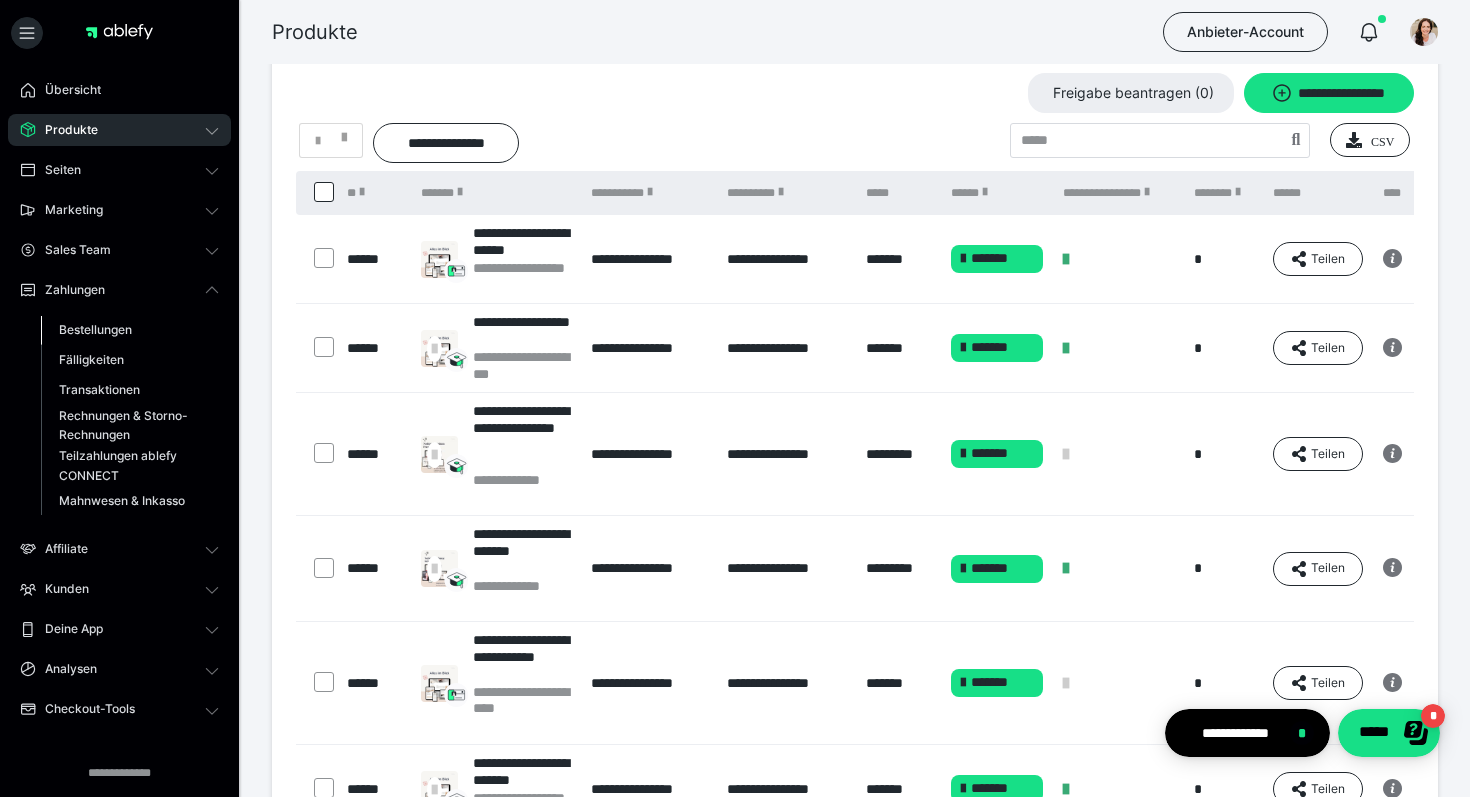 click on "Bestellungen" at bounding box center [95, 329] 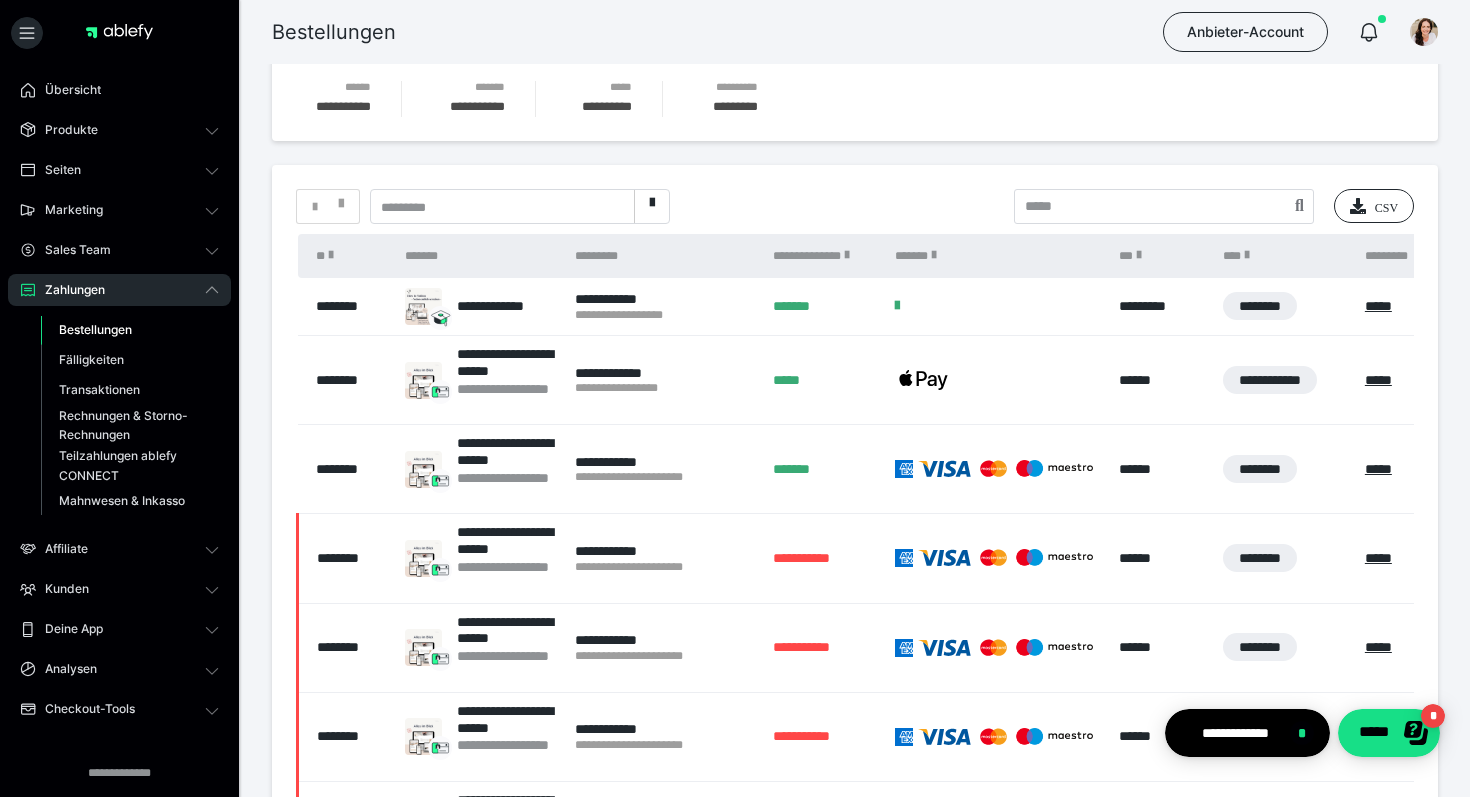 scroll, scrollTop: 20, scrollLeft: 0, axis: vertical 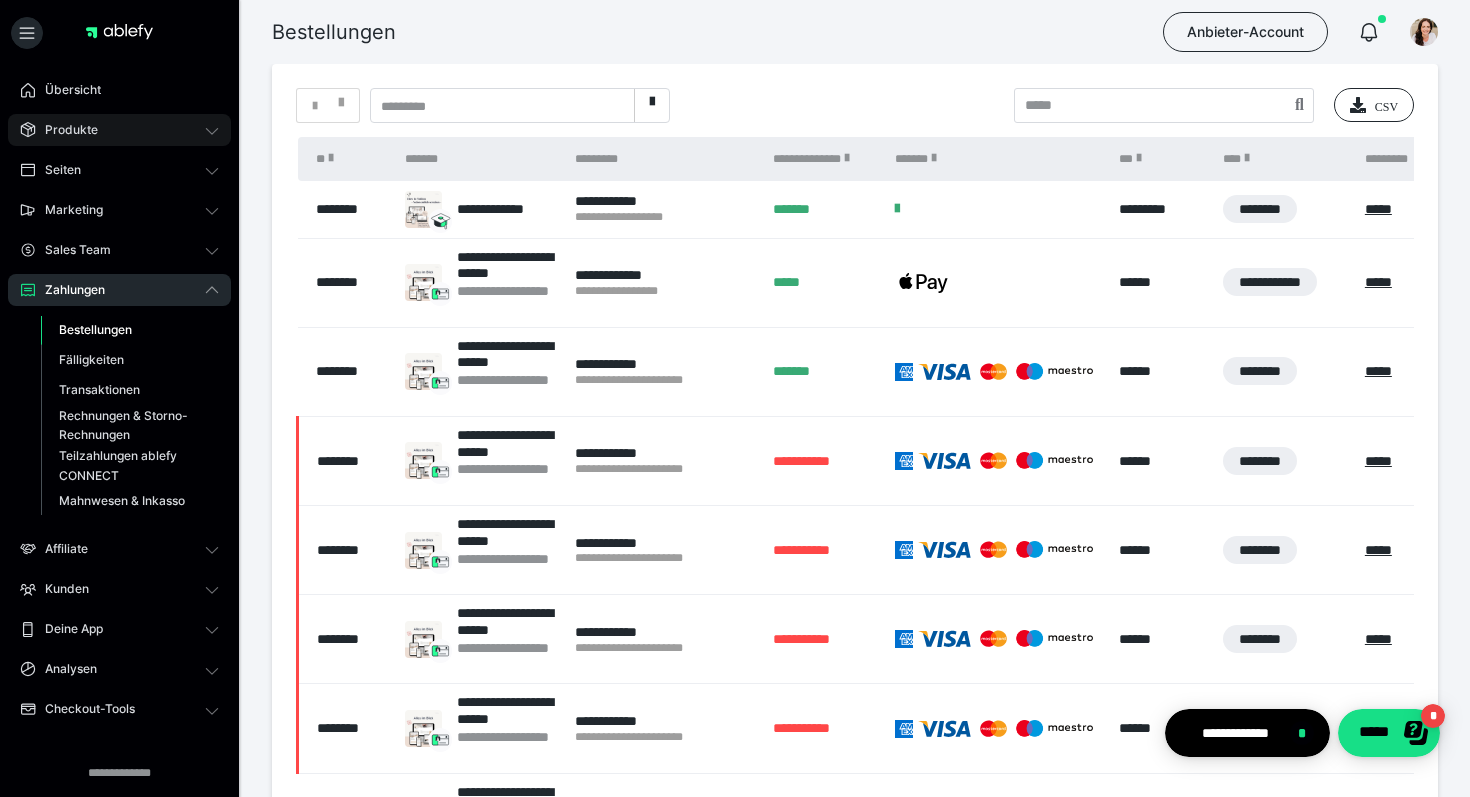 click on "Produkte" at bounding box center [119, 130] 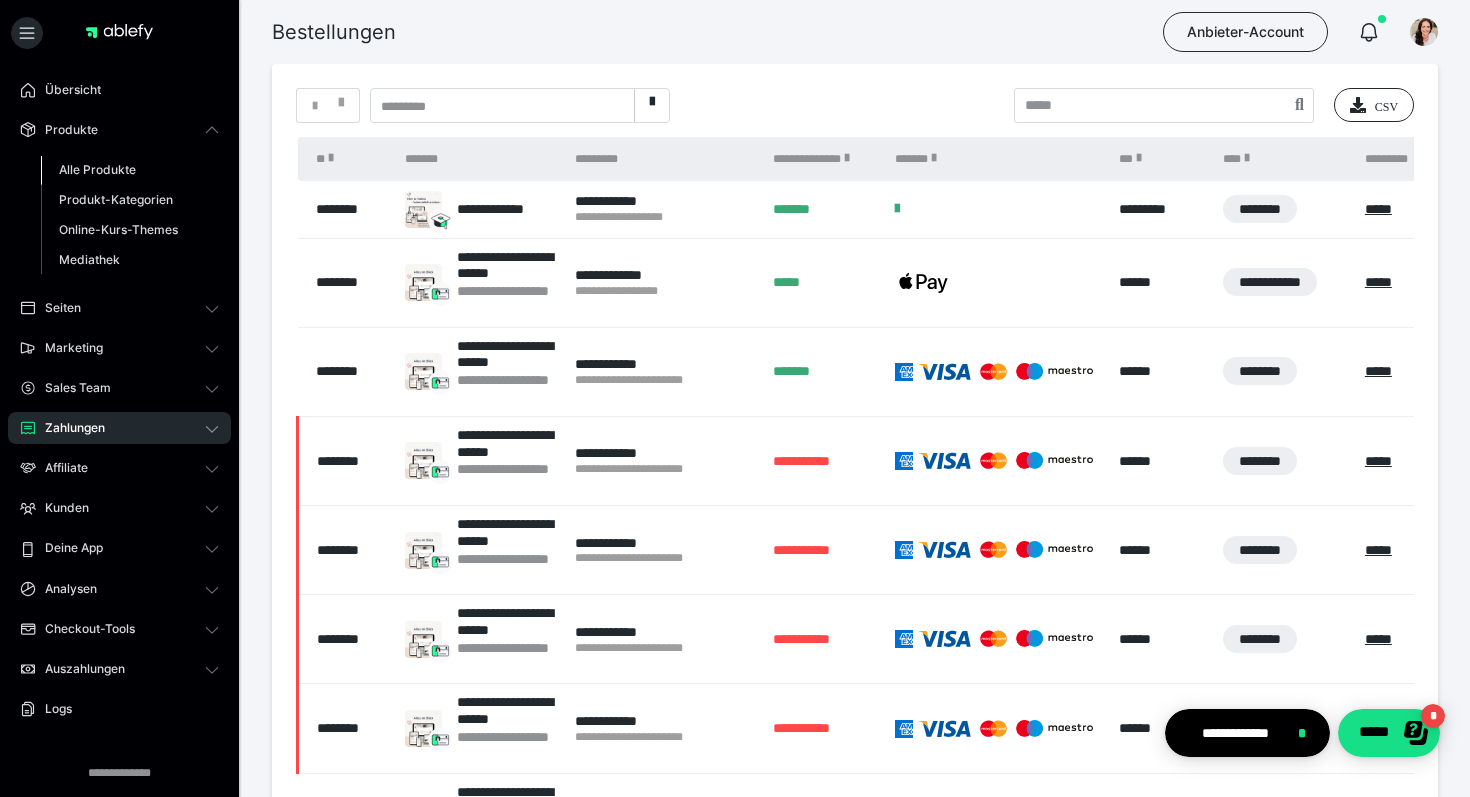 click on "Alle Produkte" at bounding box center (97, 169) 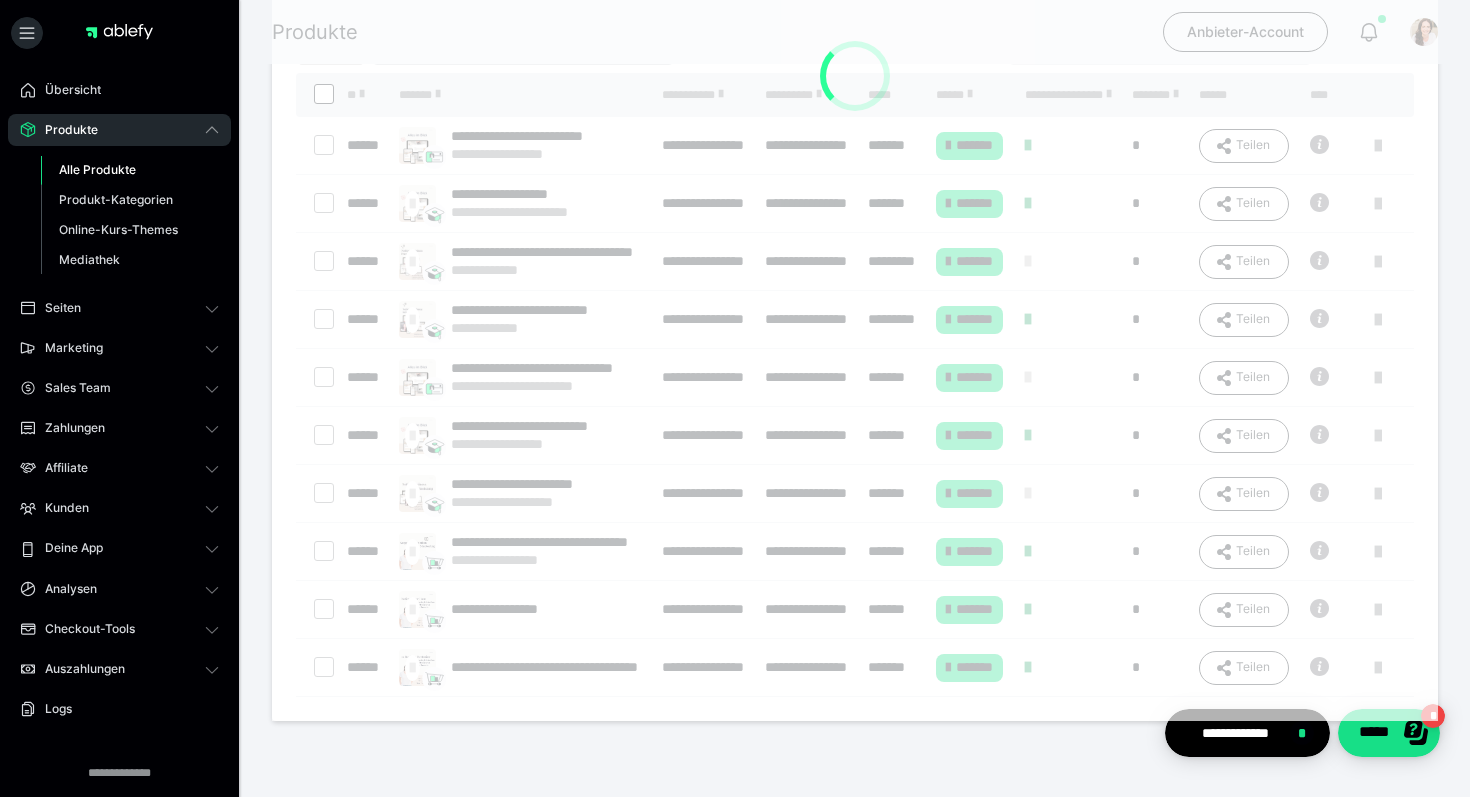 scroll, scrollTop: 0, scrollLeft: 0, axis: both 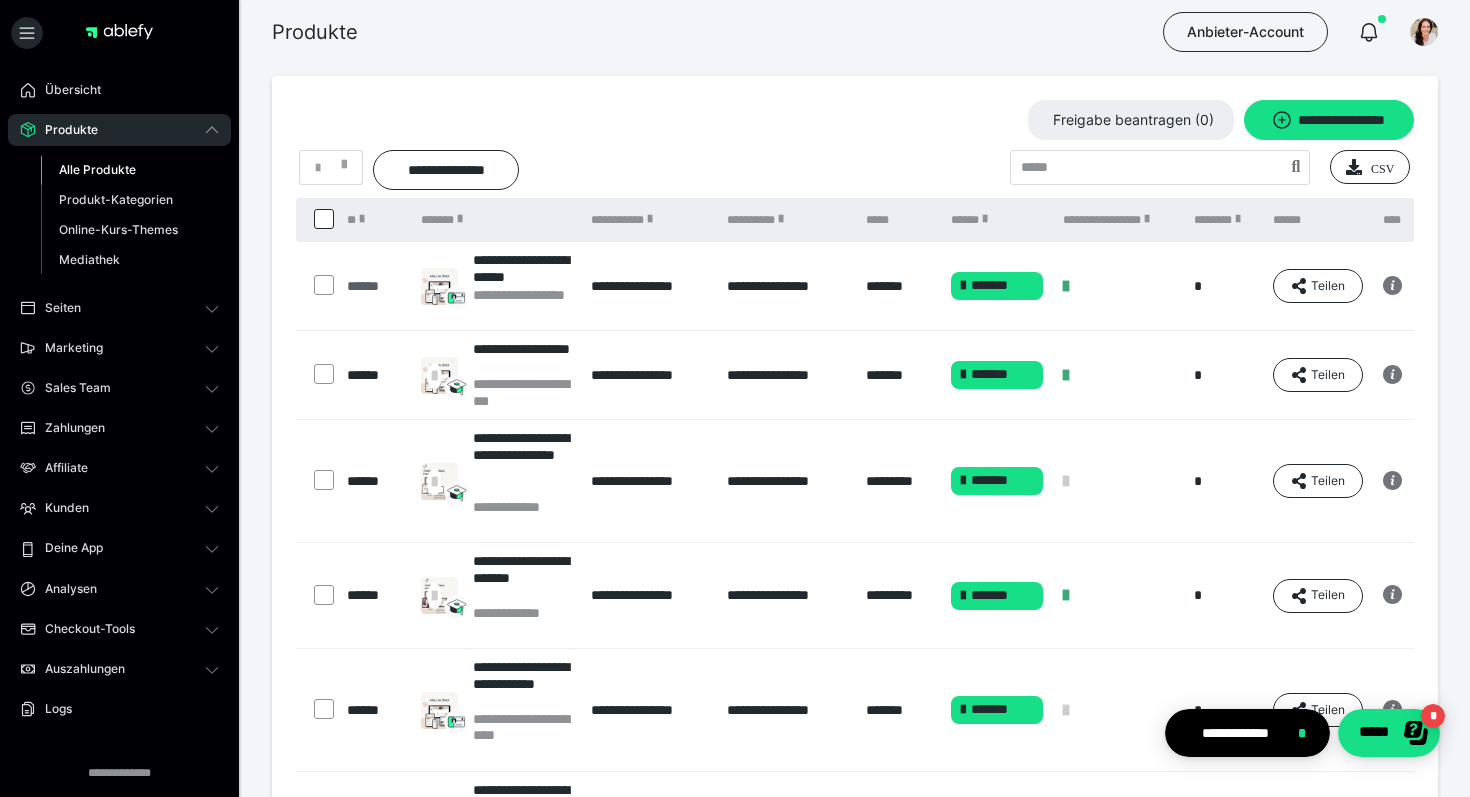click on "******" at bounding box center [374, 286] 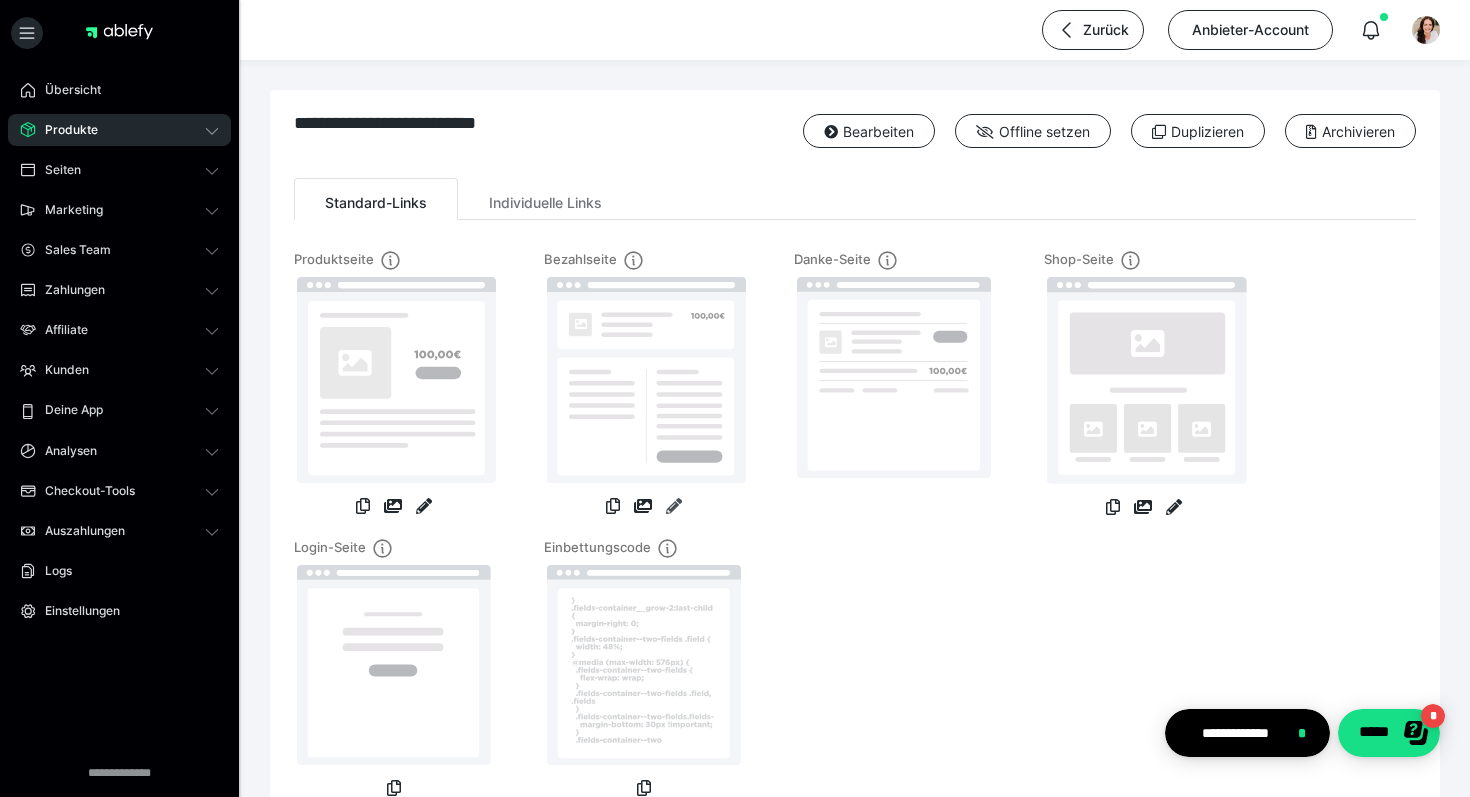click at bounding box center (674, 506) 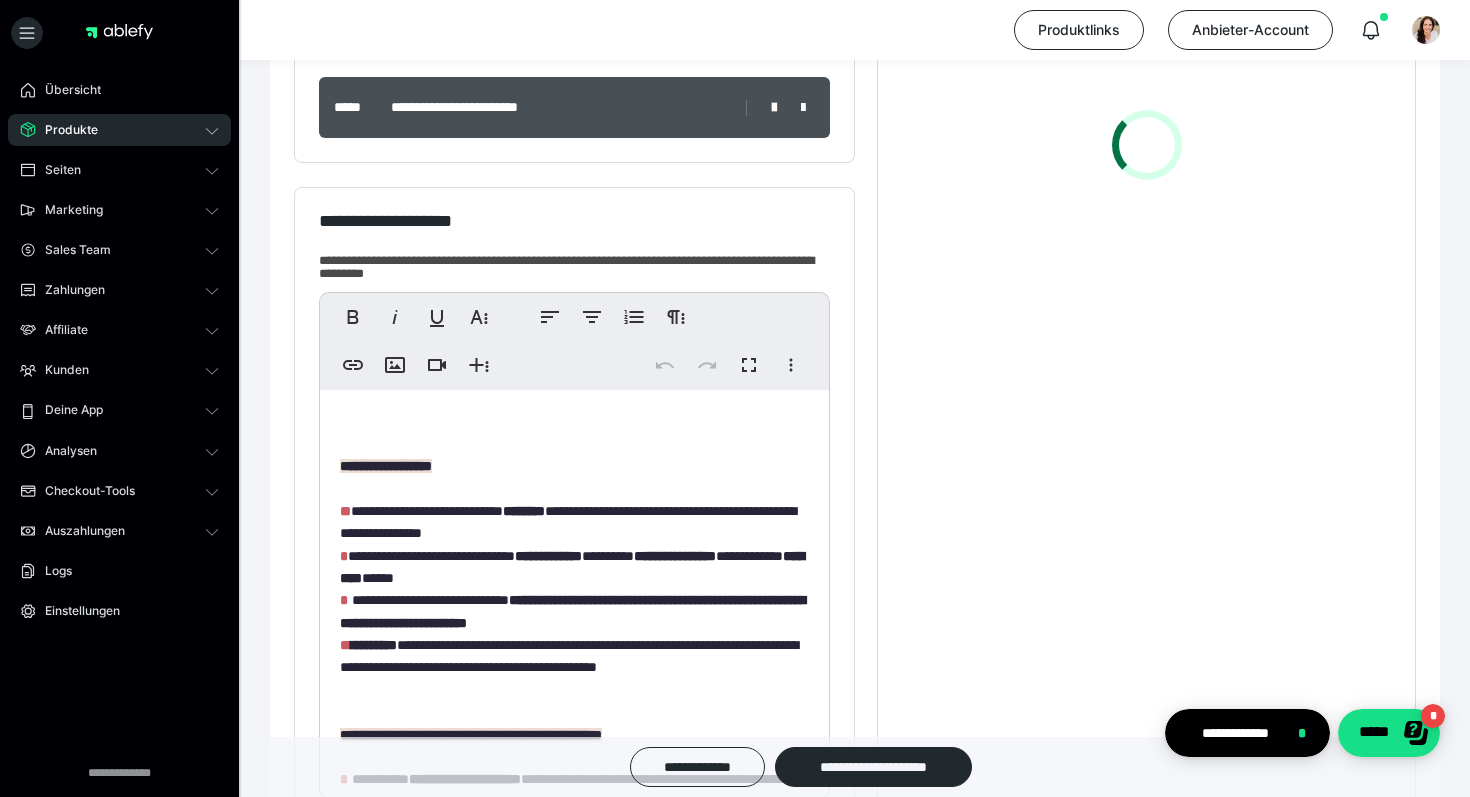 scroll, scrollTop: 491, scrollLeft: 0, axis: vertical 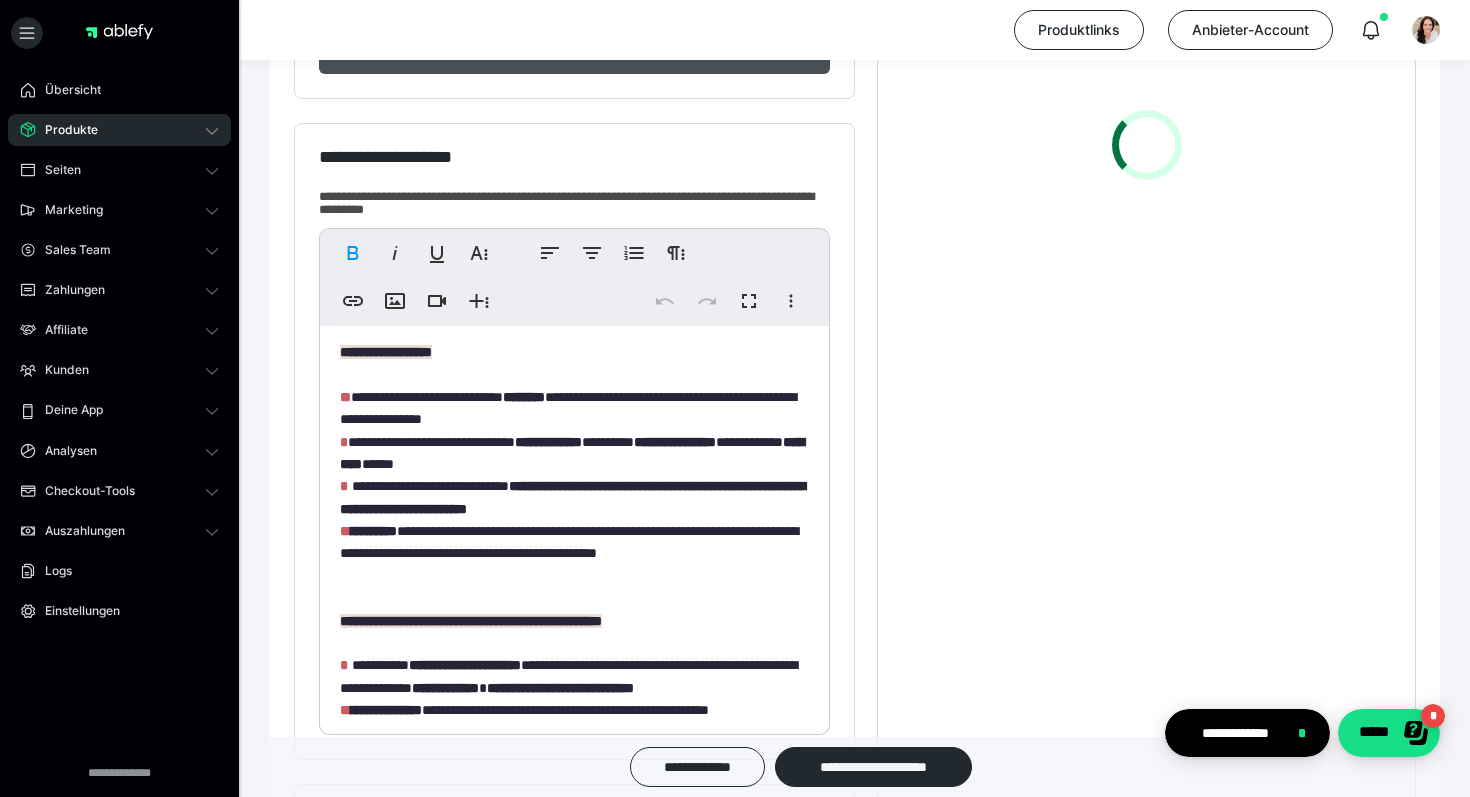 click on "**********" at bounding box center [568, 408] 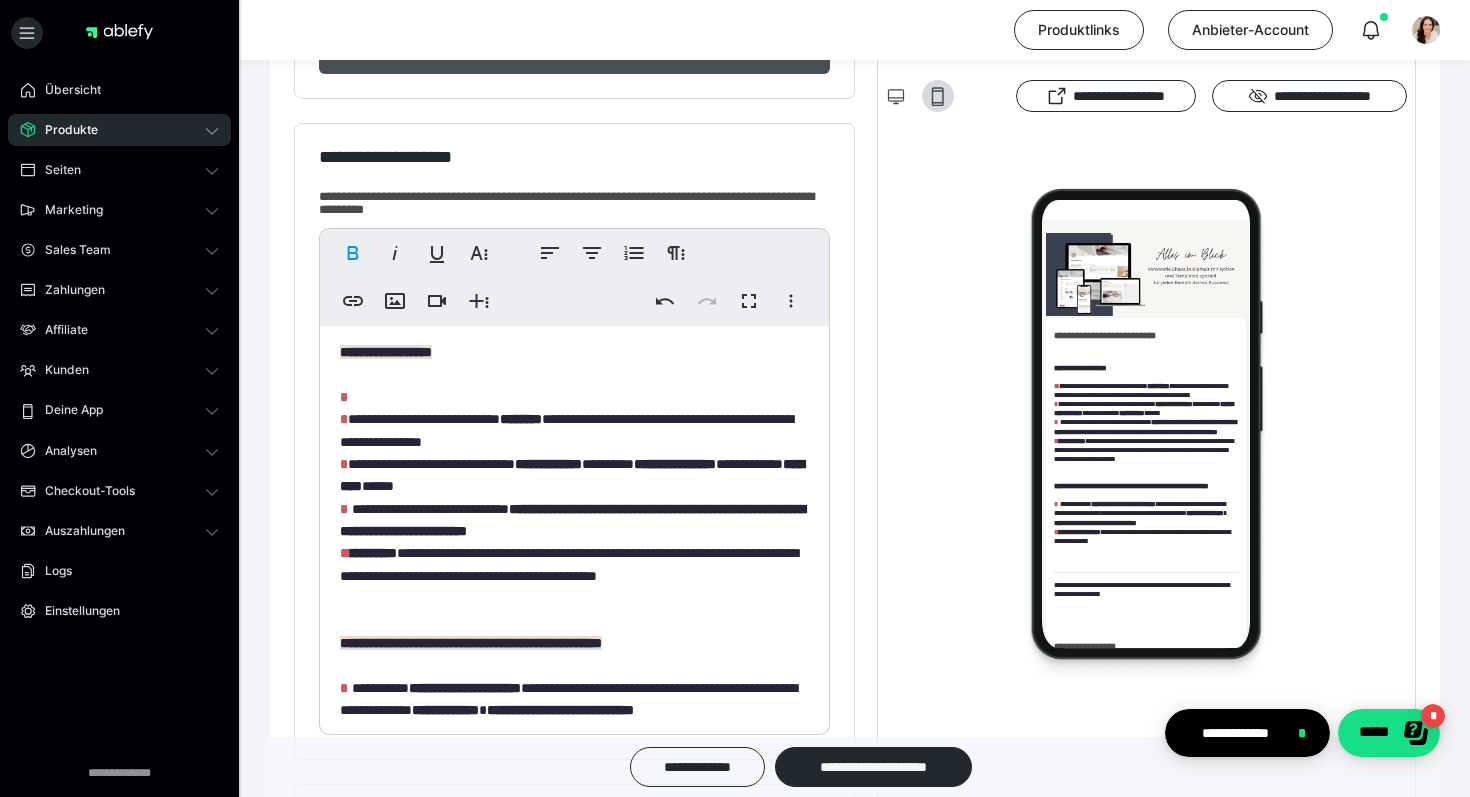scroll, scrollTop: 0, scrollLeft: 0, axis: both 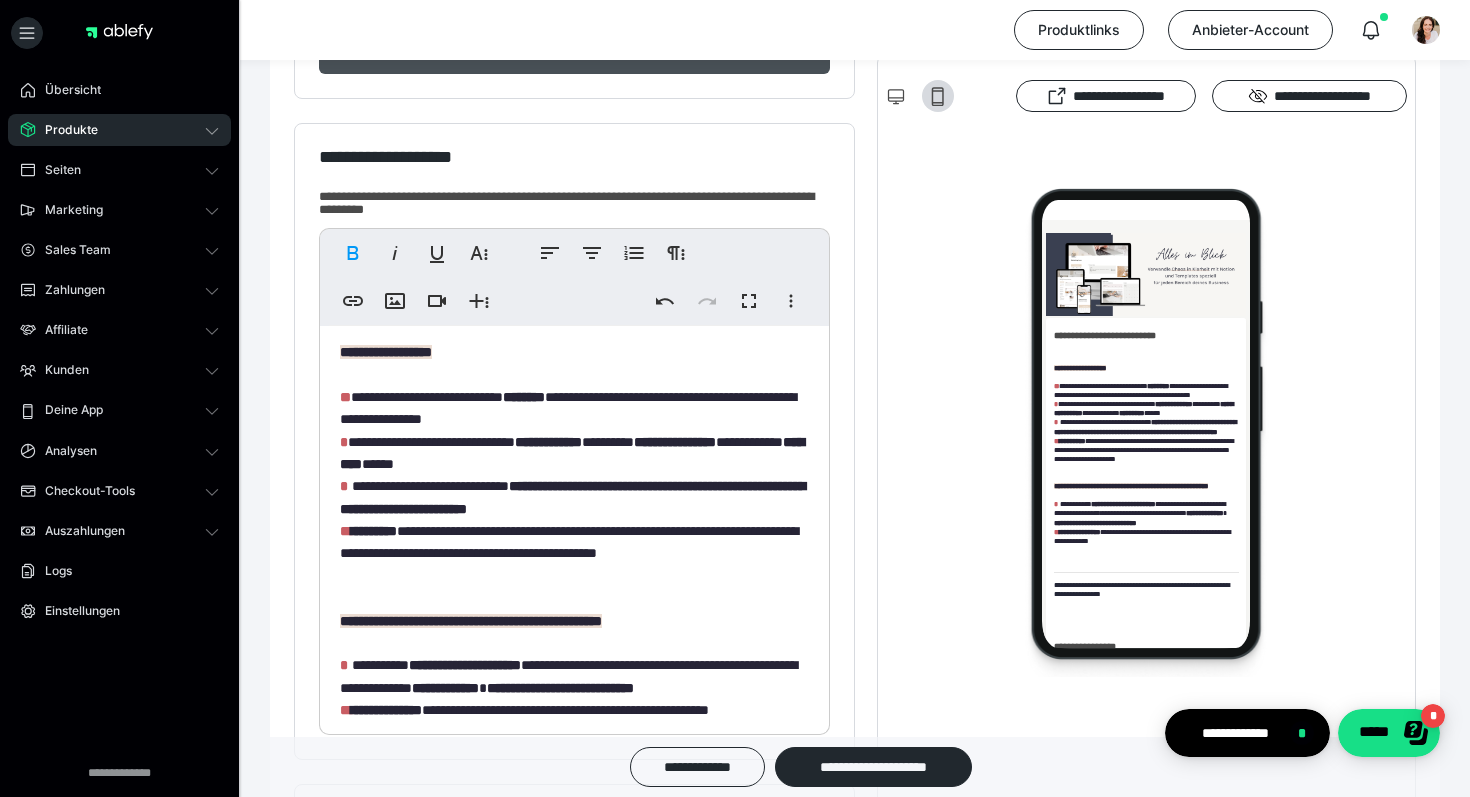 click on "**********" at bounding box center (568, 408) 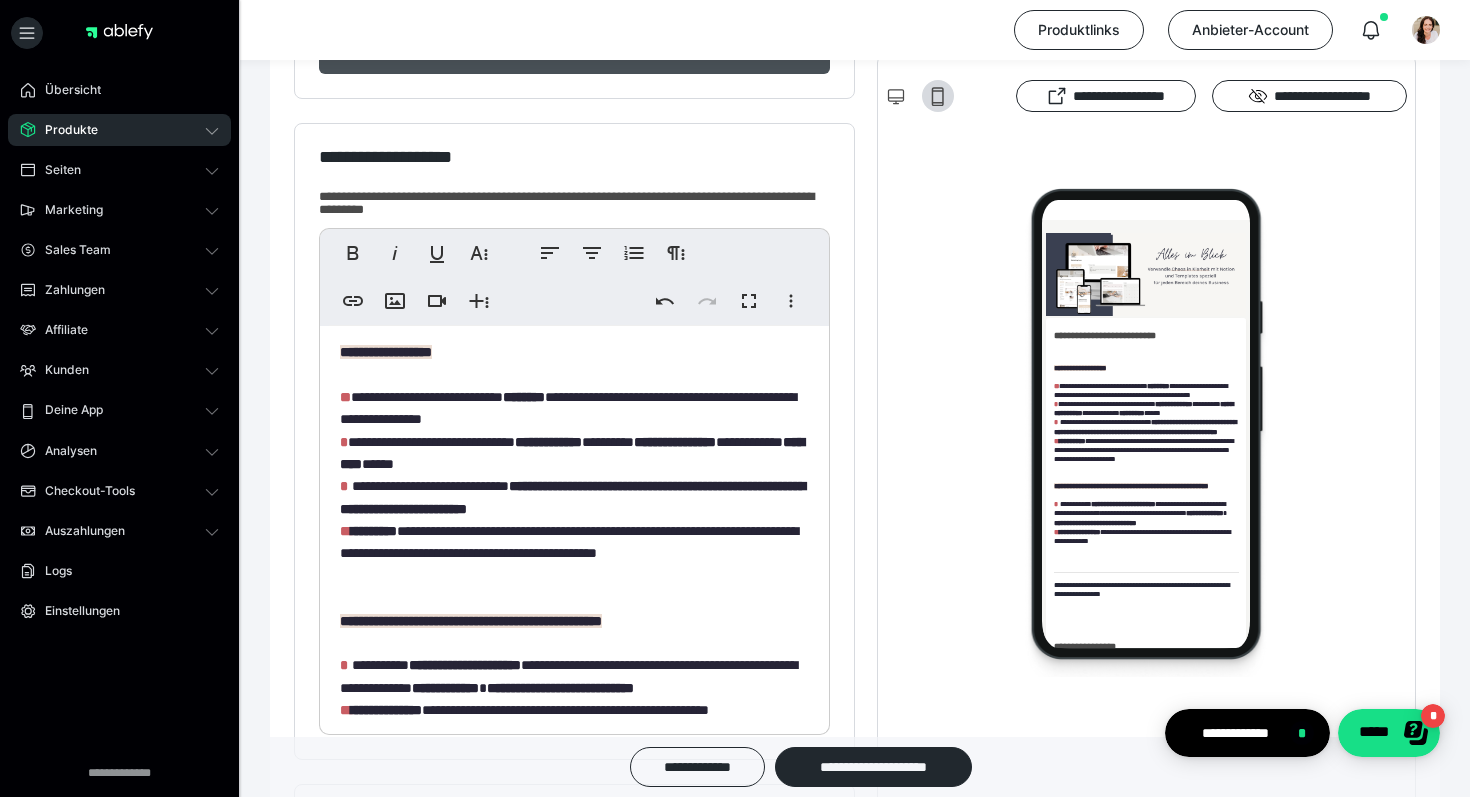click on "**********" at bounding box center (568, 408) 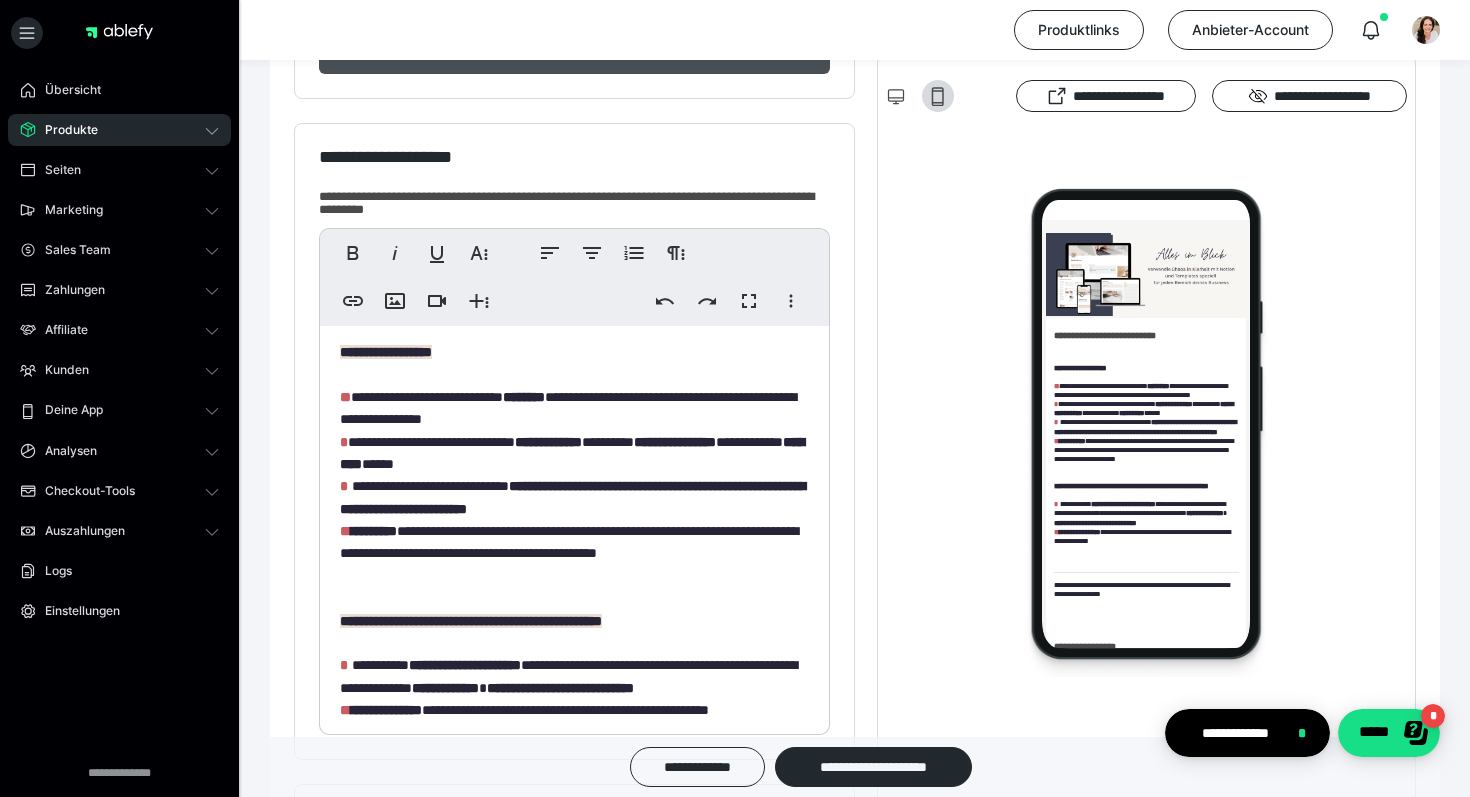 click on "**********" at bounding box center (574, 581) 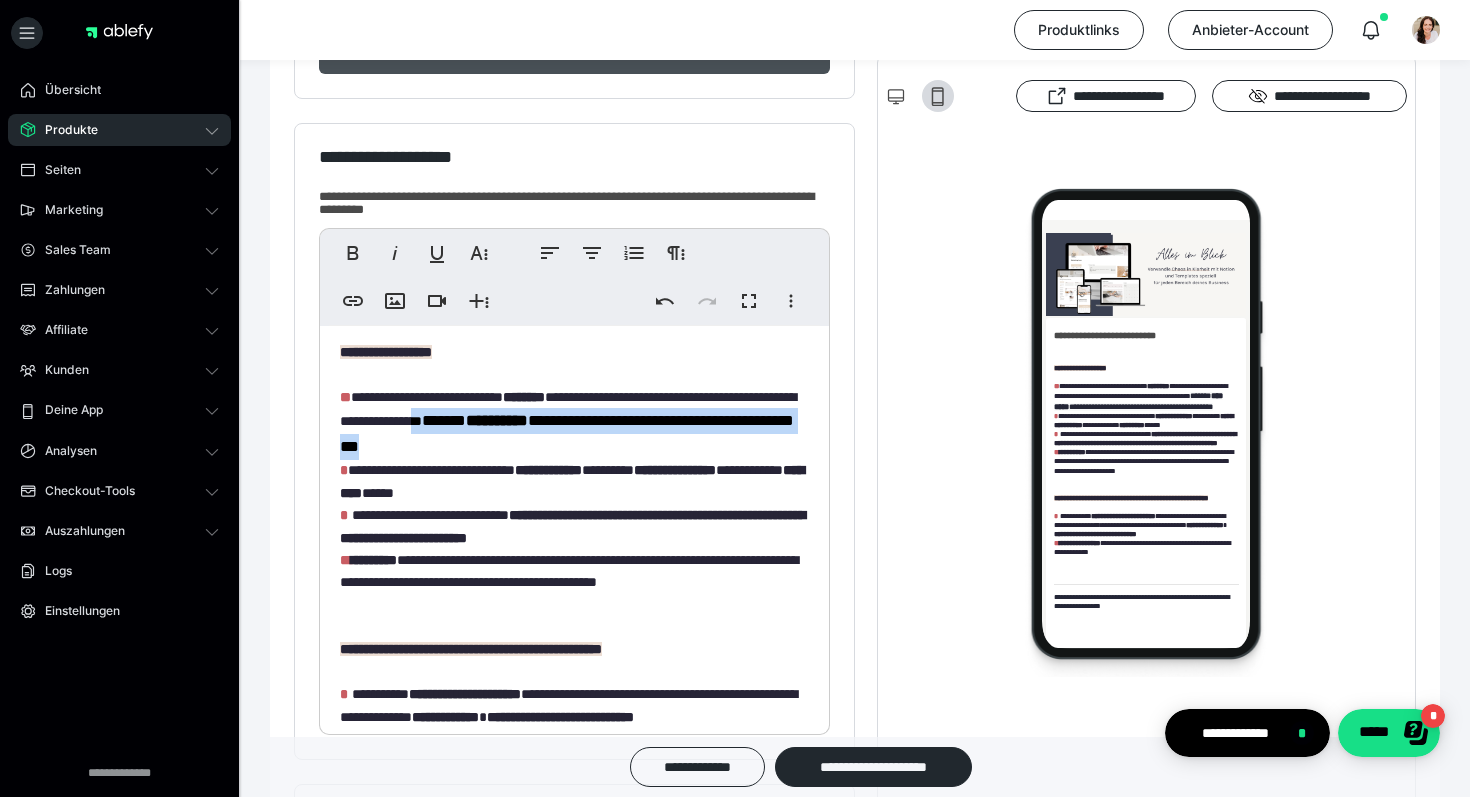 drag, startPoint x: 559, startPoint y: 414, endPoint x: 655, endPoint y: 453, distance: 103.6195 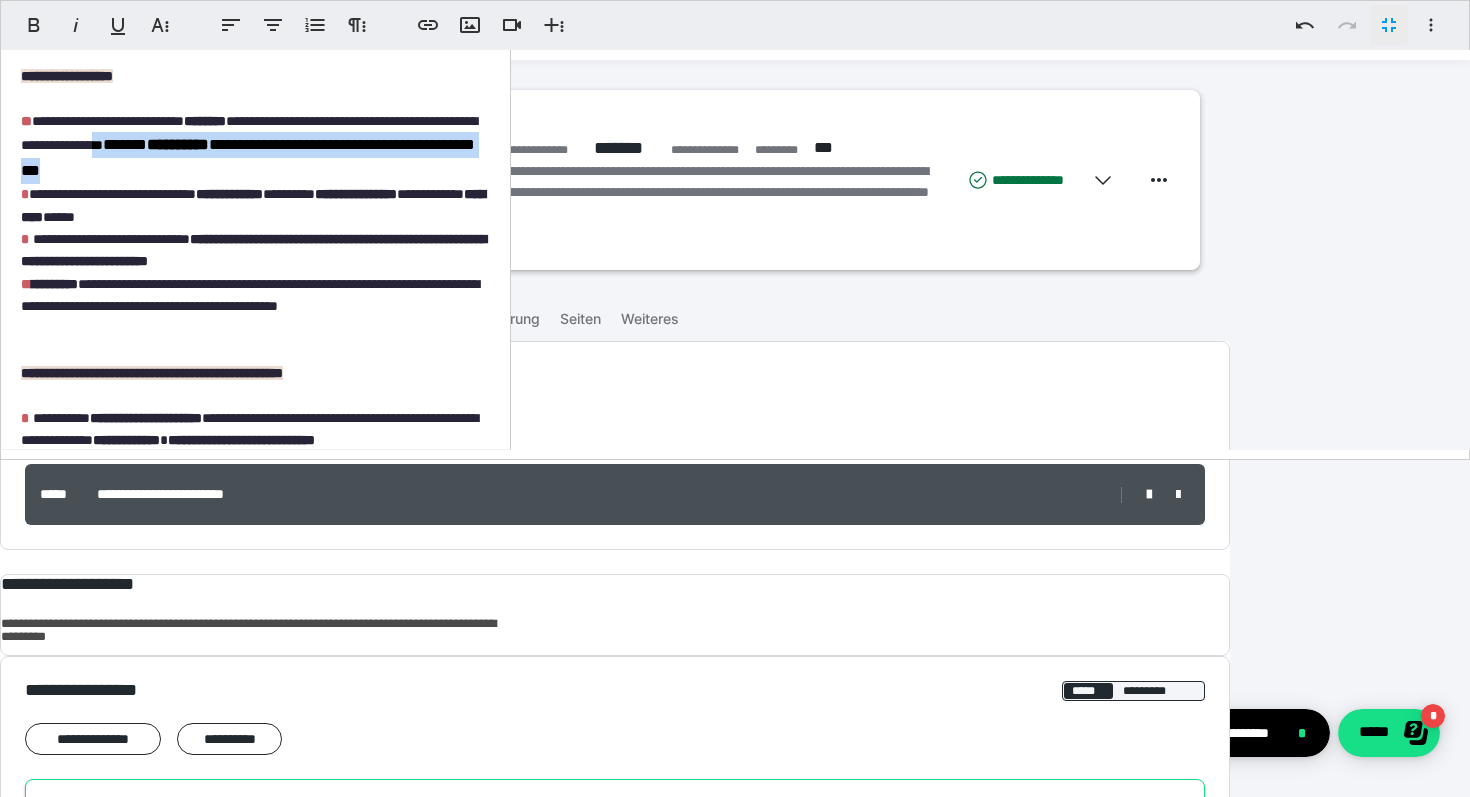 scroll, scrollTop: 0, scrollLeft: 0, axis: both 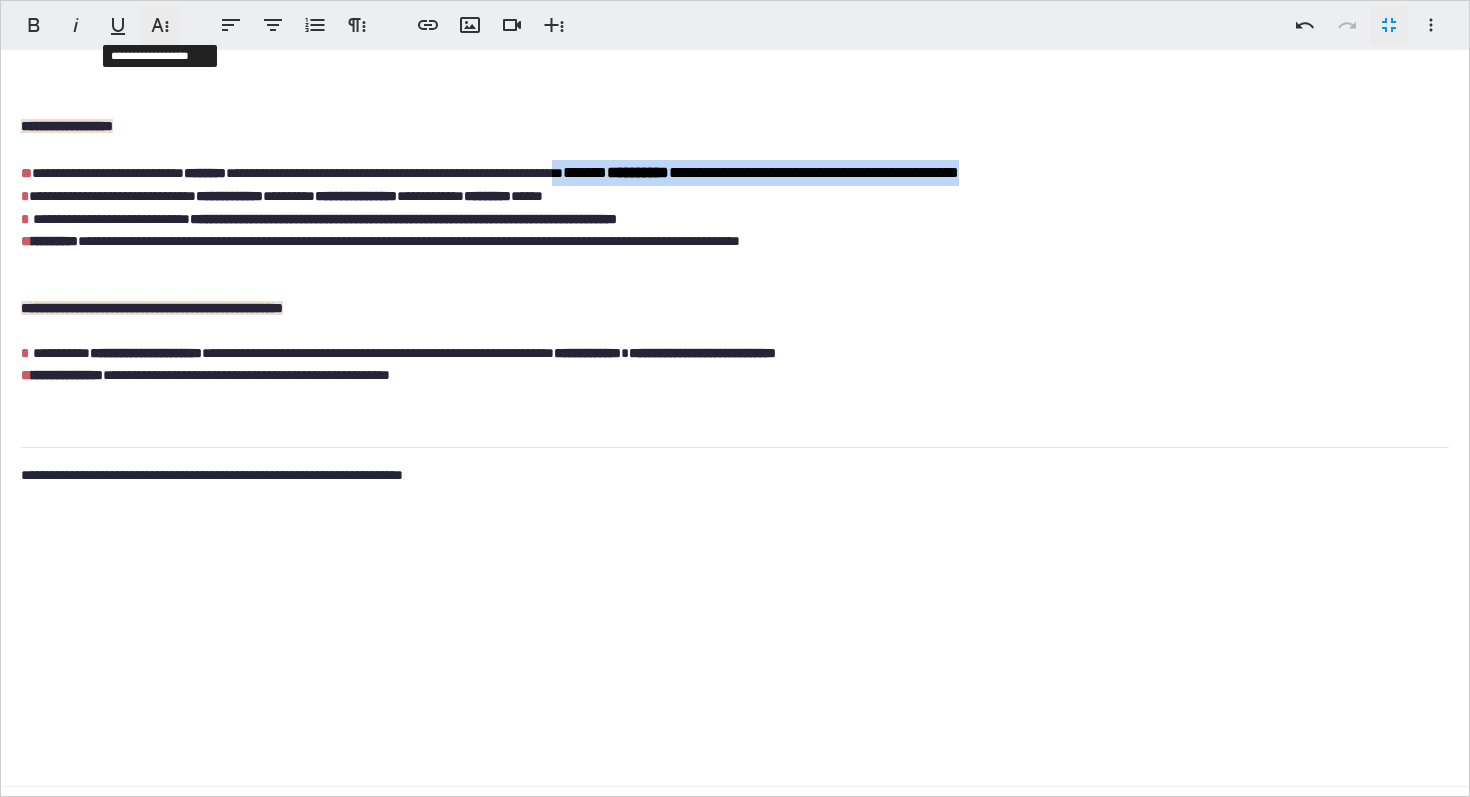 click 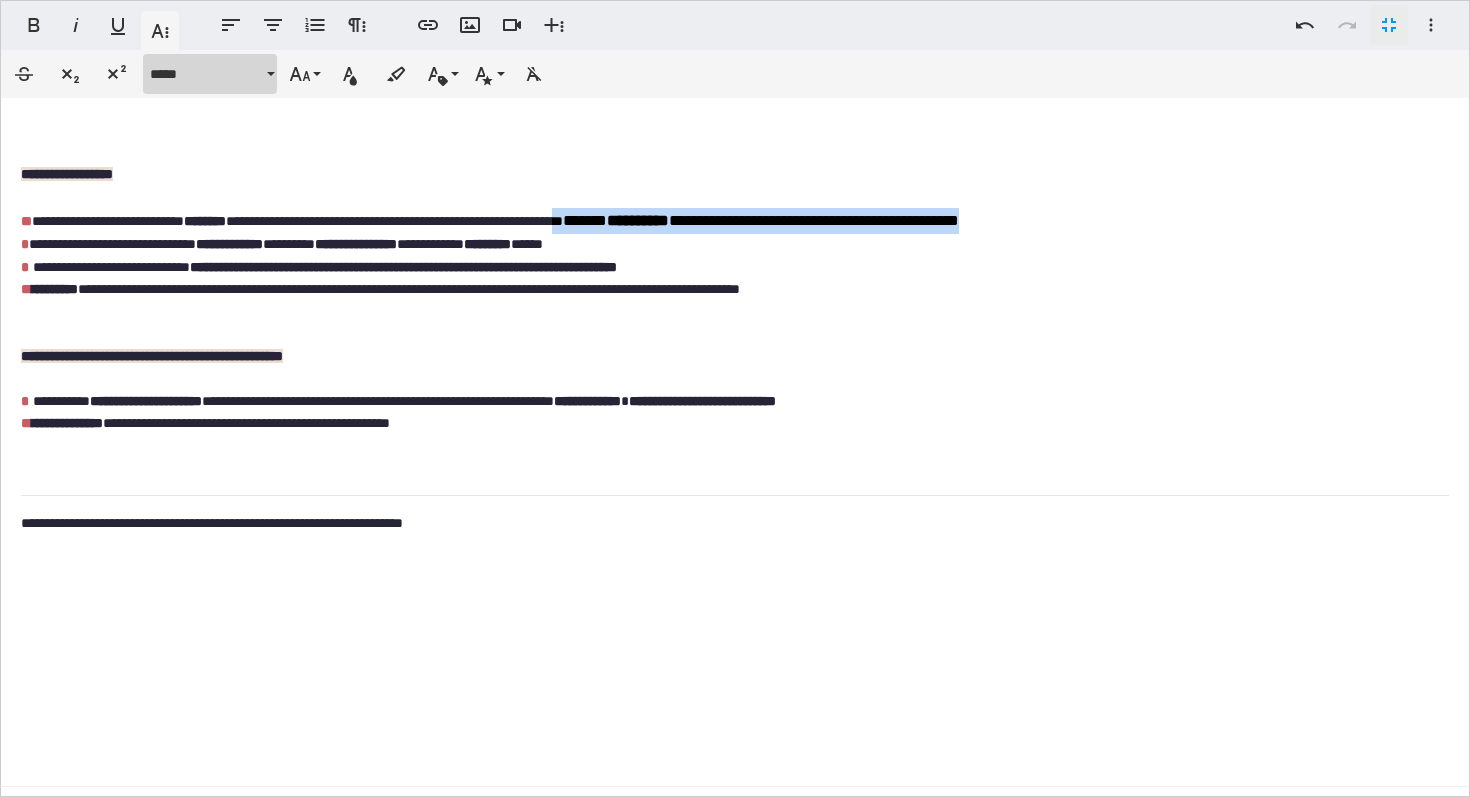 click on "*****" at bounding box center [206, 74] 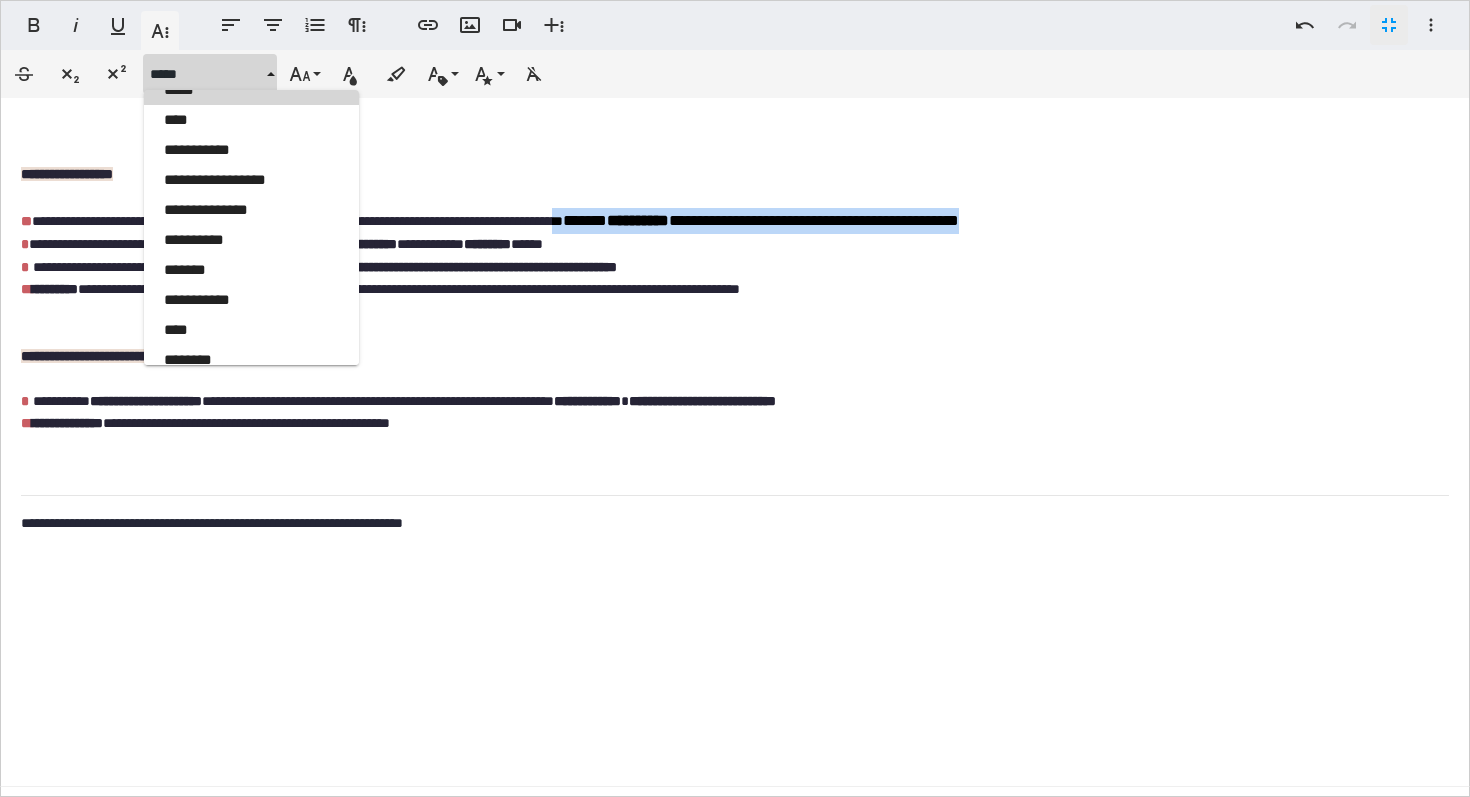 click on "*****" at bounding box center [251, 90] 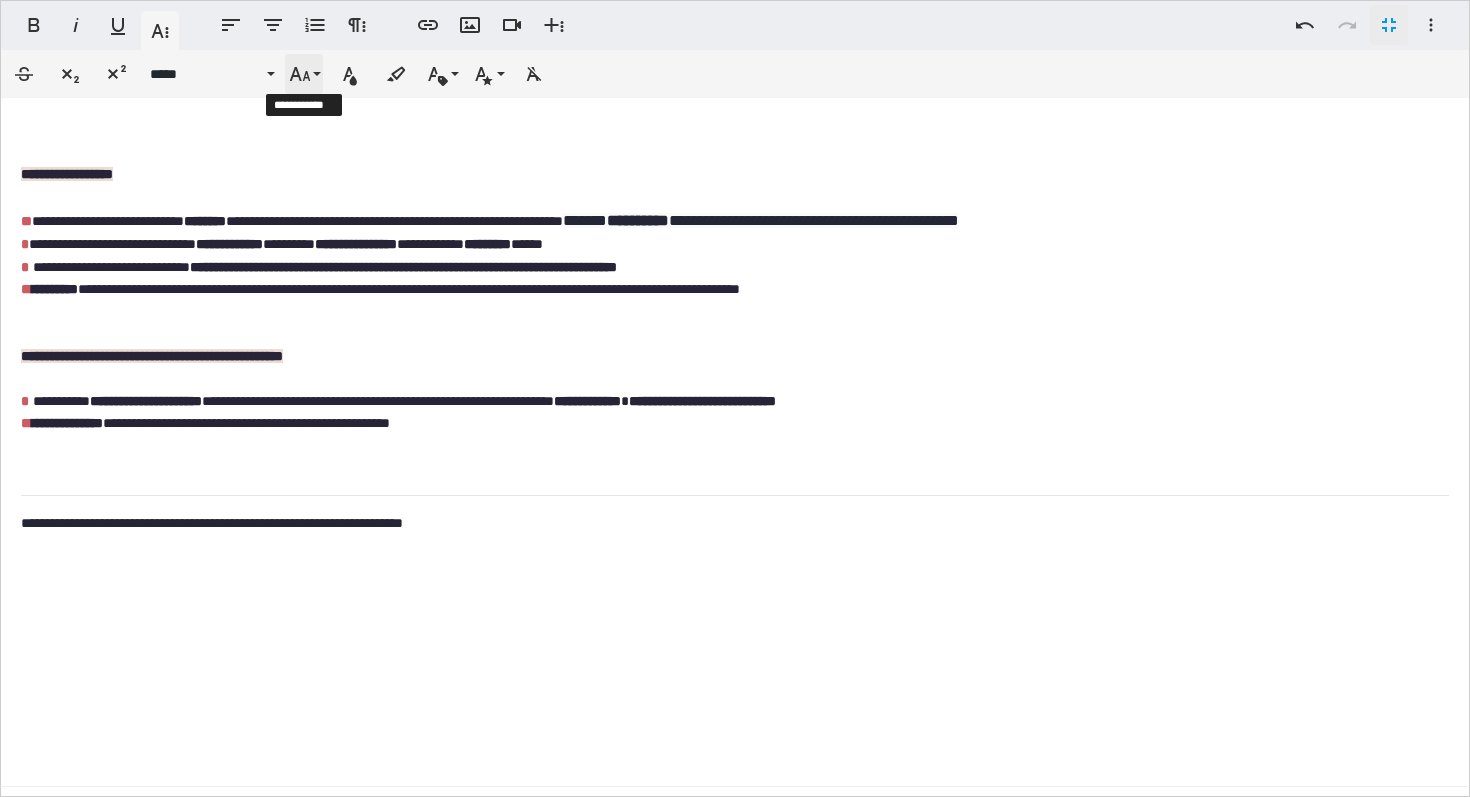 click 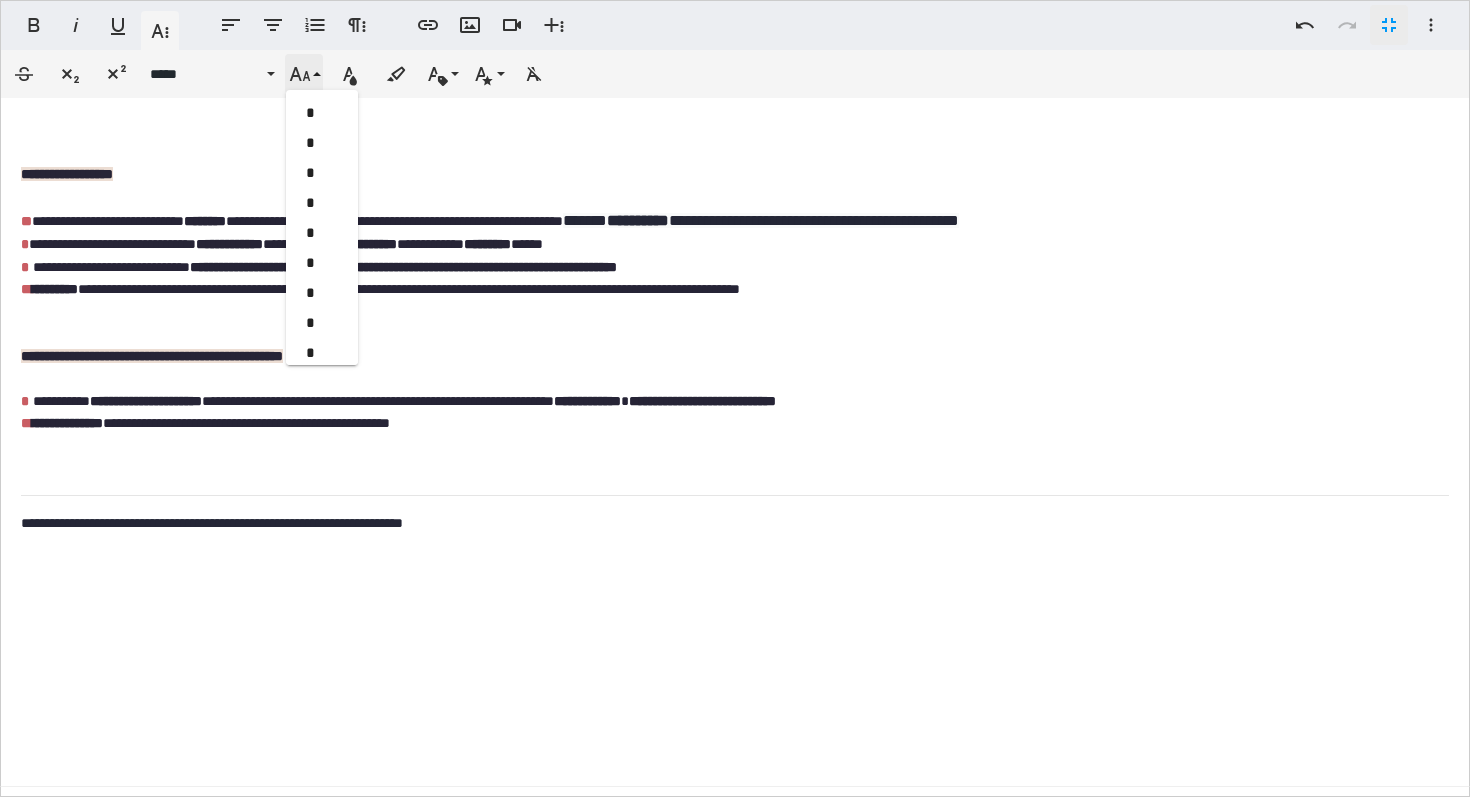 scroll, scrollTop: 413, scrollLeft: 0, axis: vertical 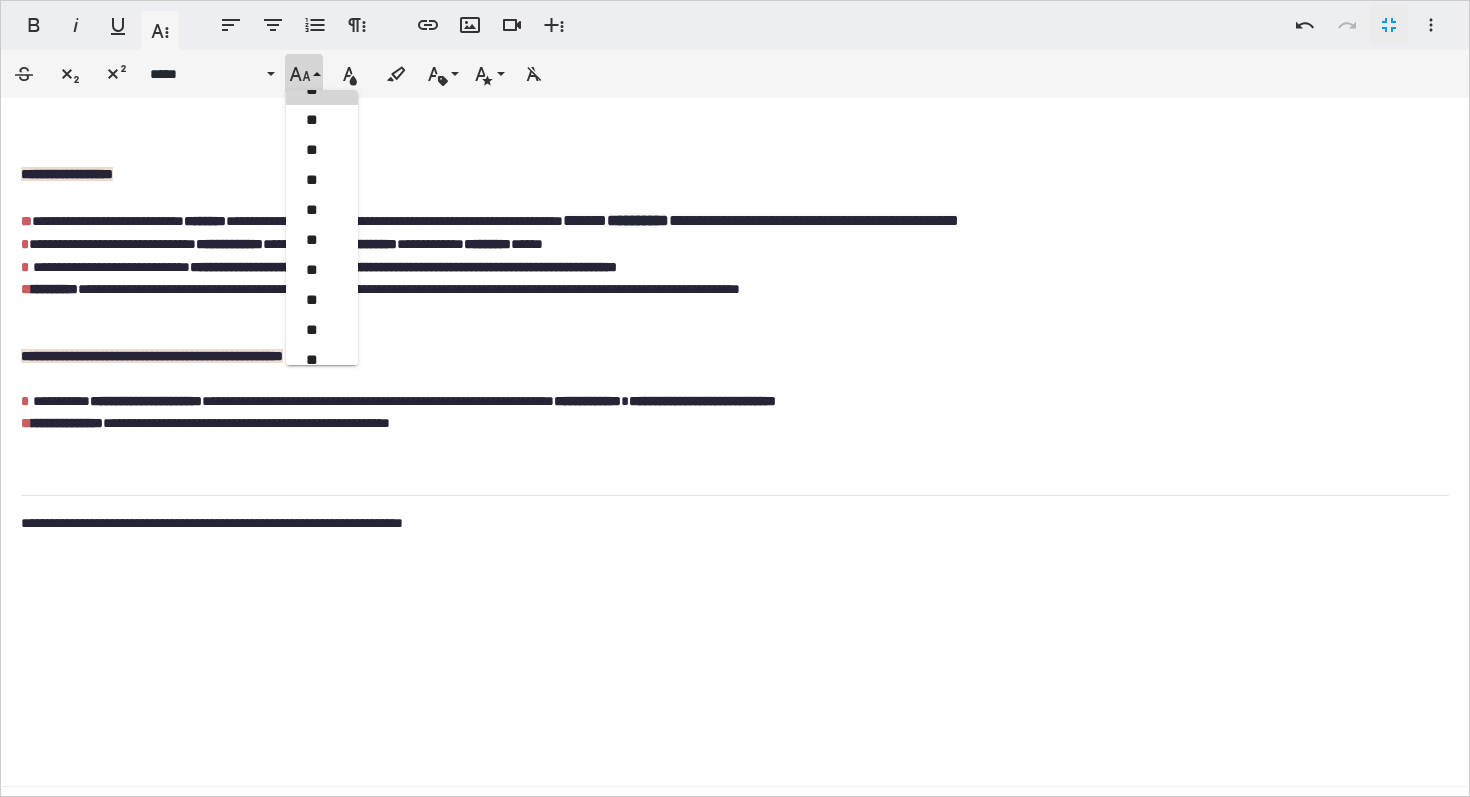 click on "**" at bounding box center [322, 90] 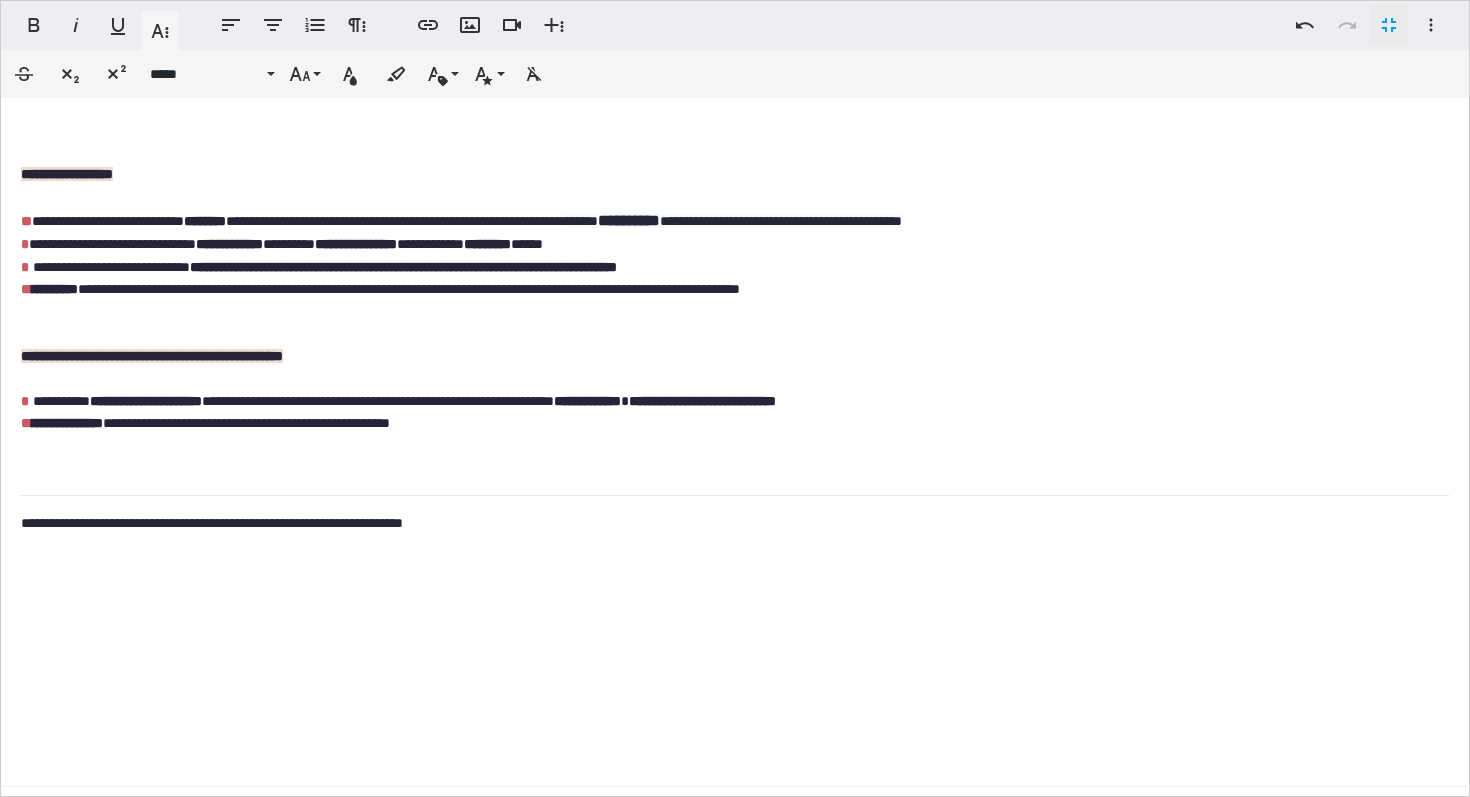 click on "**********" at bounding box center (467, 221) 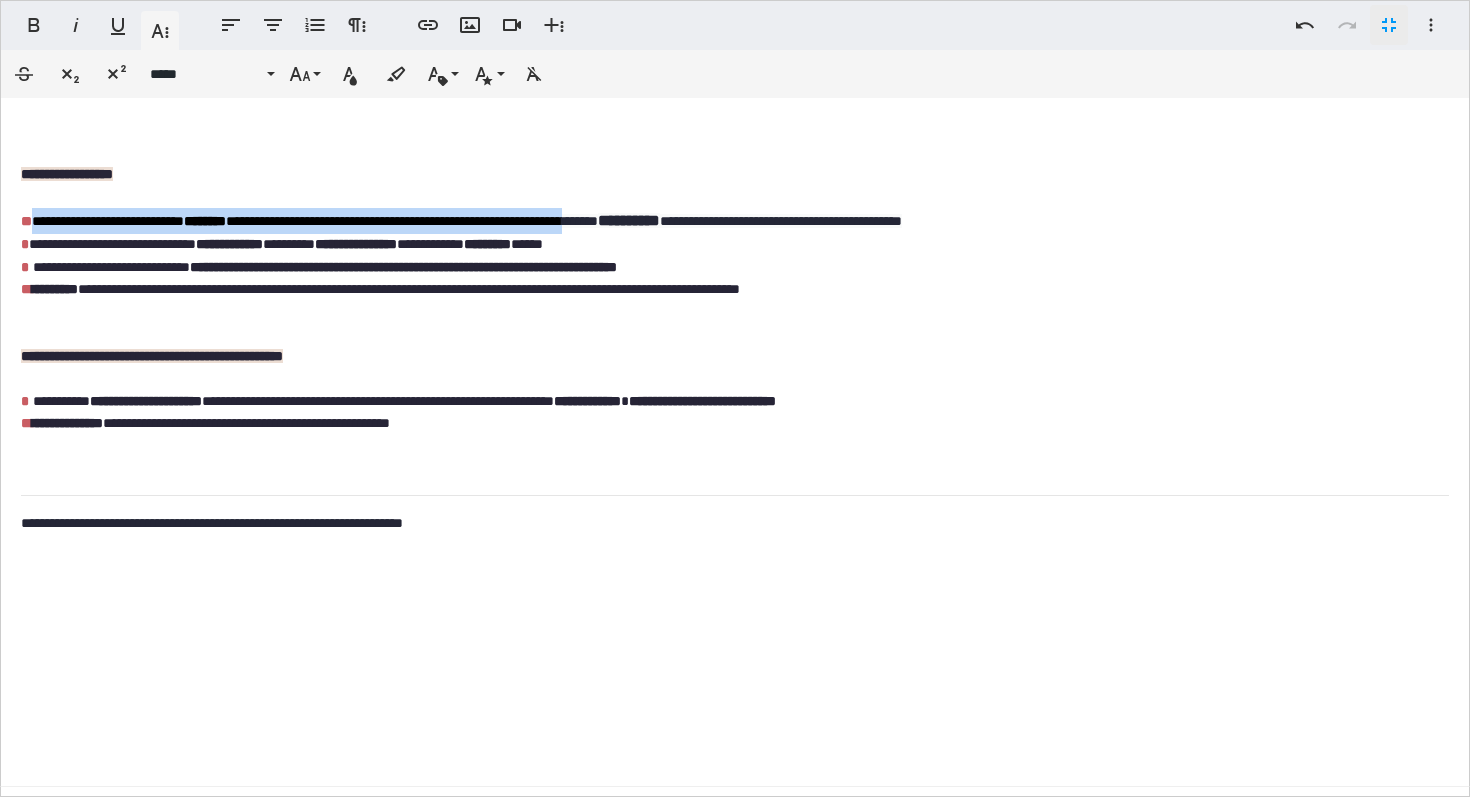 drag, startPoint x: 707, startPoint y: 221, endPoint x: 30, endPoint y: 228, distance: 677.0362 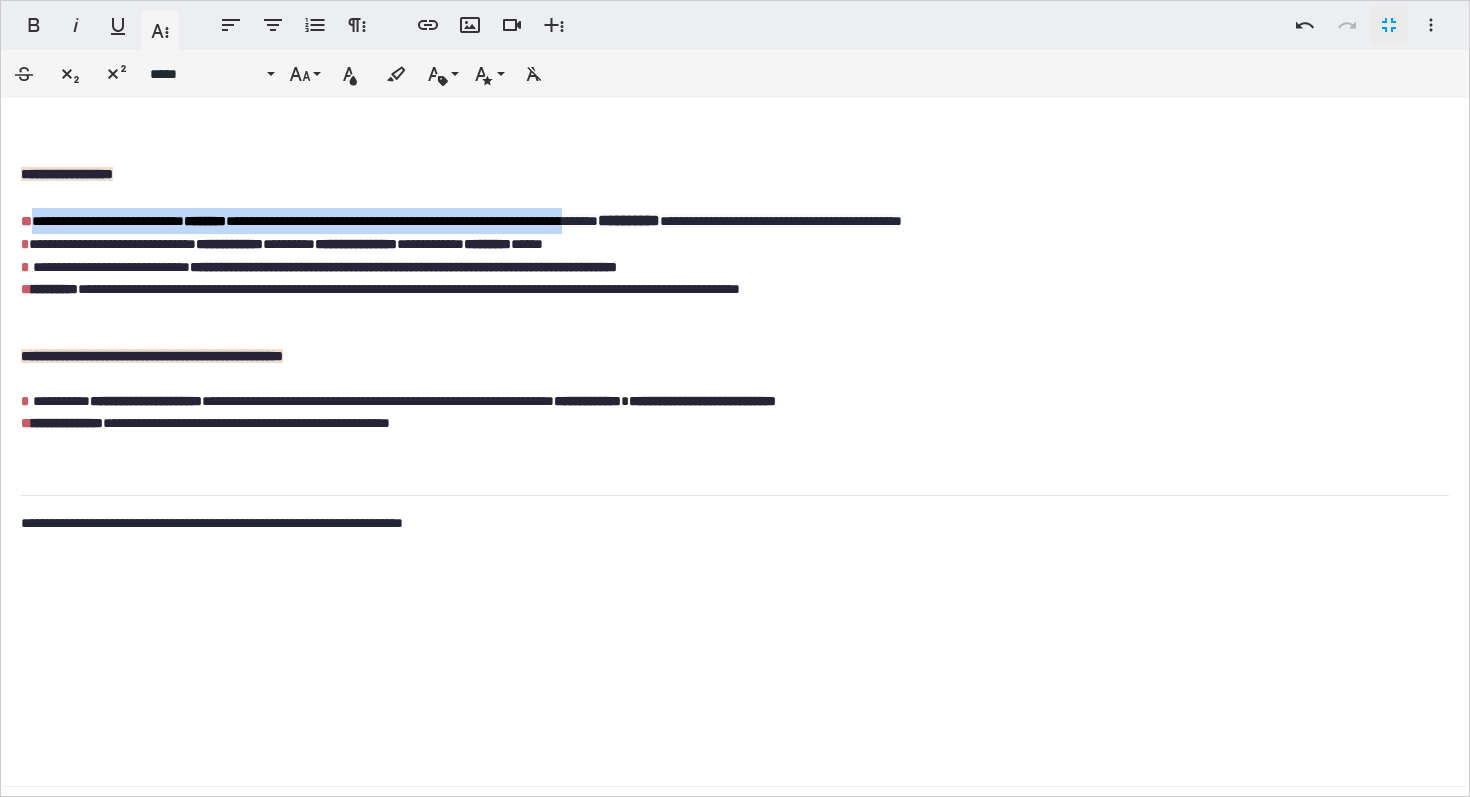 type 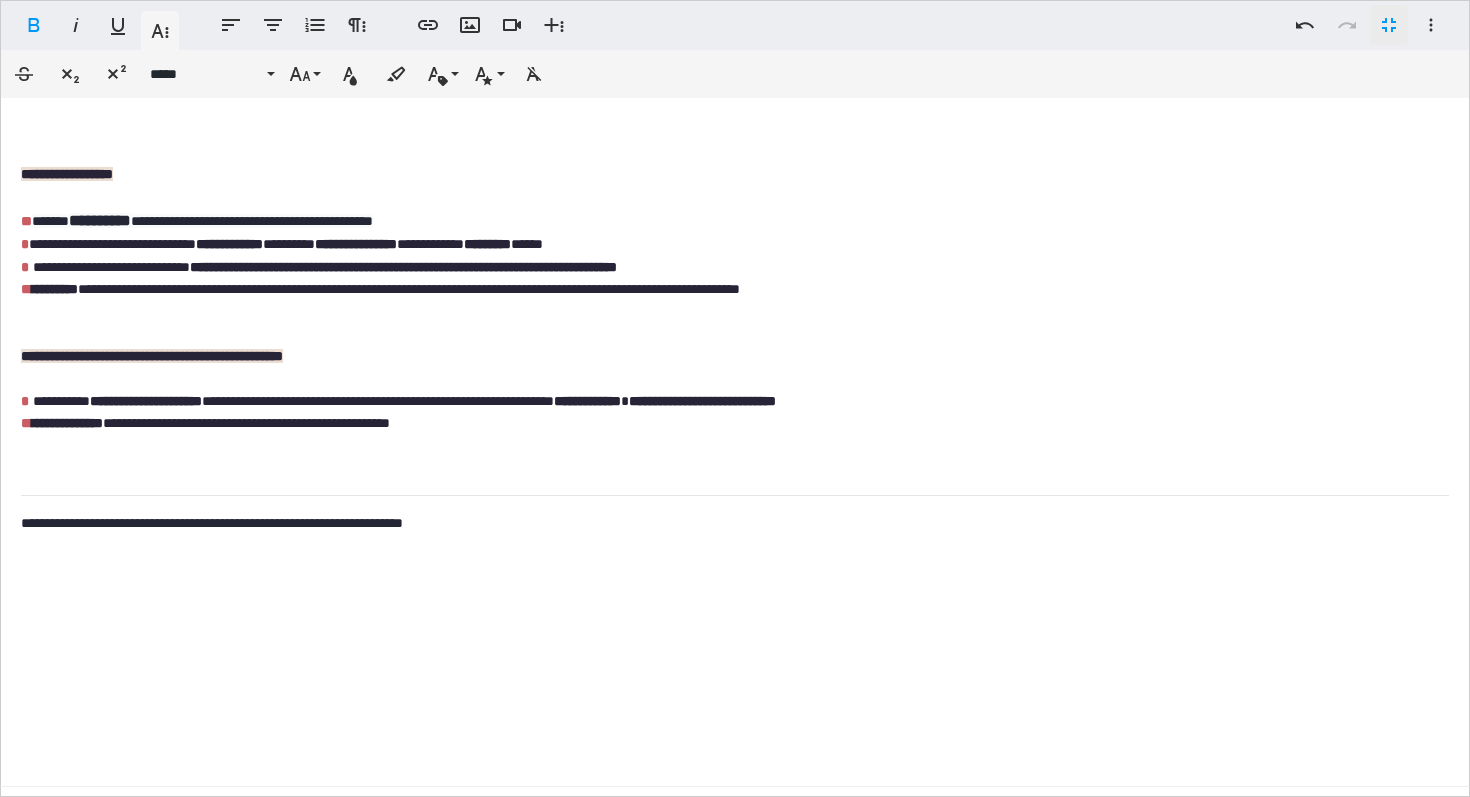 click on "**********" at bounding box center [735, 422] 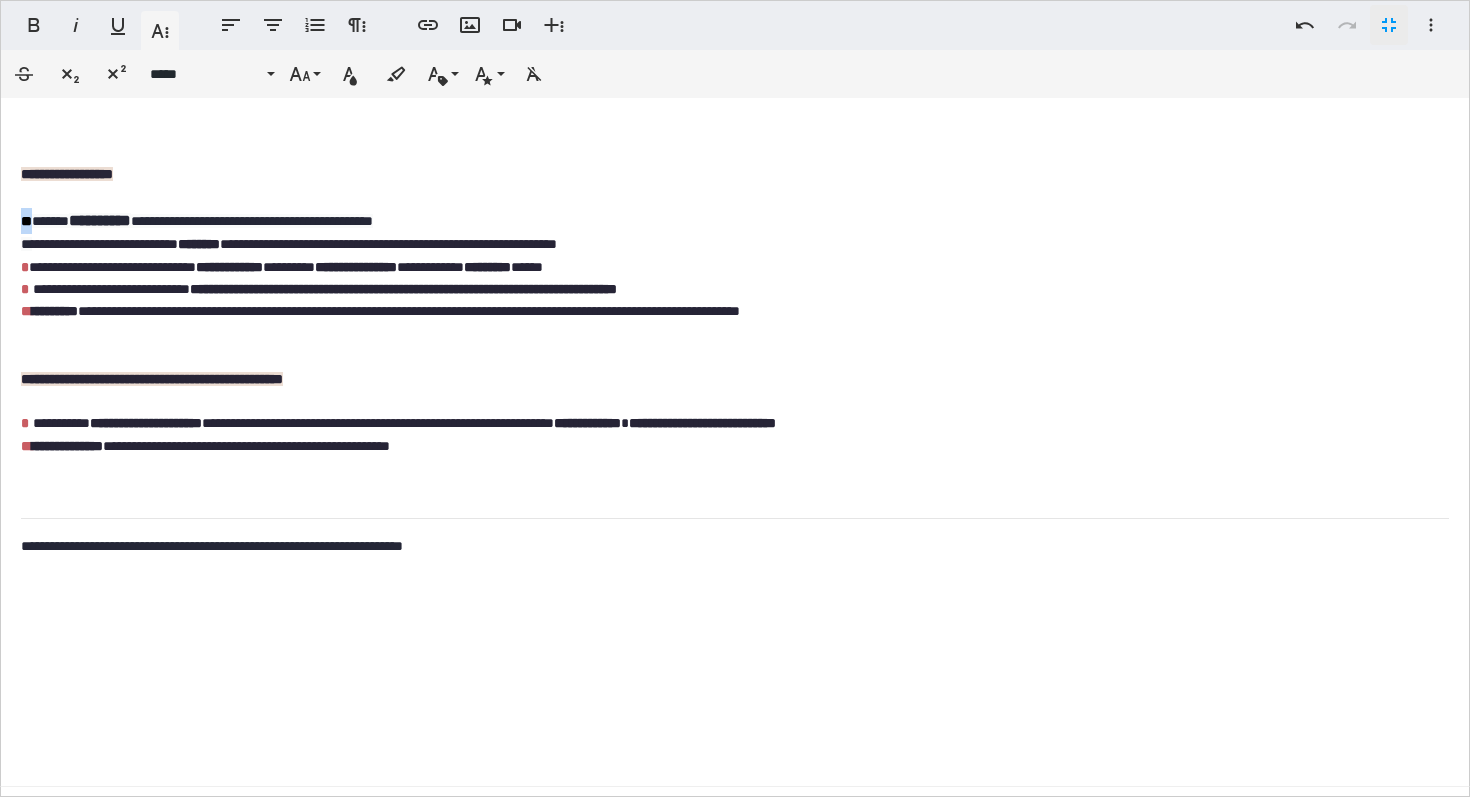 drag, startPoint x: 30, startPoint y: 219, endPoint x: 0, endPoint y: 219, distance: 30 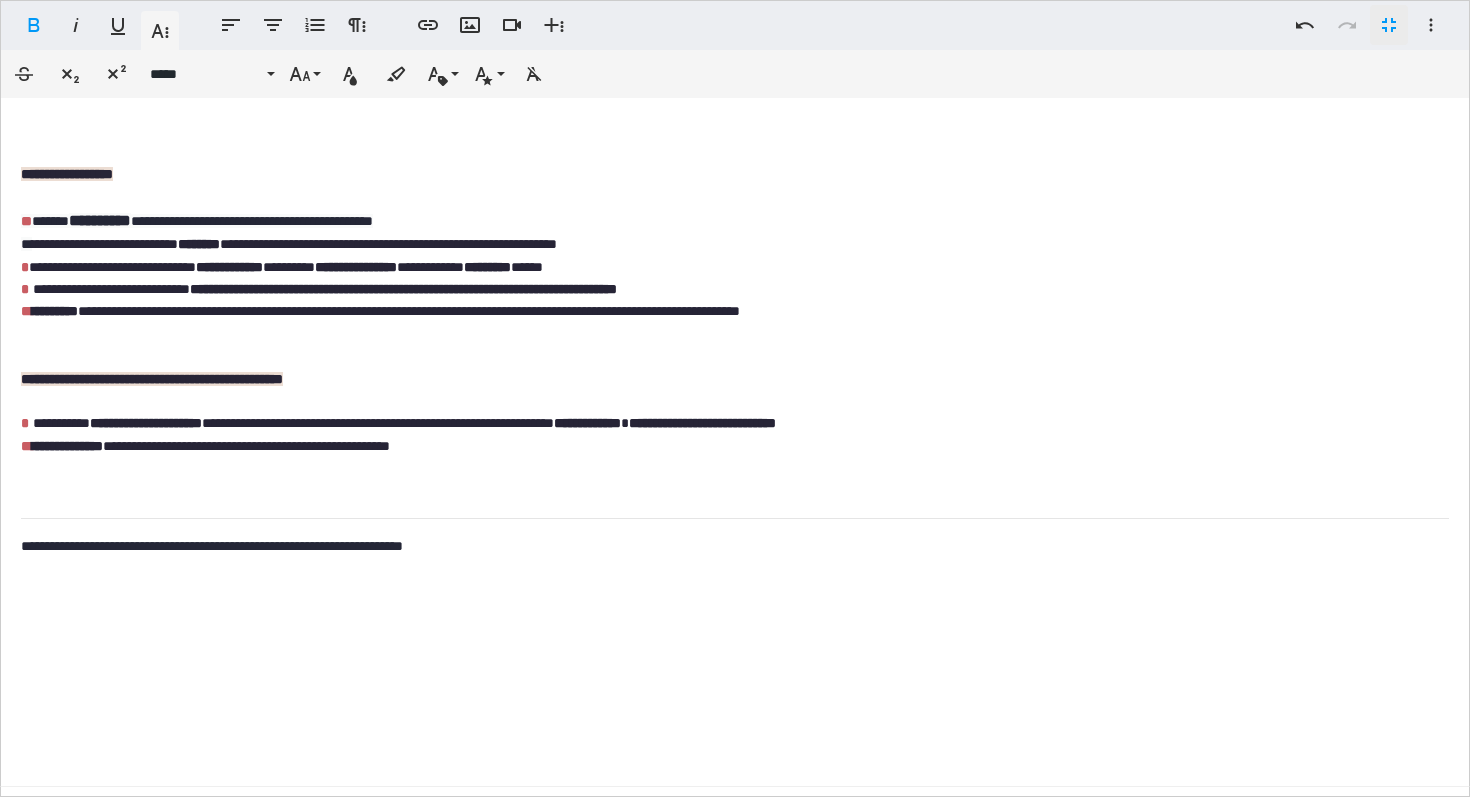 click on "**********" at bounding box center (735, 422) 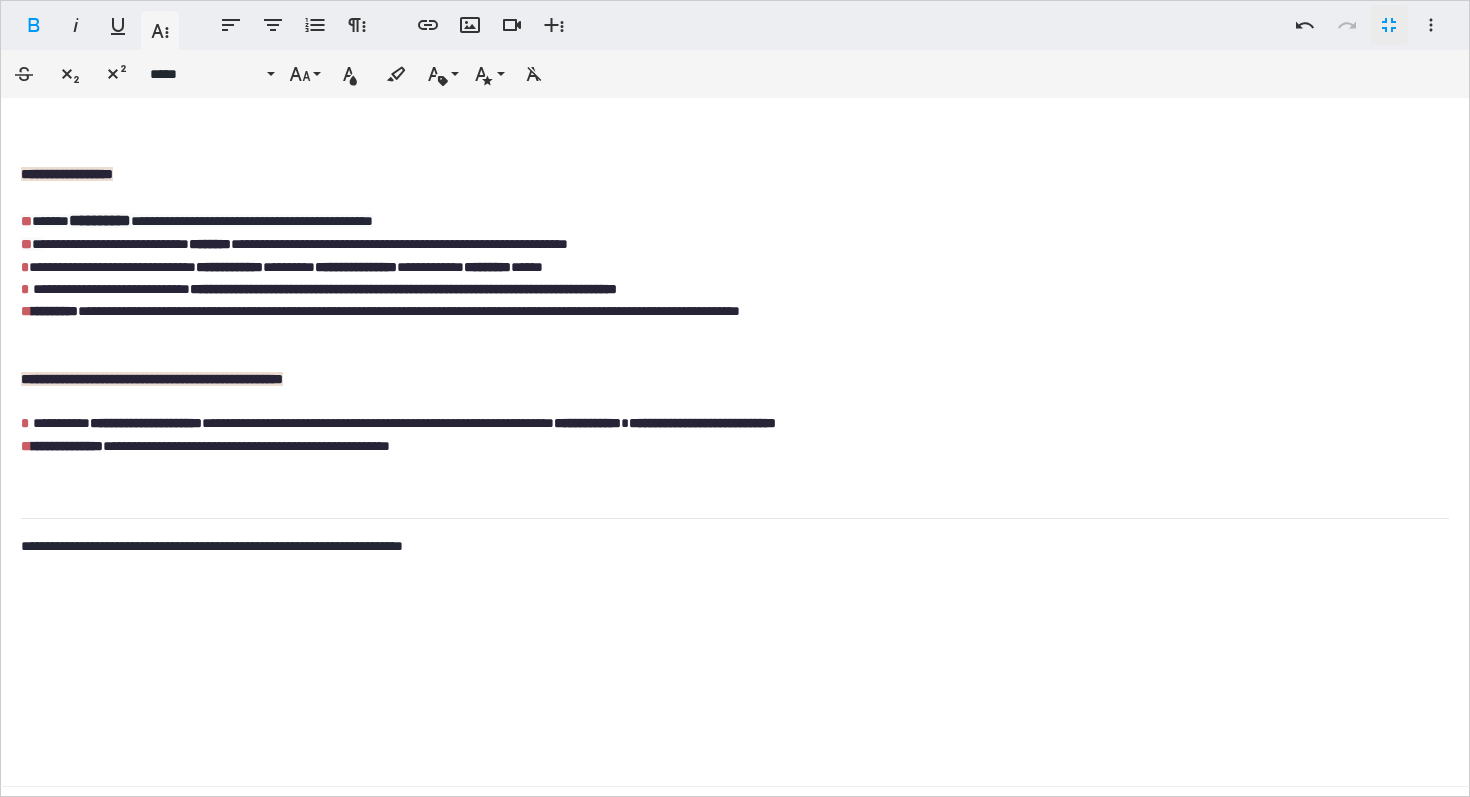 click on "**********" at bounding box center (26, 221) 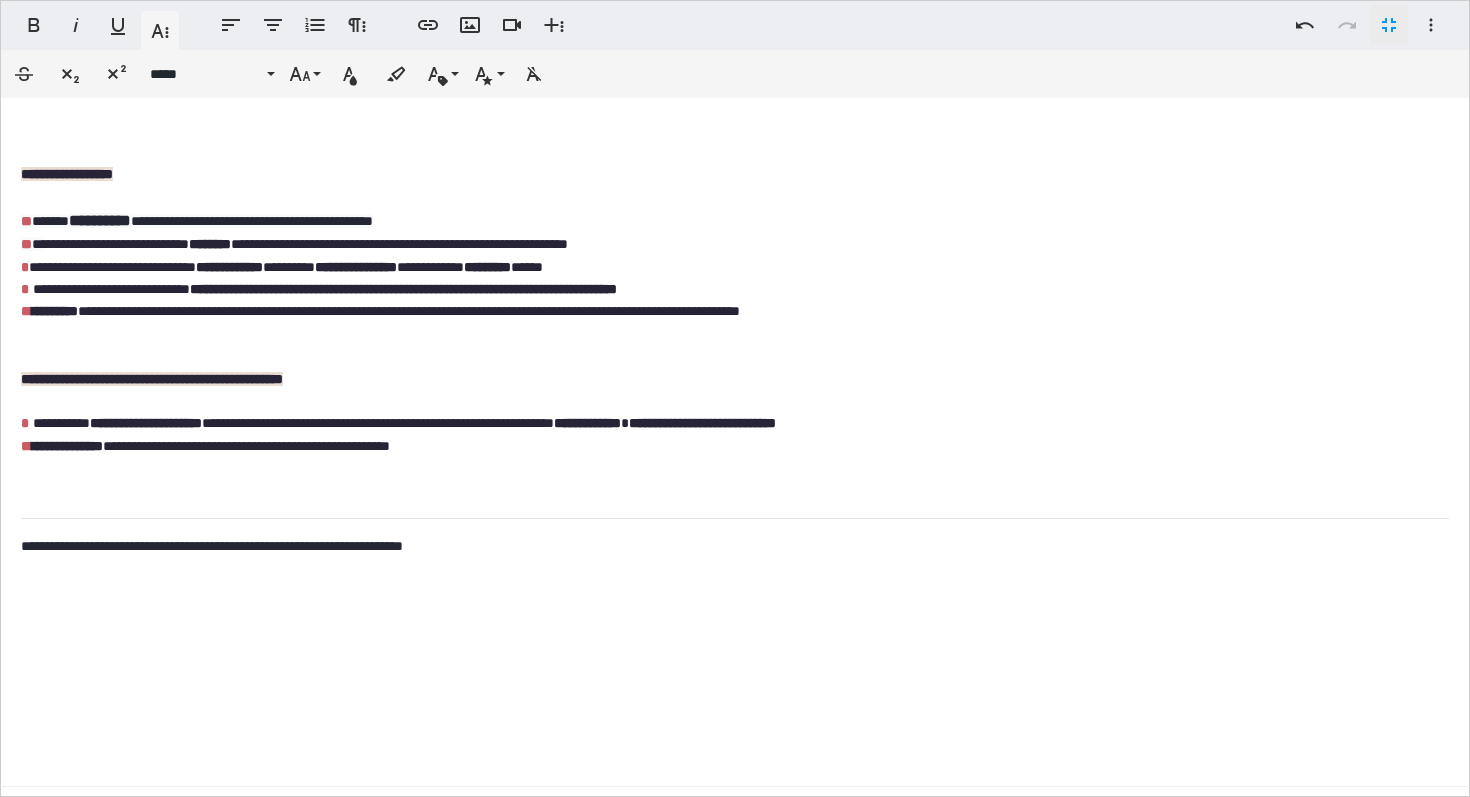 click on "**********" at bounding box center (26, 221) 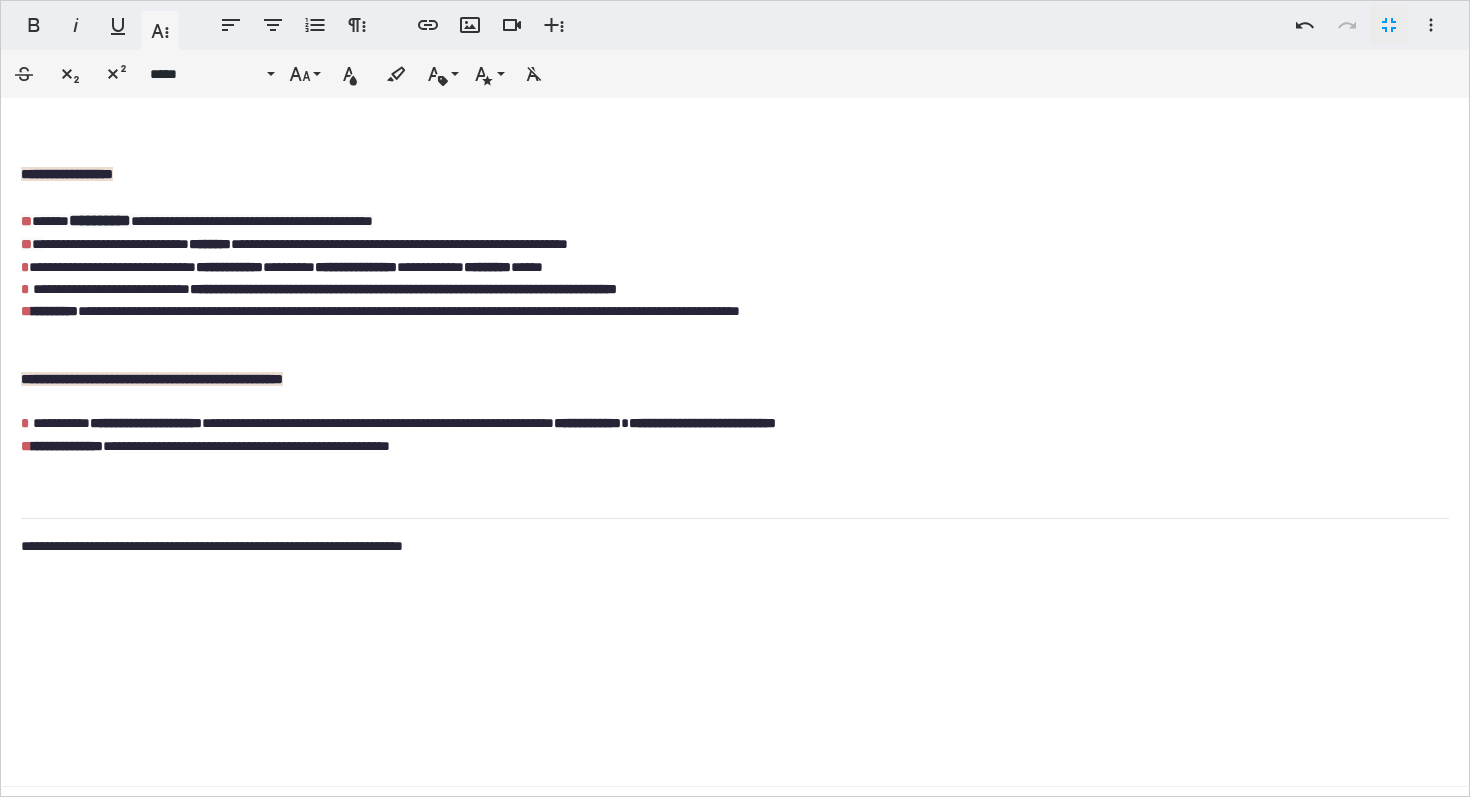 click on "**********" at bounding box center [26, 221] 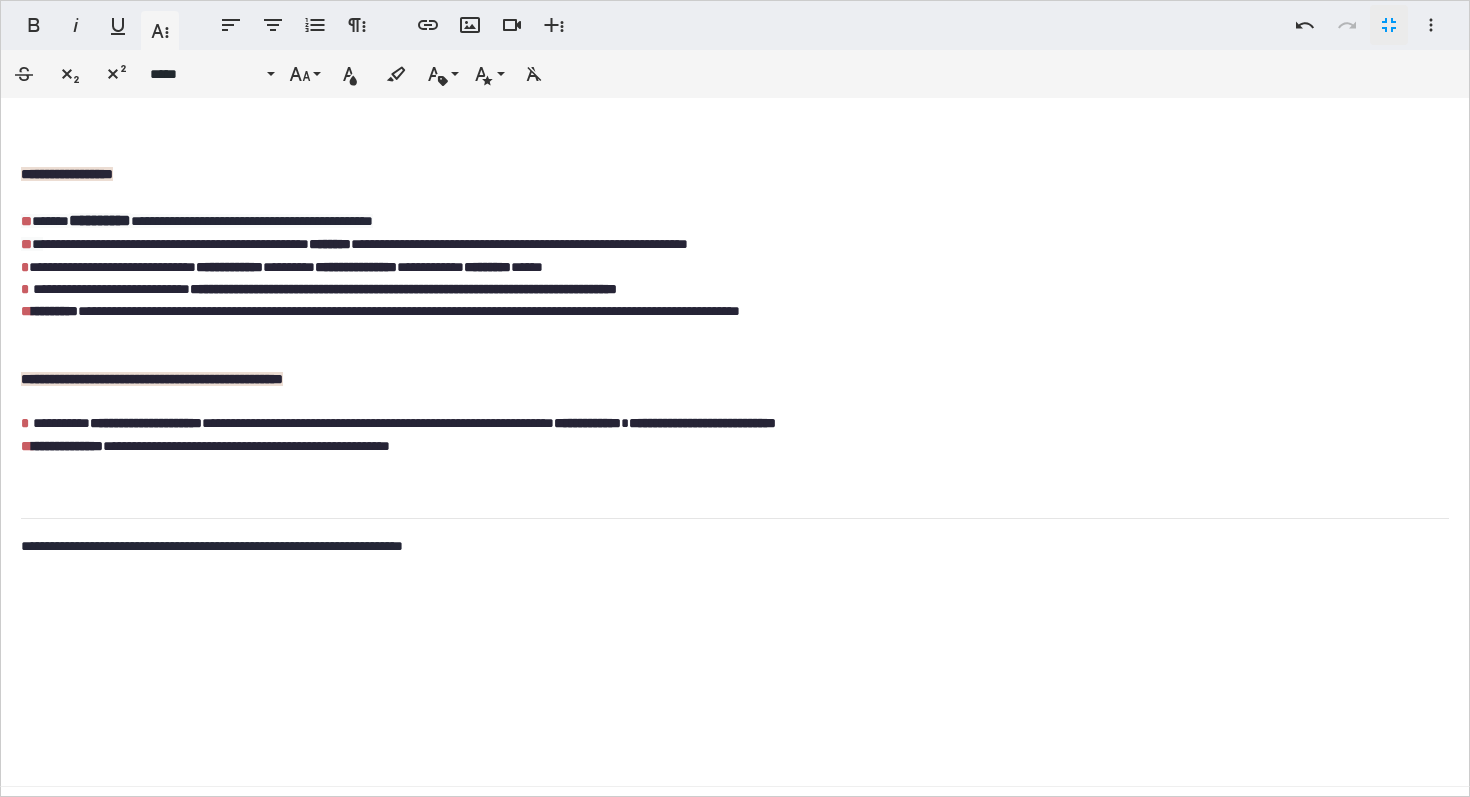 click on "**********" at bounding box center (26, 221) 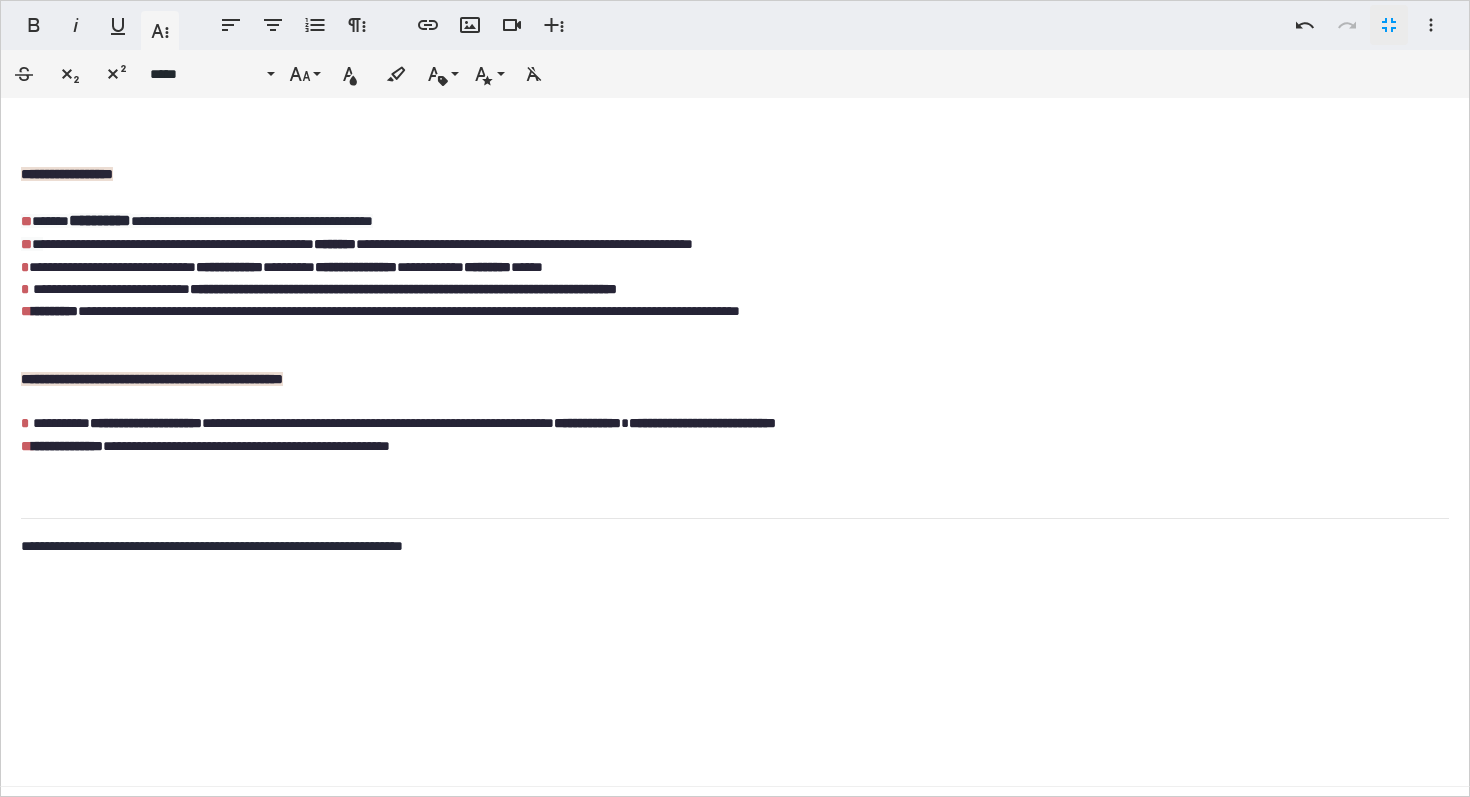 click on "********" at bounding box center (26, 221) 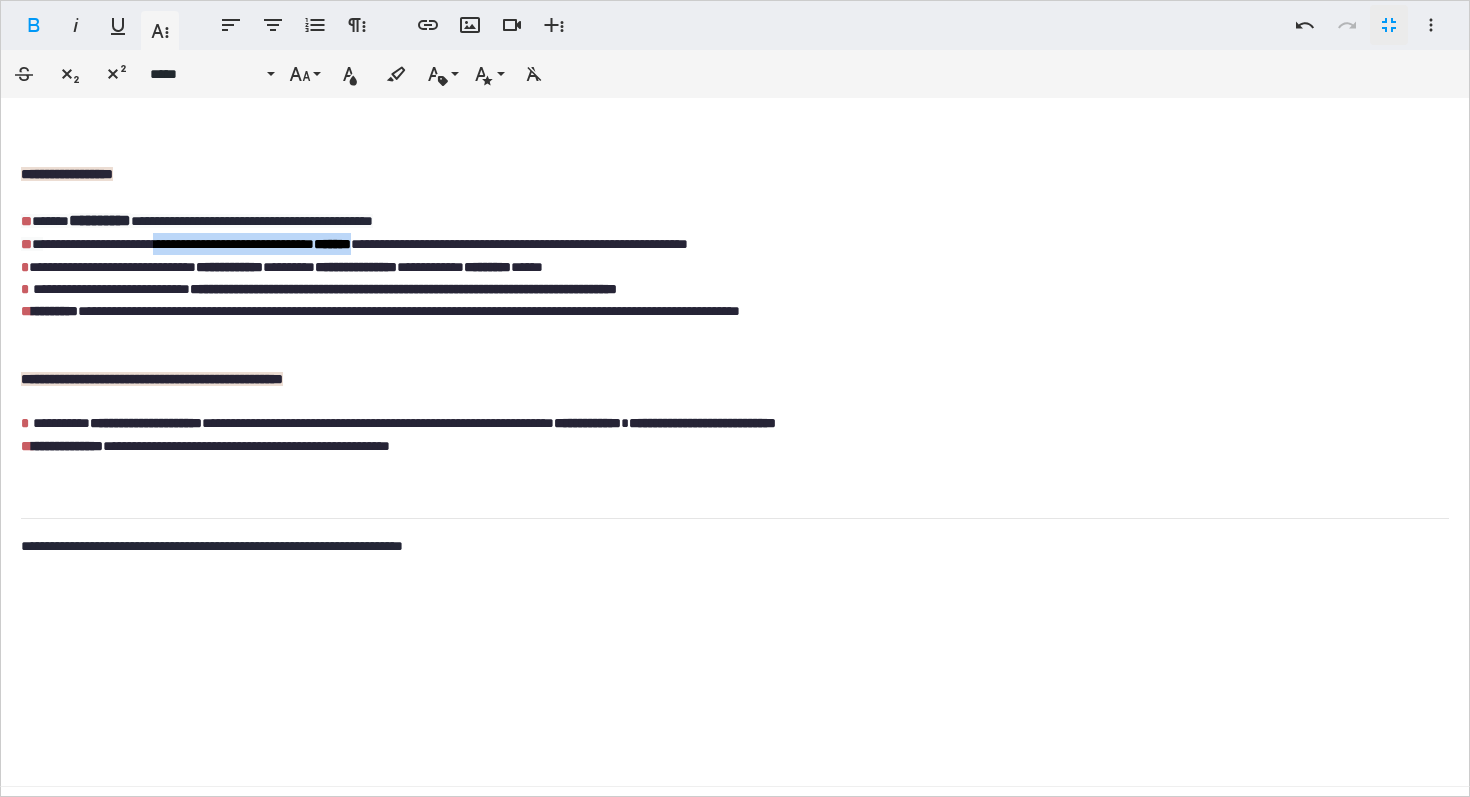 drag, startPoint x: 439, startPoint y: 243, endPoint x: 185, endPoint y: 243, distance: 254 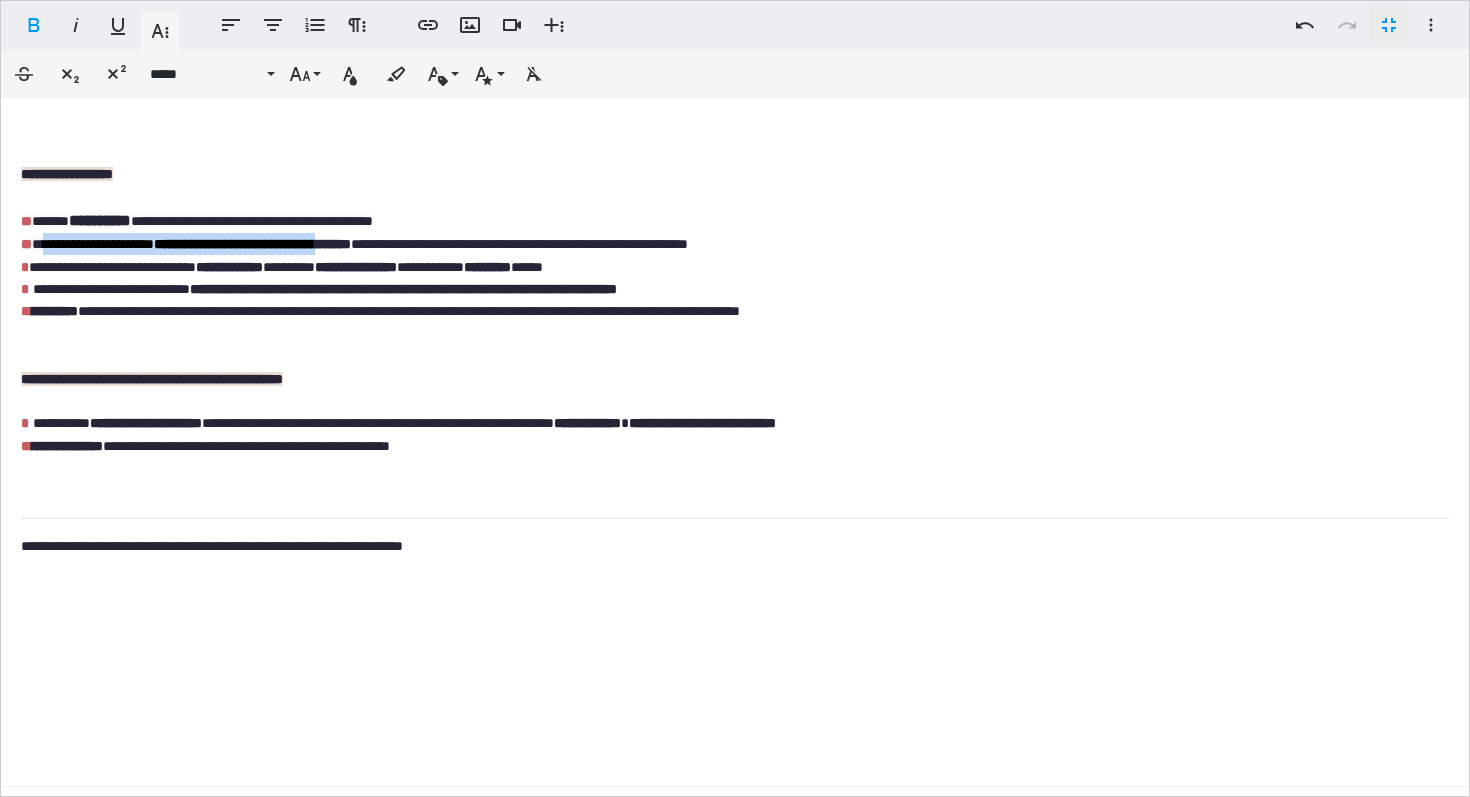 click on "*******" at bounding box center [333, 244] 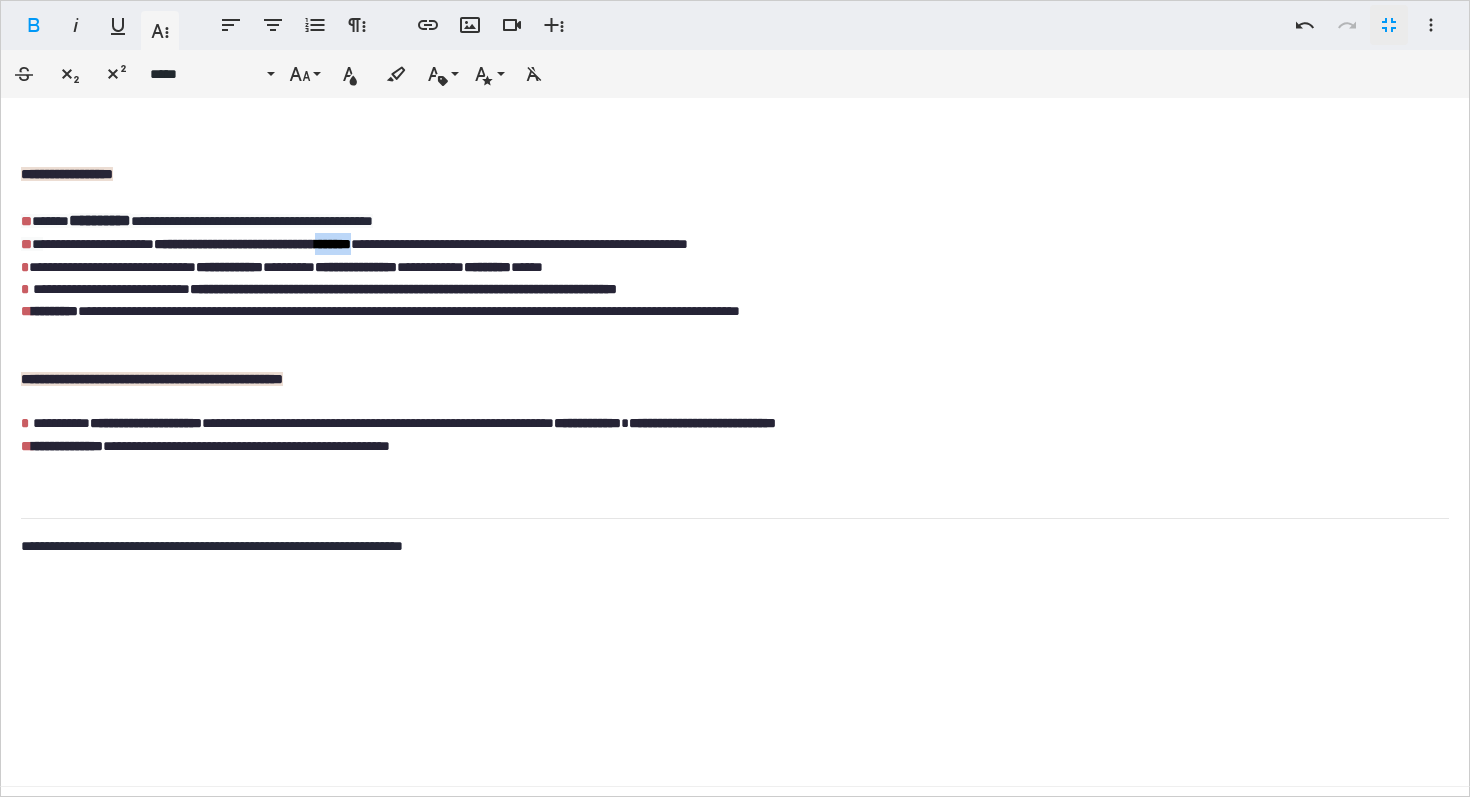 click on "*******" at bounding box center [333, 244] 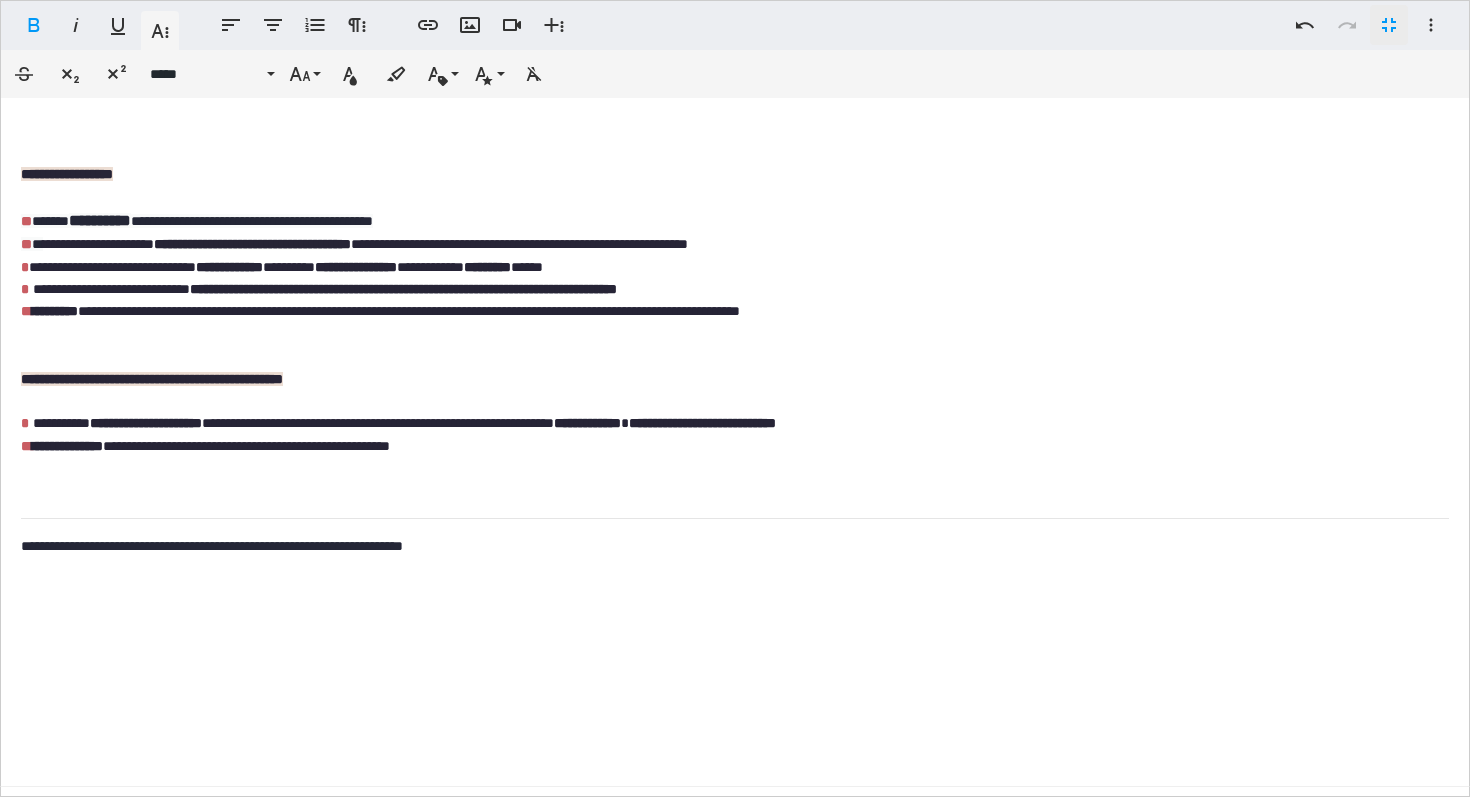 click on "**********" at bounding box center (26, 221) 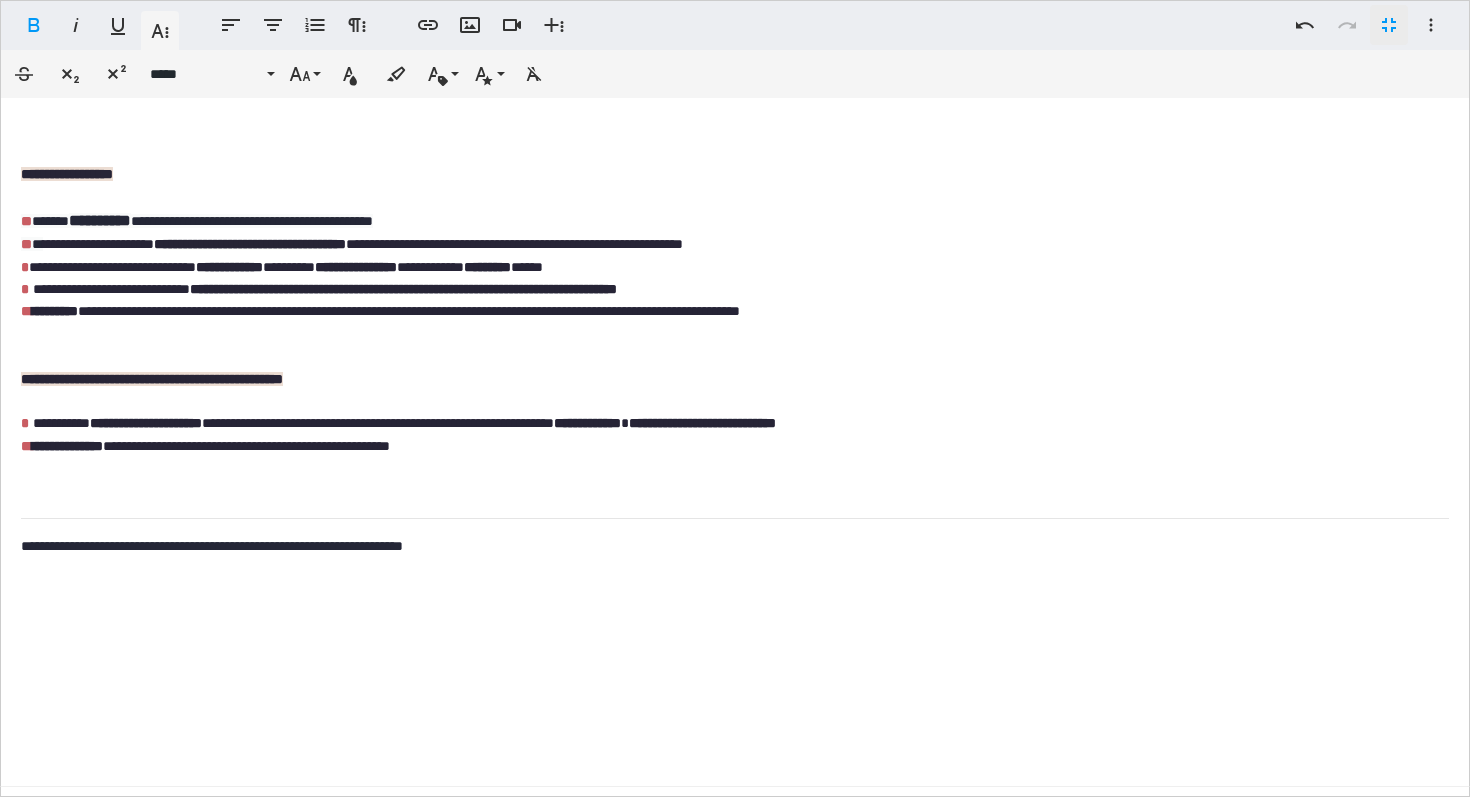 click on "*******" at bounding box center [328, 244] 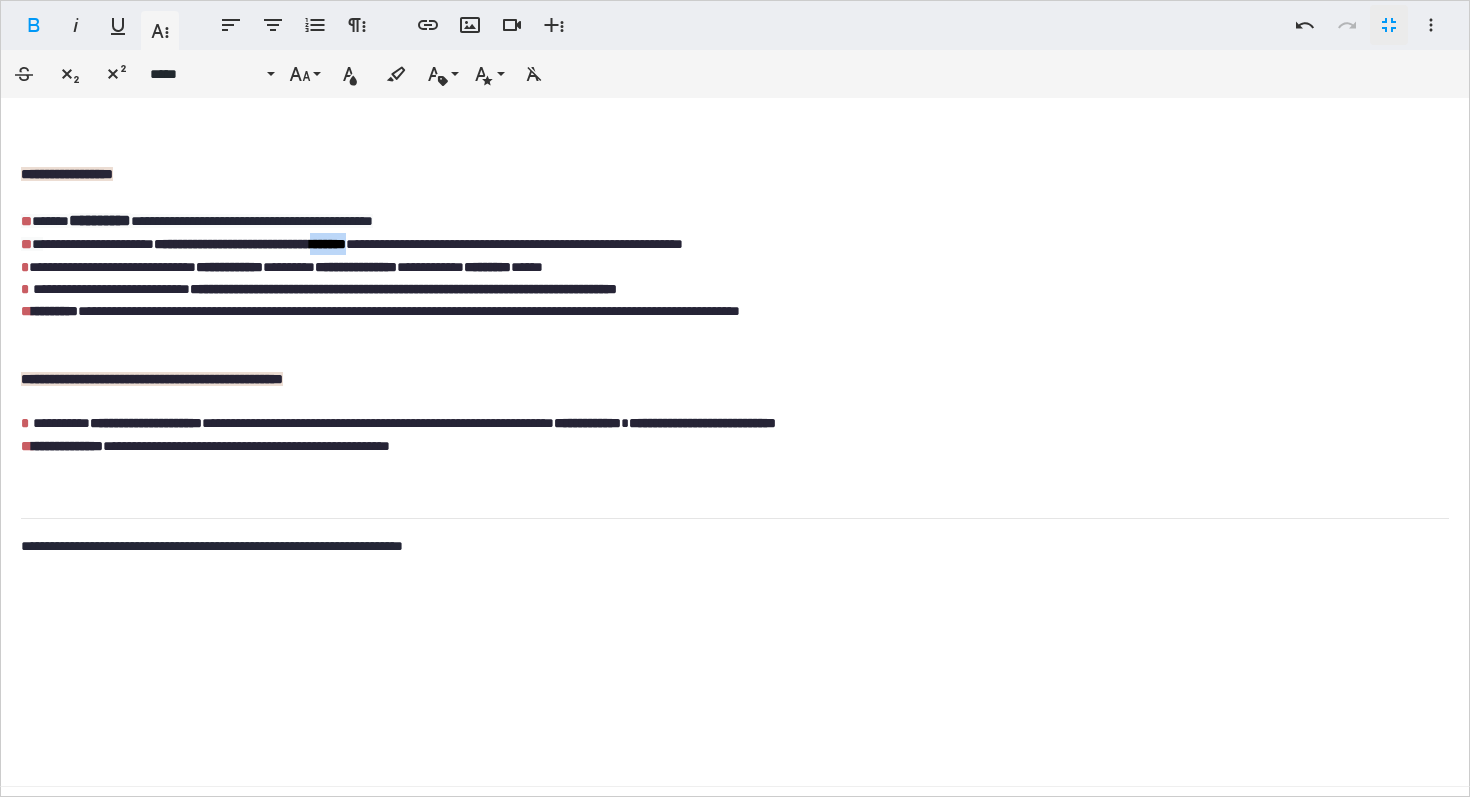 click on "*******" at bounding box center [328, 244] 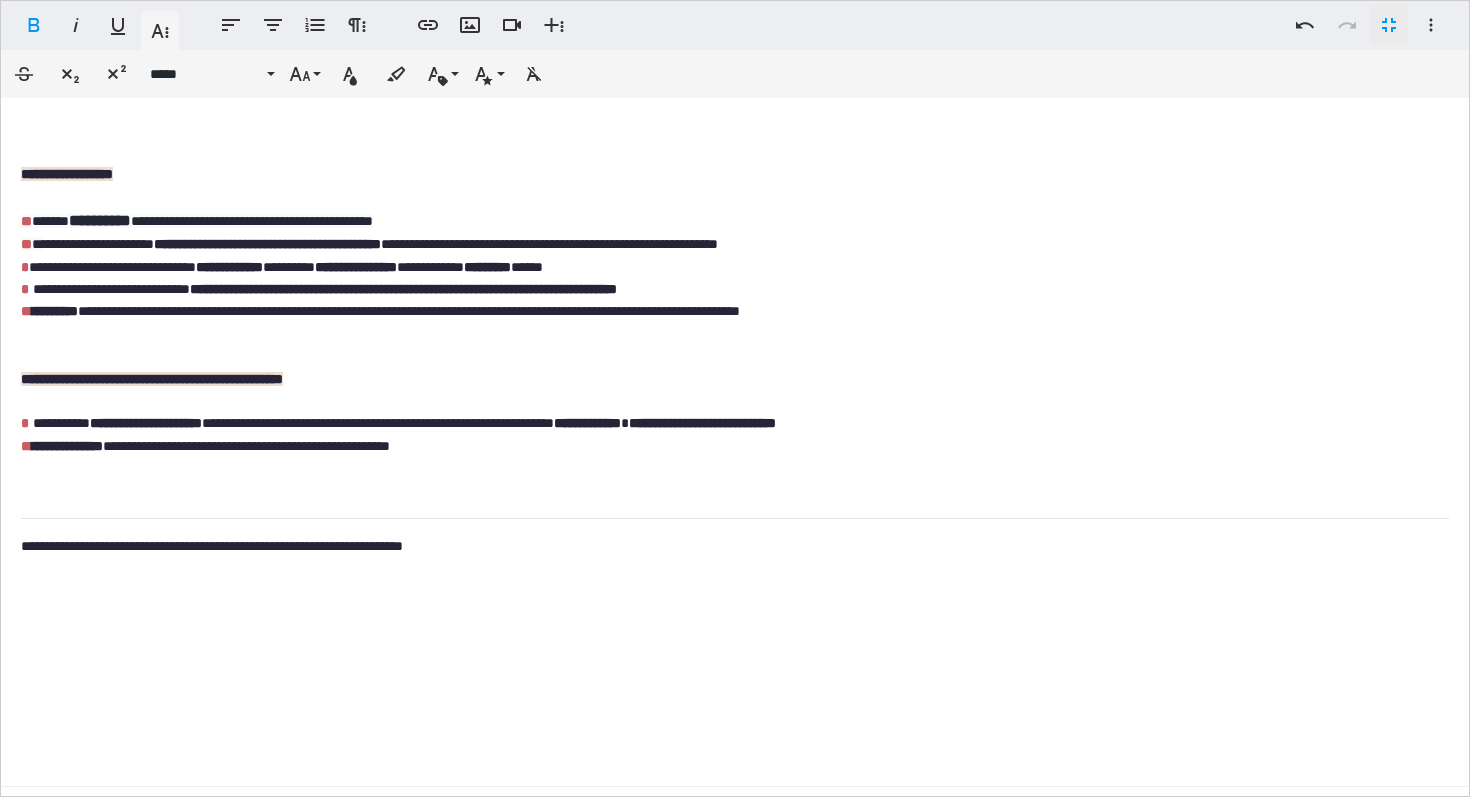 click on "**********" at bounding box center (735, 422) 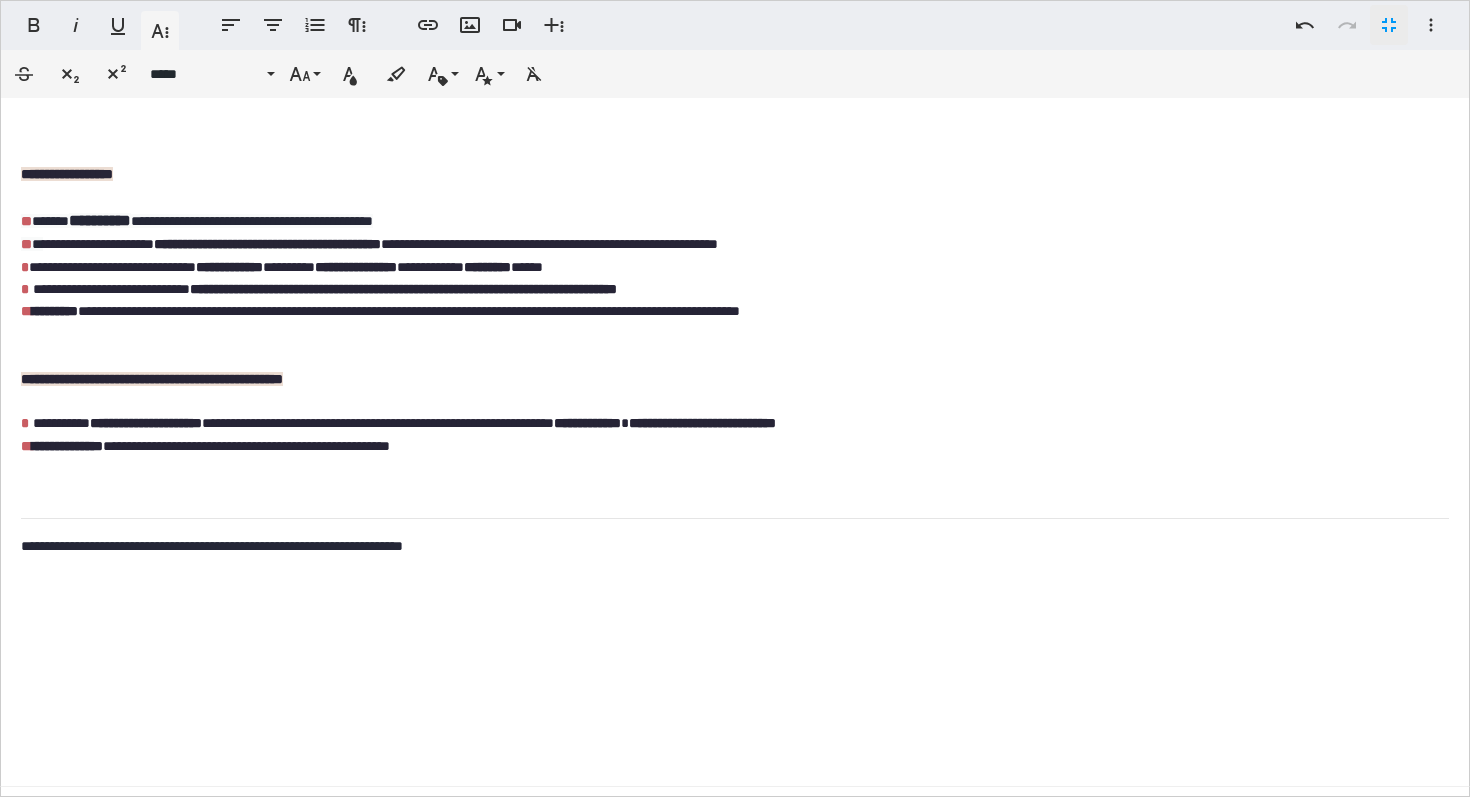 click on "**********" at bounding box center [26, 221] 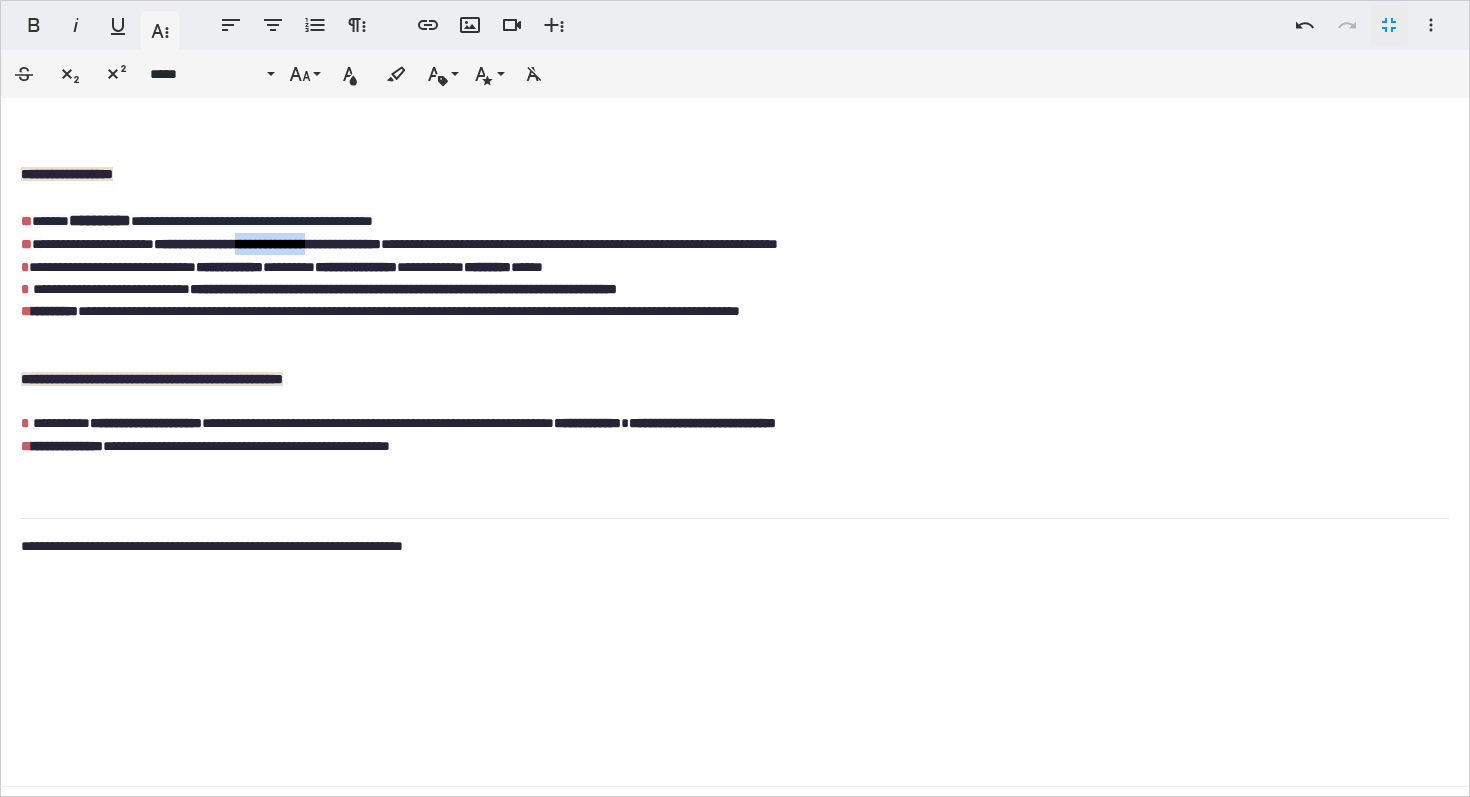 drag, startPoint x: 392, startPoint y: 248, endPoint x: 295, endPoint y: 249, distance: 97.00516 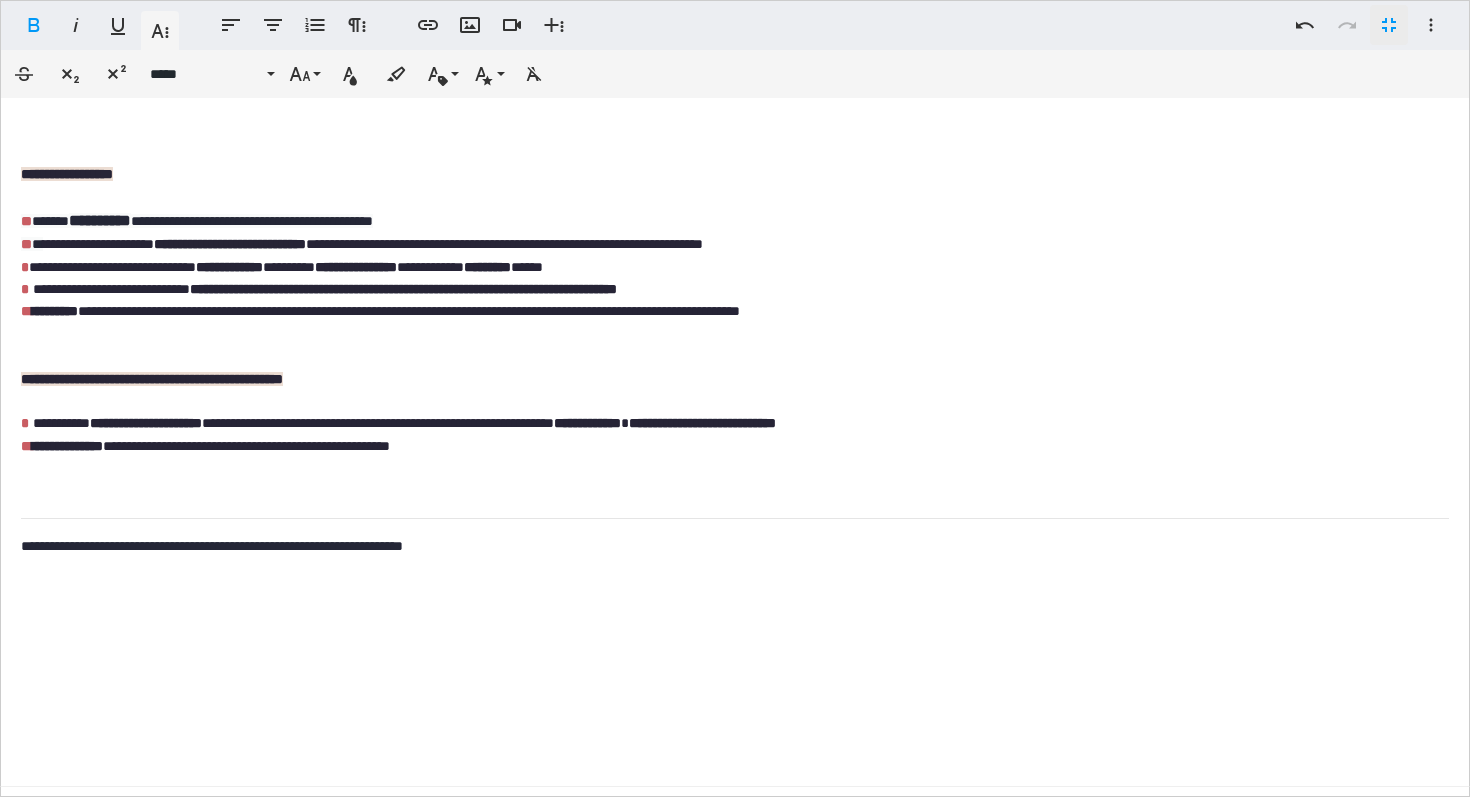 click on "**********" at bounding box center [26, 221] 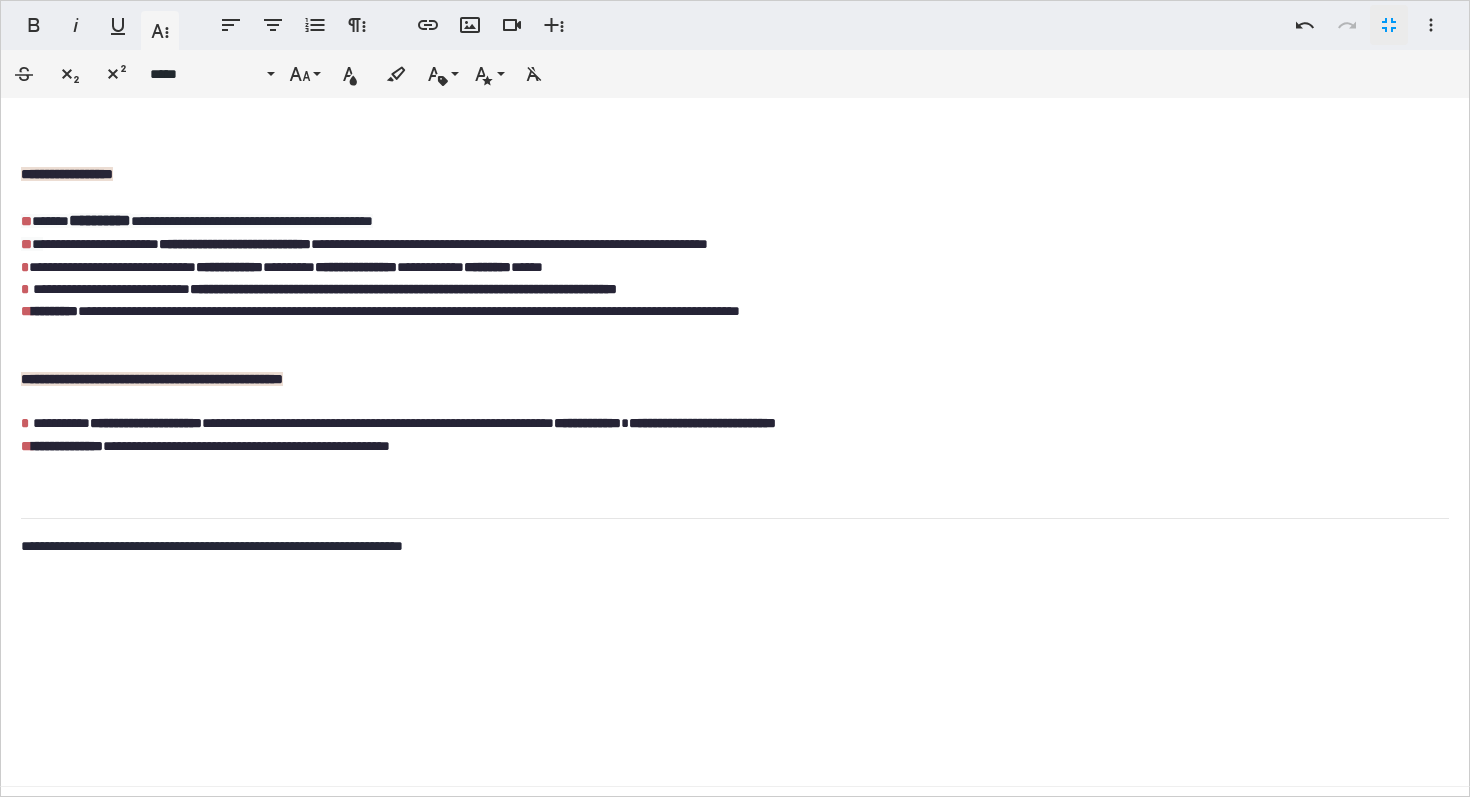 click on "**********" at bounding box center [386, 311] 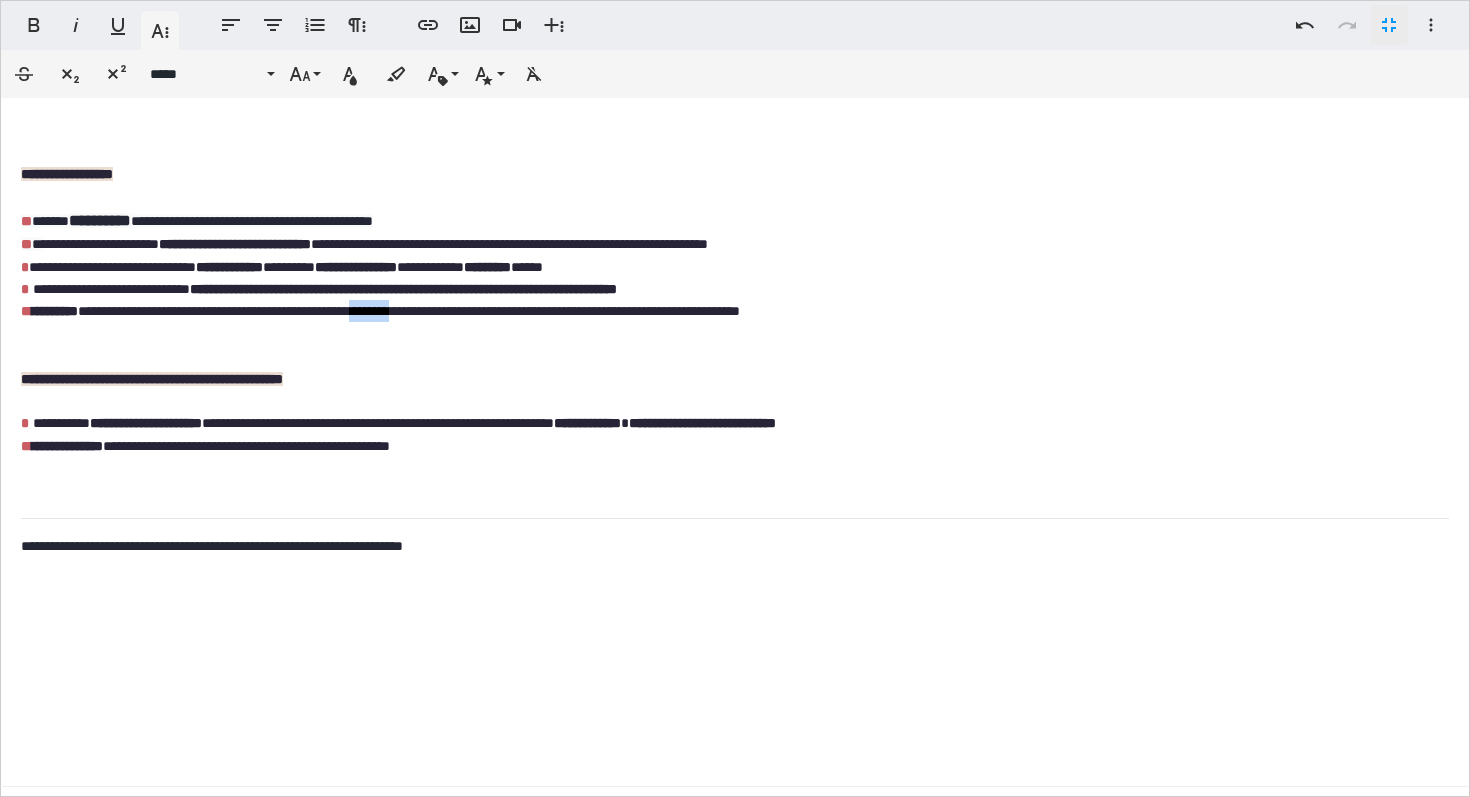 click on "**********" at bounding box center [386, 311] 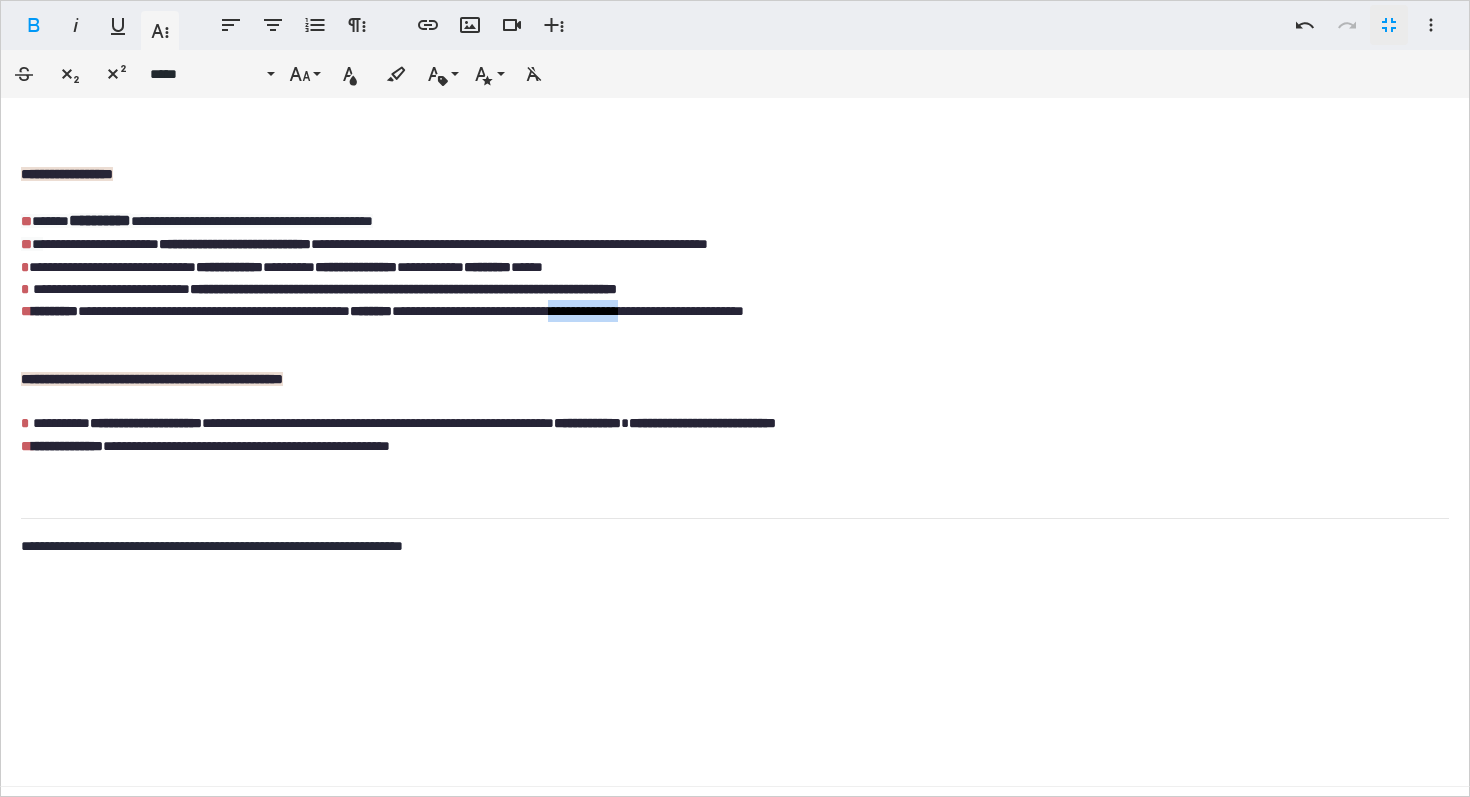 drag, startPoint x: 673, startPoint y: 316, endPoint x: 765, endPoint y: 321, distance: 92.13577 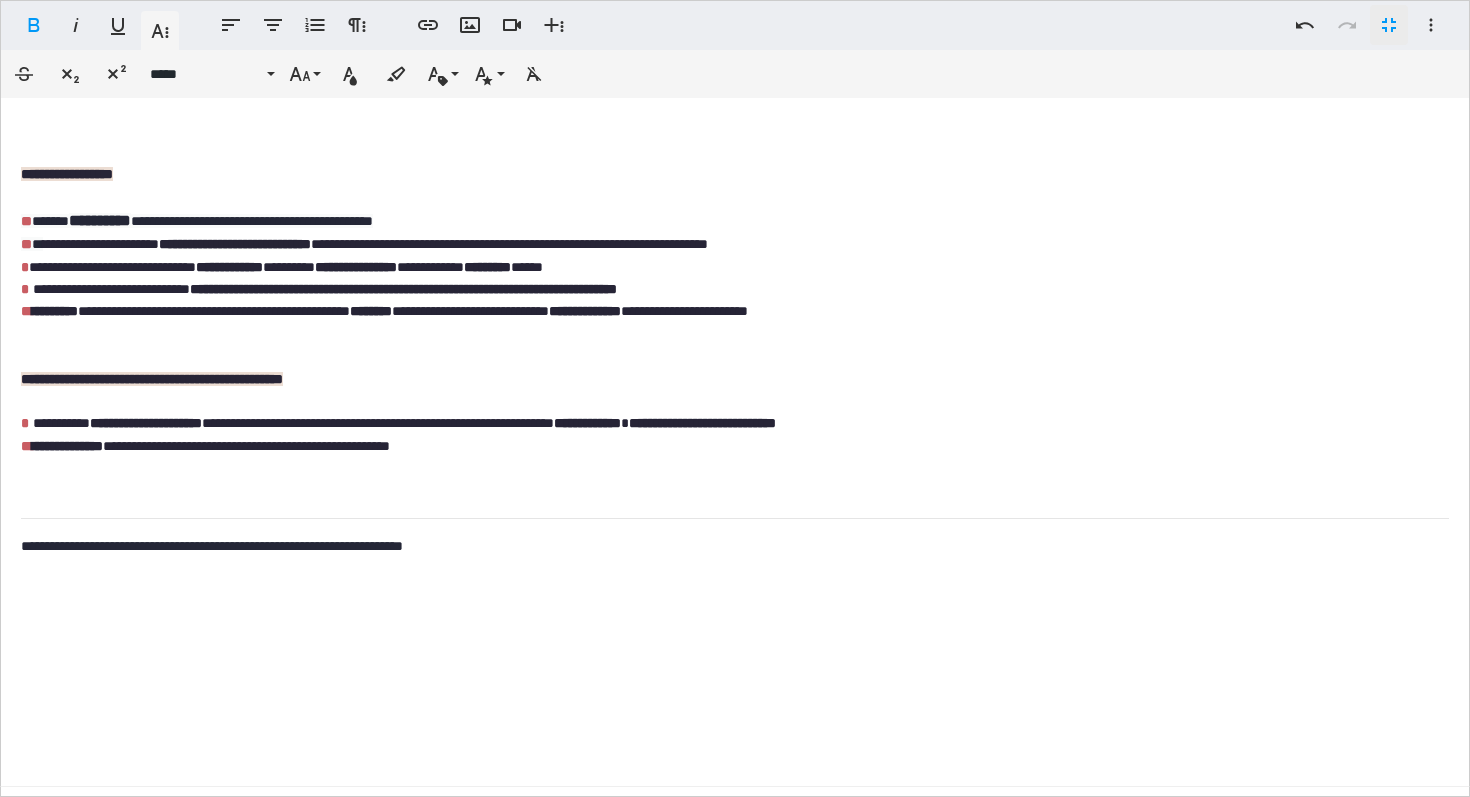 click on "**********" at bounding box center [735, 422] 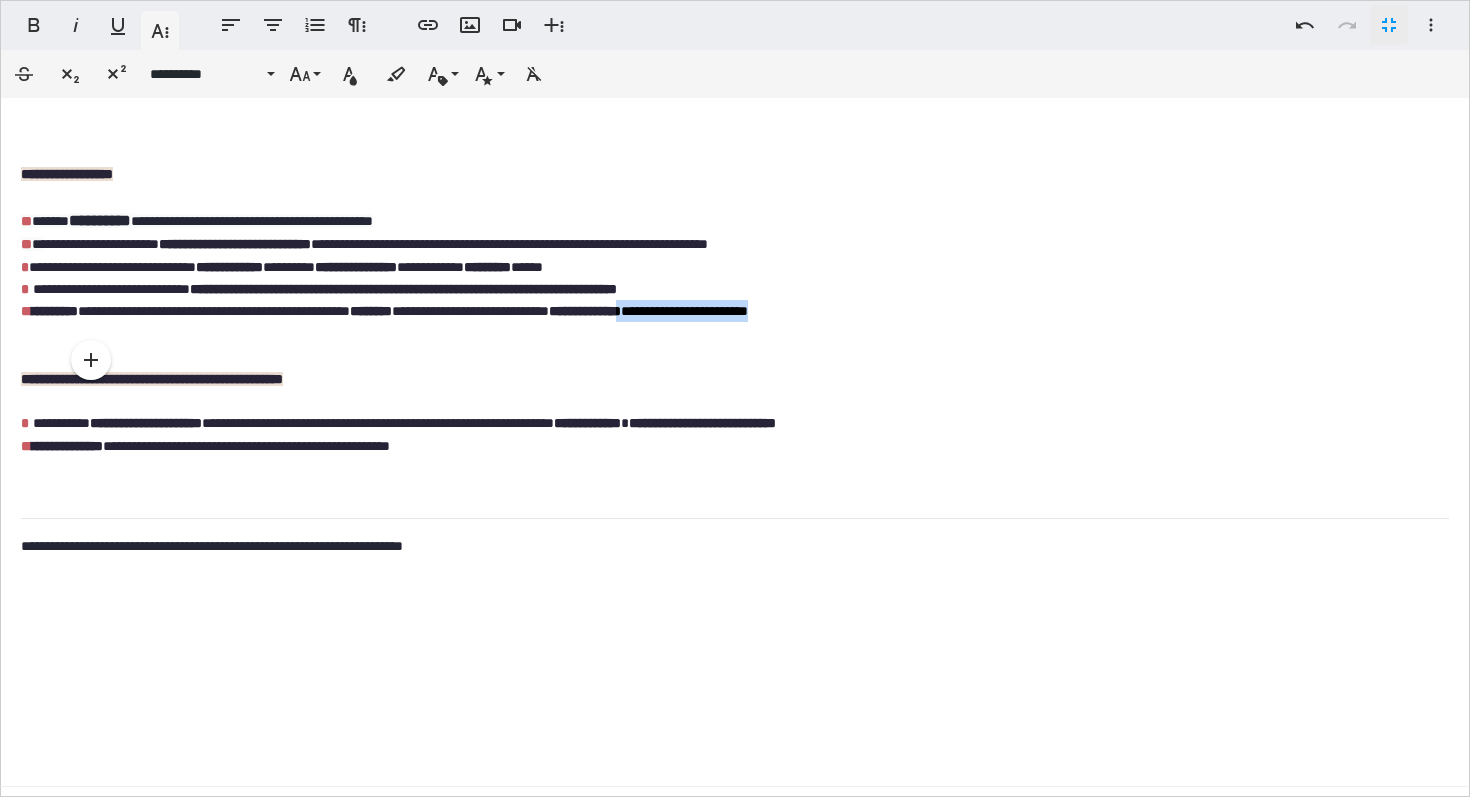 drag, startPoint x: 949, startPoint y: 316, endPoint x: 761, endPoint y: 319, distance: 188.02394 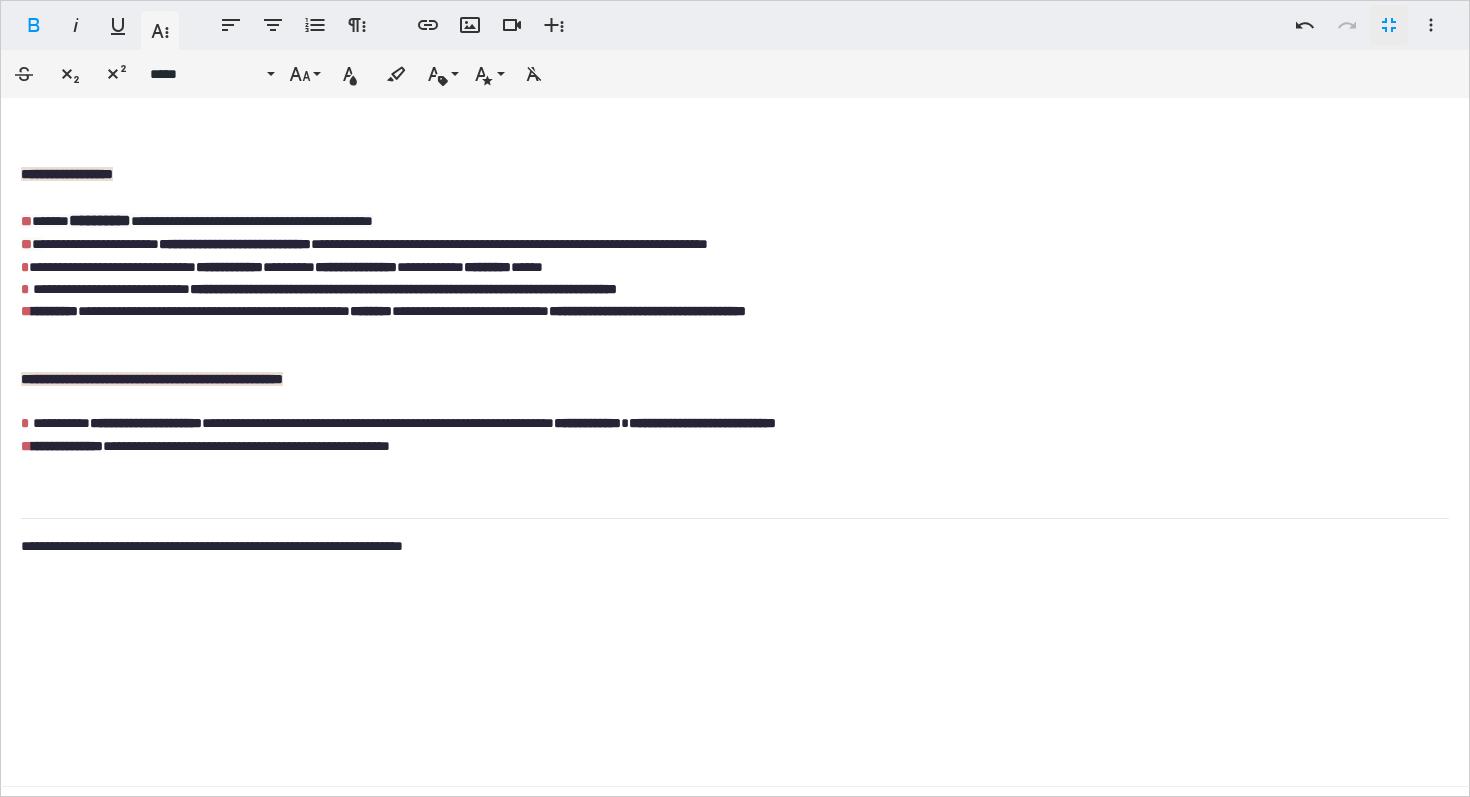 click on "**********" at bounding box center (735, 422) 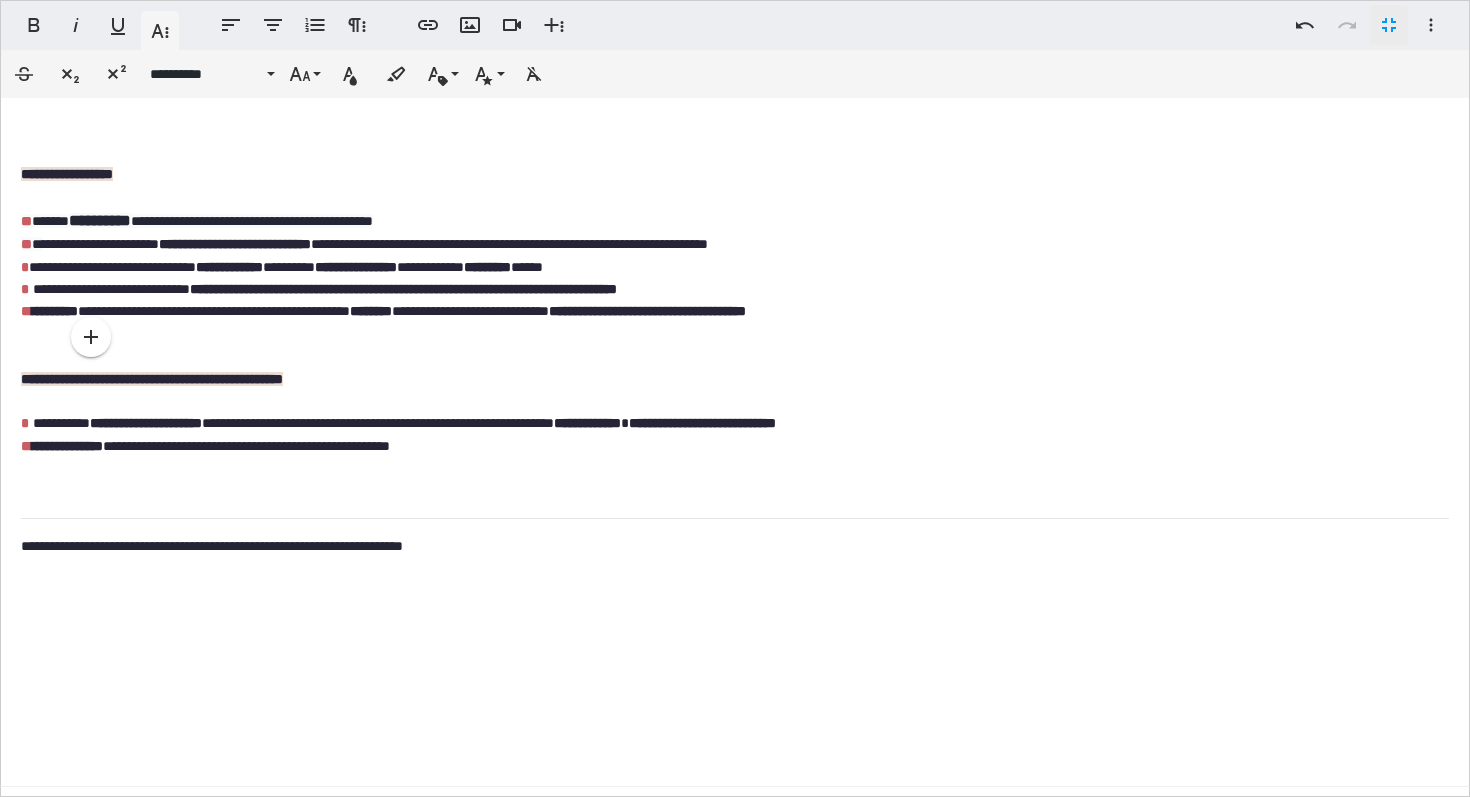 click on "**********" at bounding box center (735, 422) 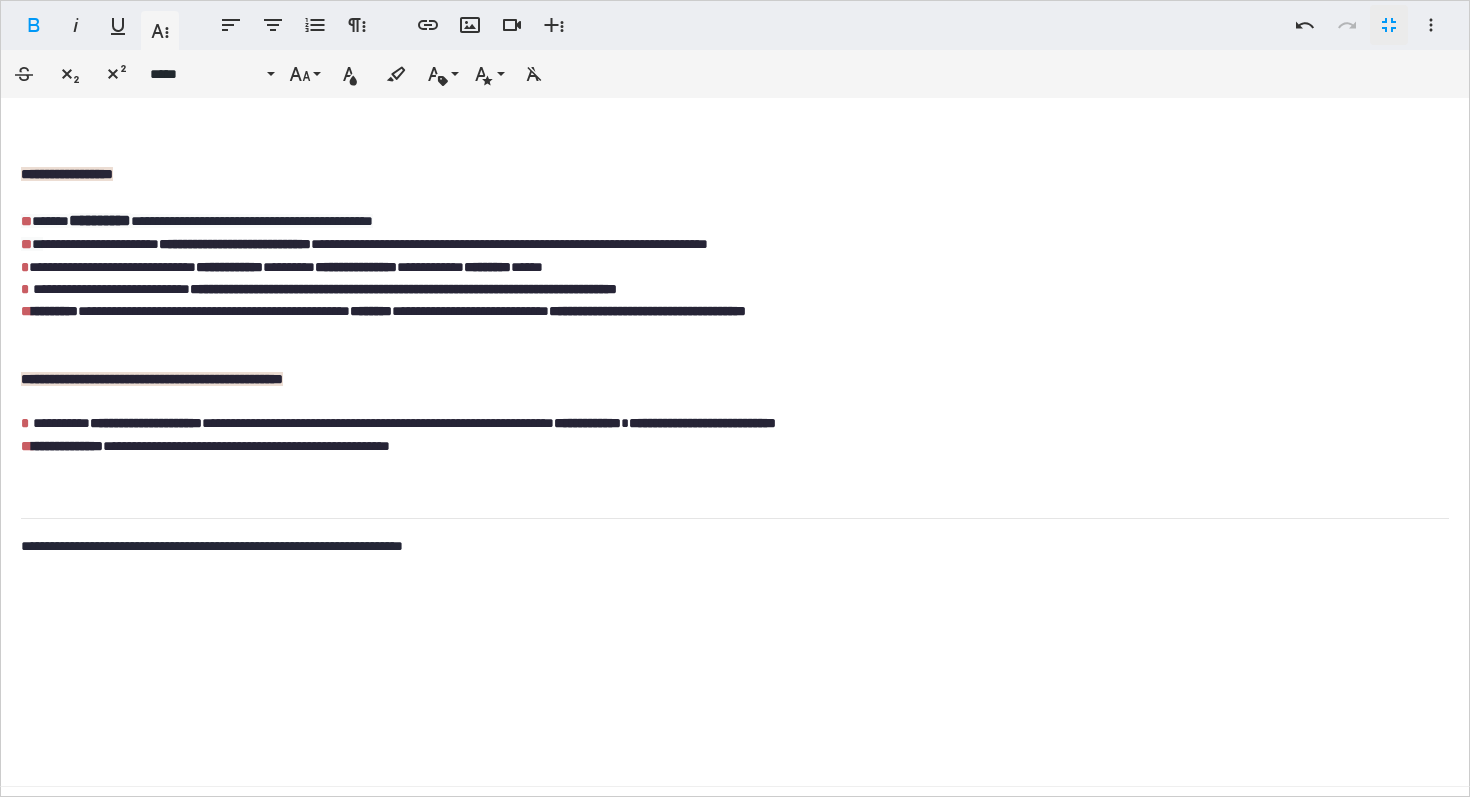 click on "**********" at bounding box center (735, 422) 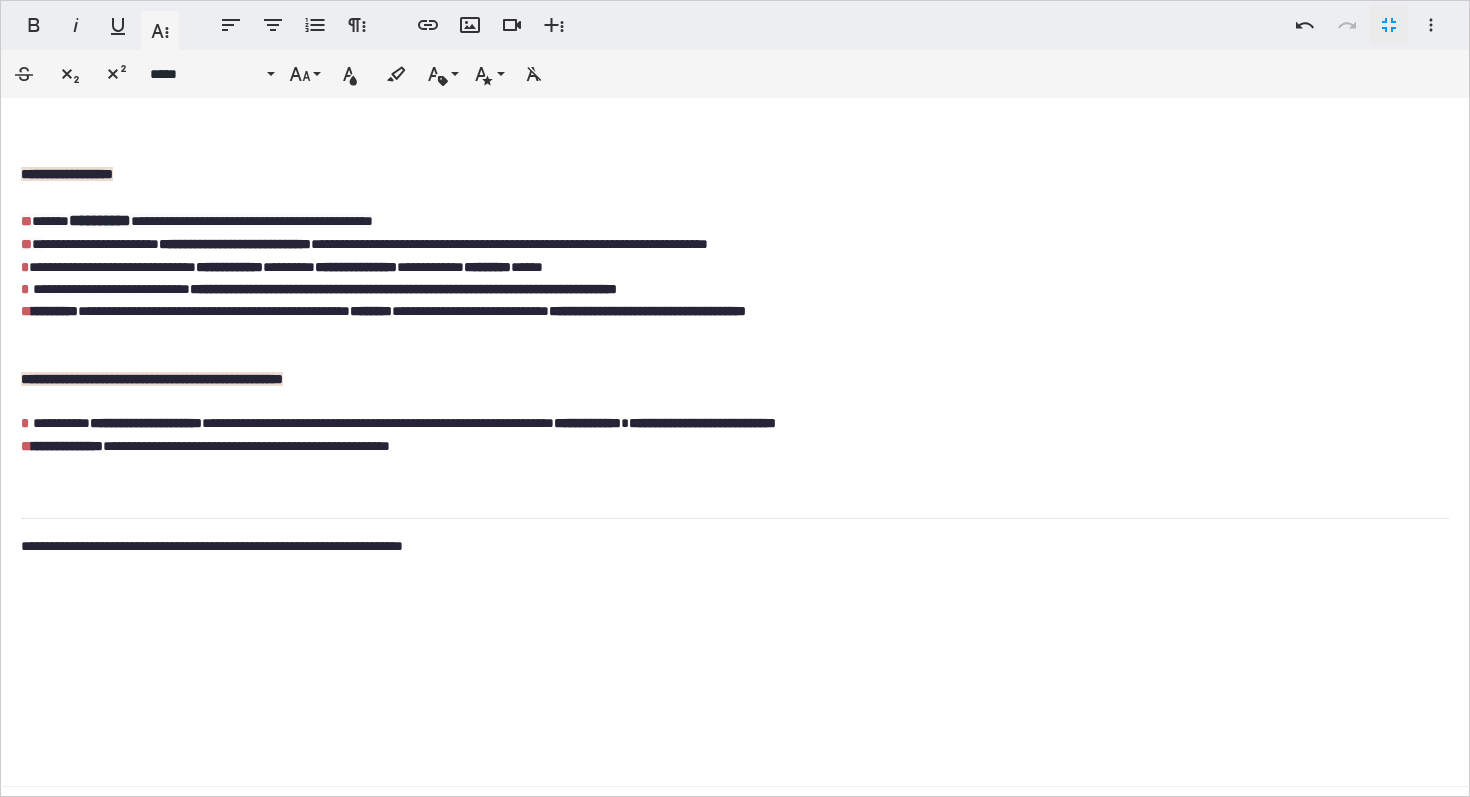 click on "**********" at bounding box center [735, 422] 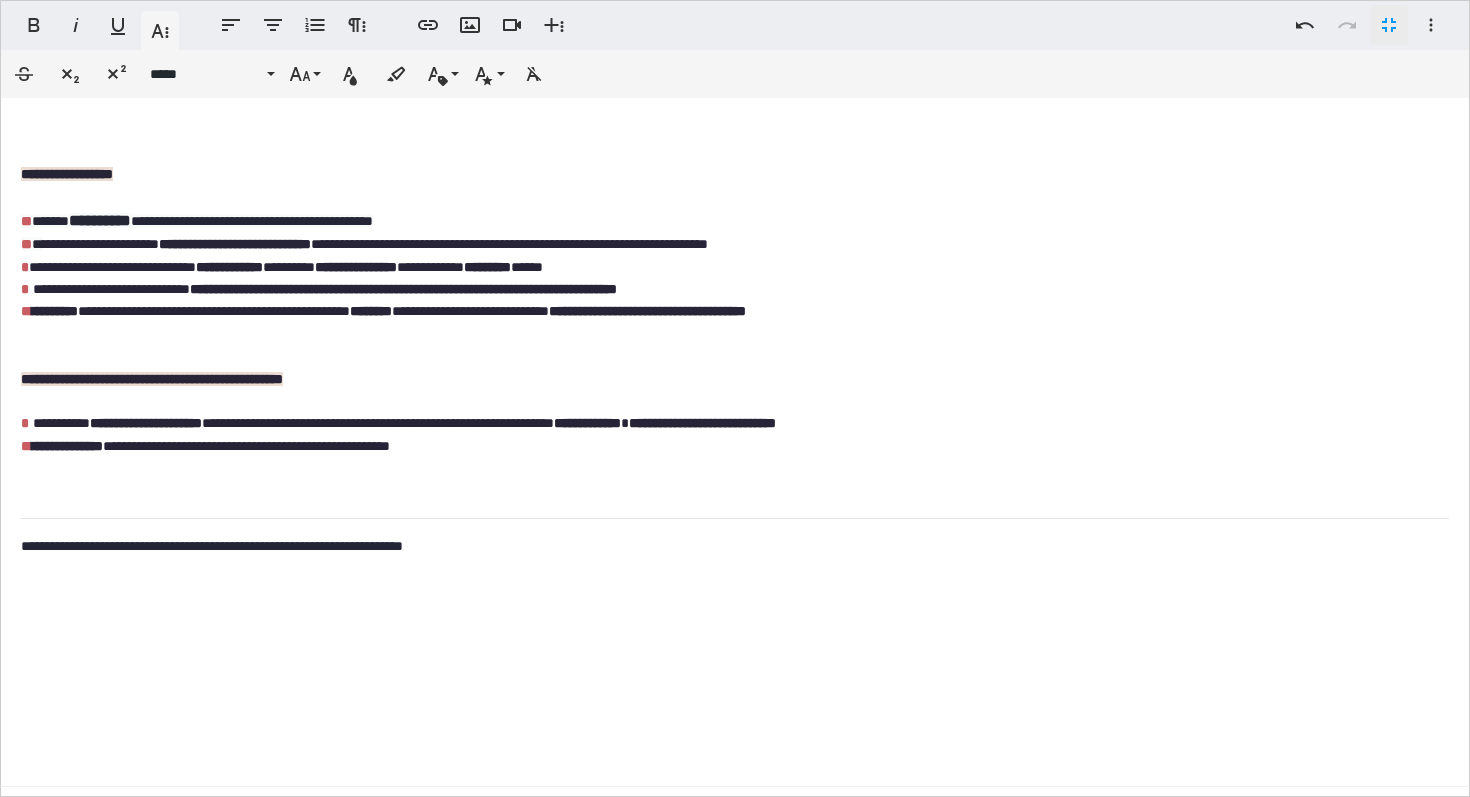 click on "**********" at bounding box center (246, 446) 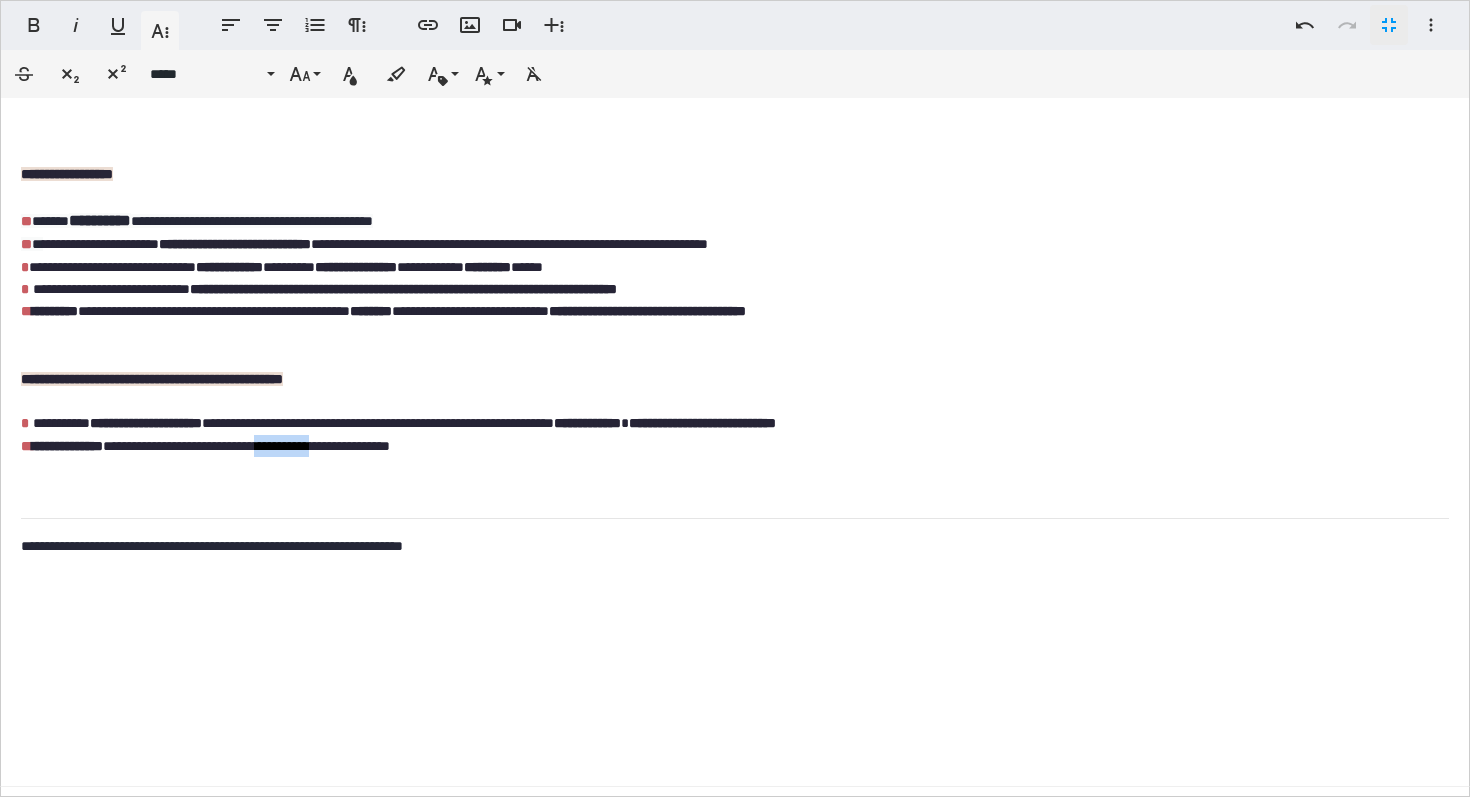 click on "**********" at bounding box center (246, 446) 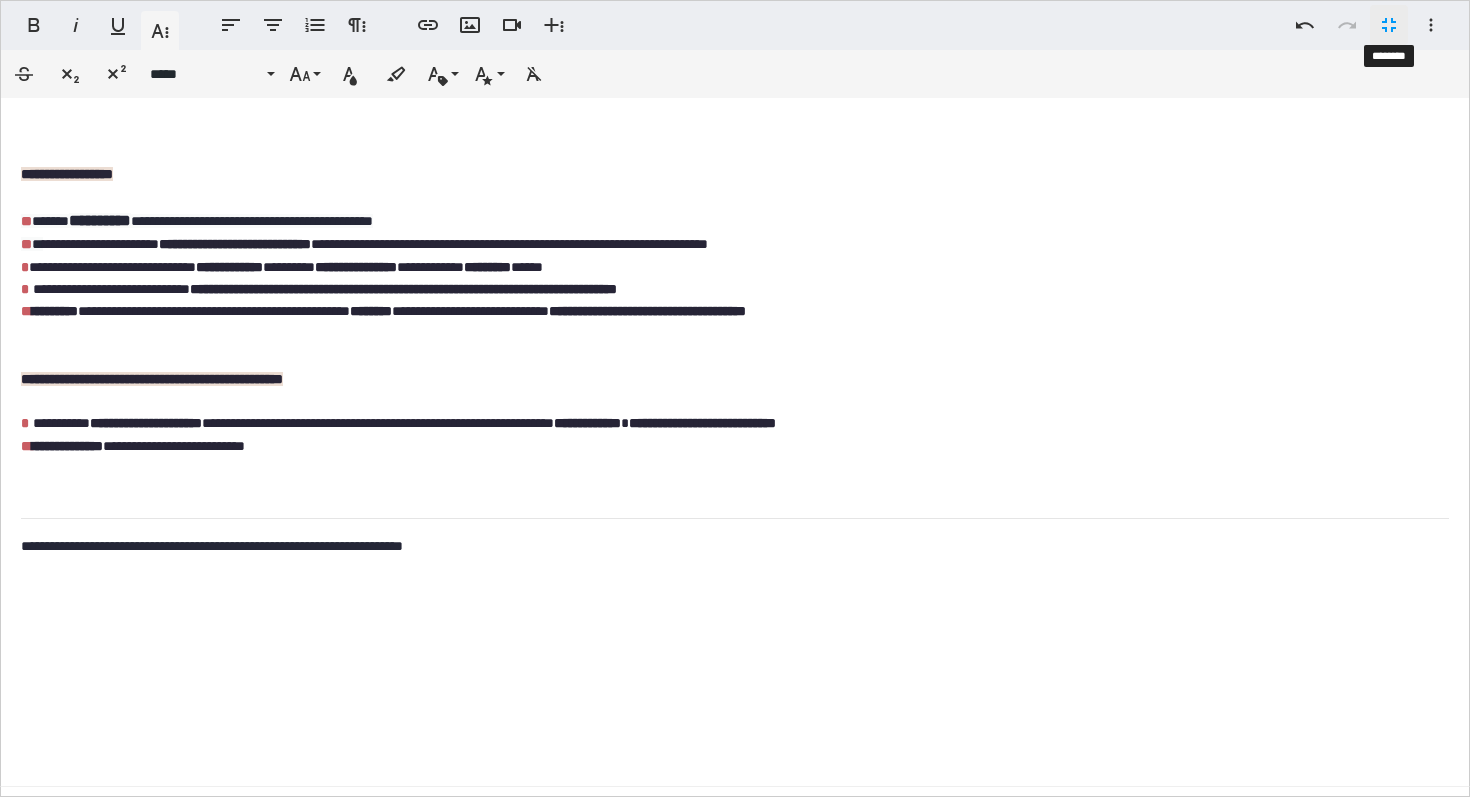 click on "********" at bounding box center (1389, 25) 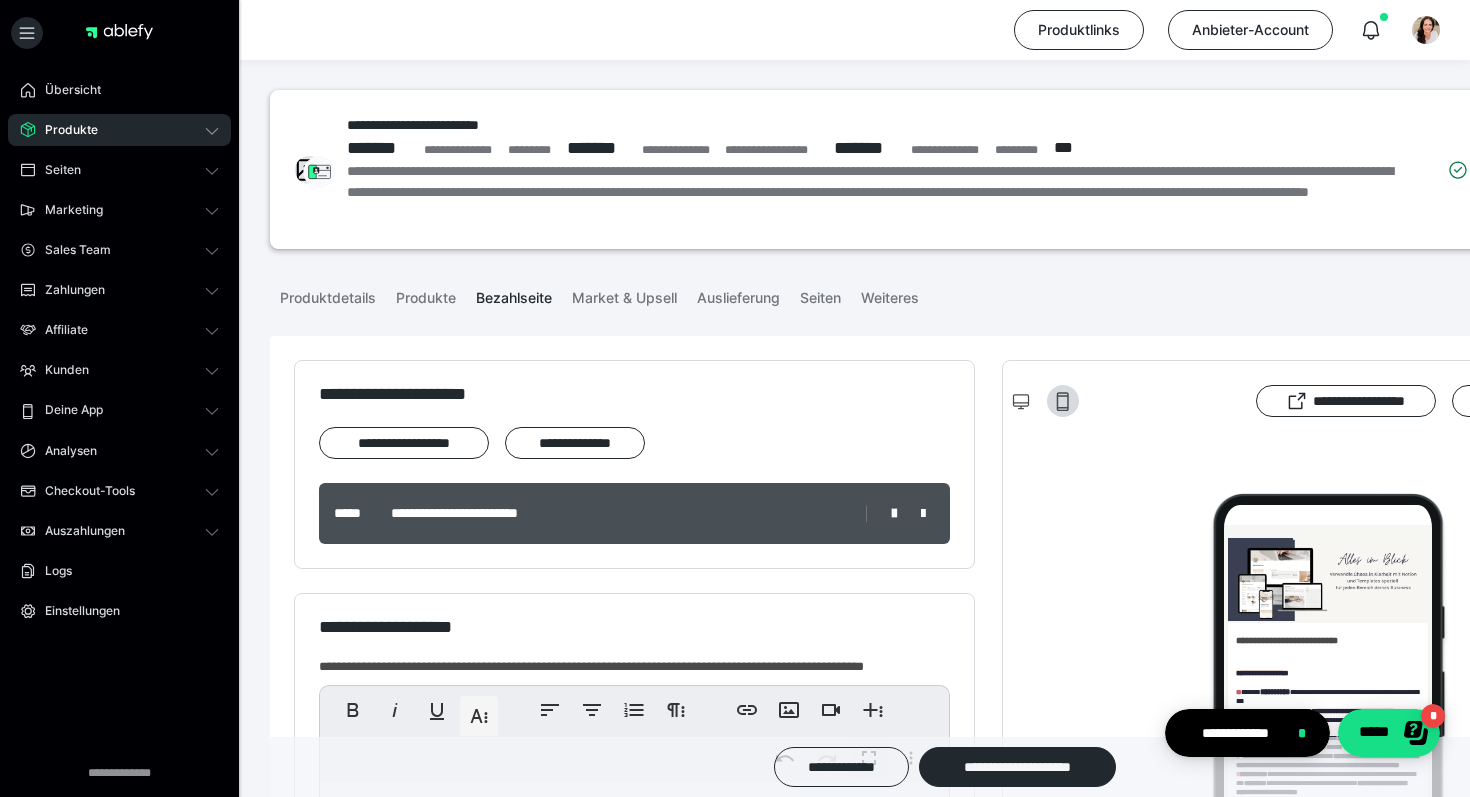 scroll, scrollTop: 491, scrollLeft: 0, axis: vertical 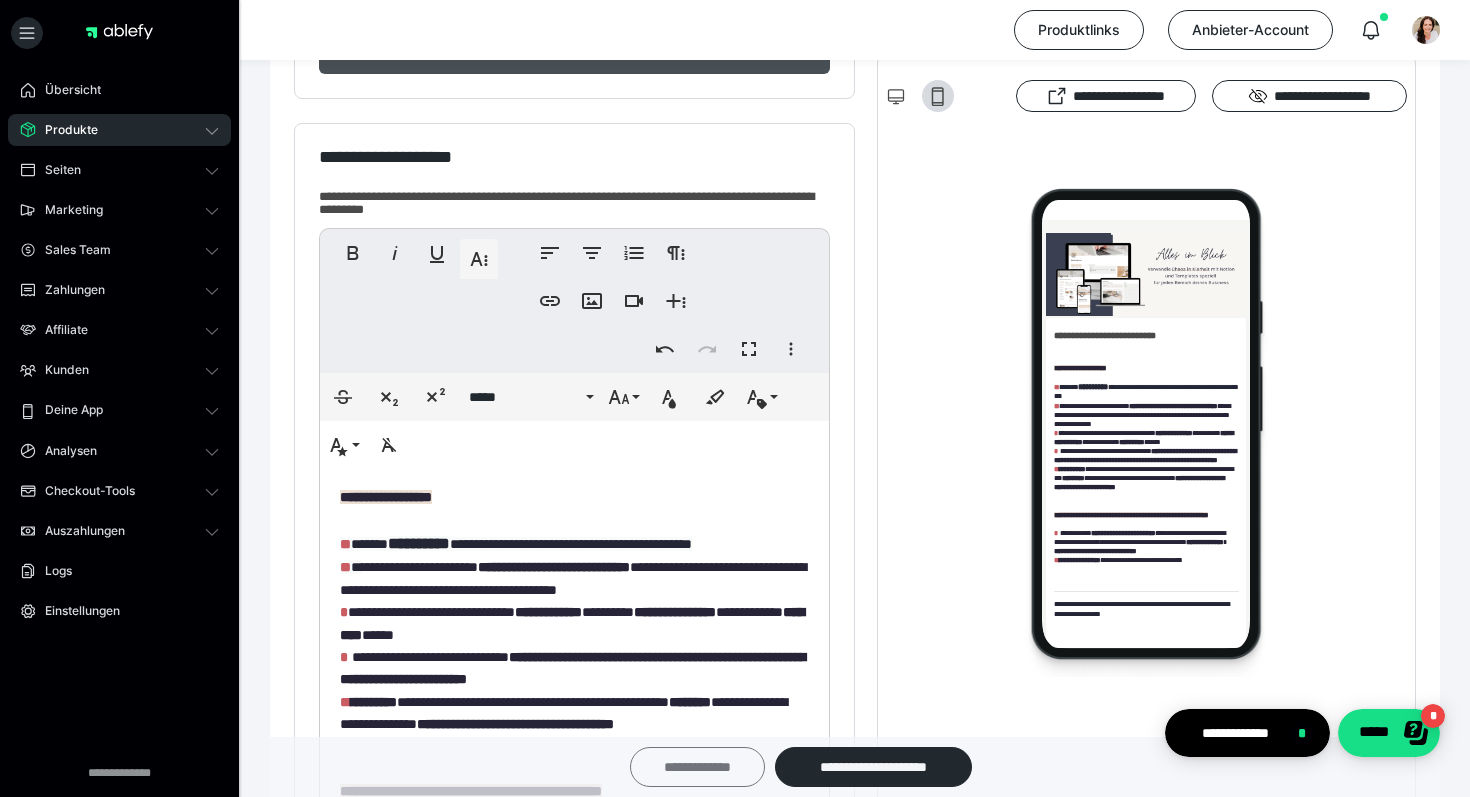 click on "**********" at bounding box center [697, 767] 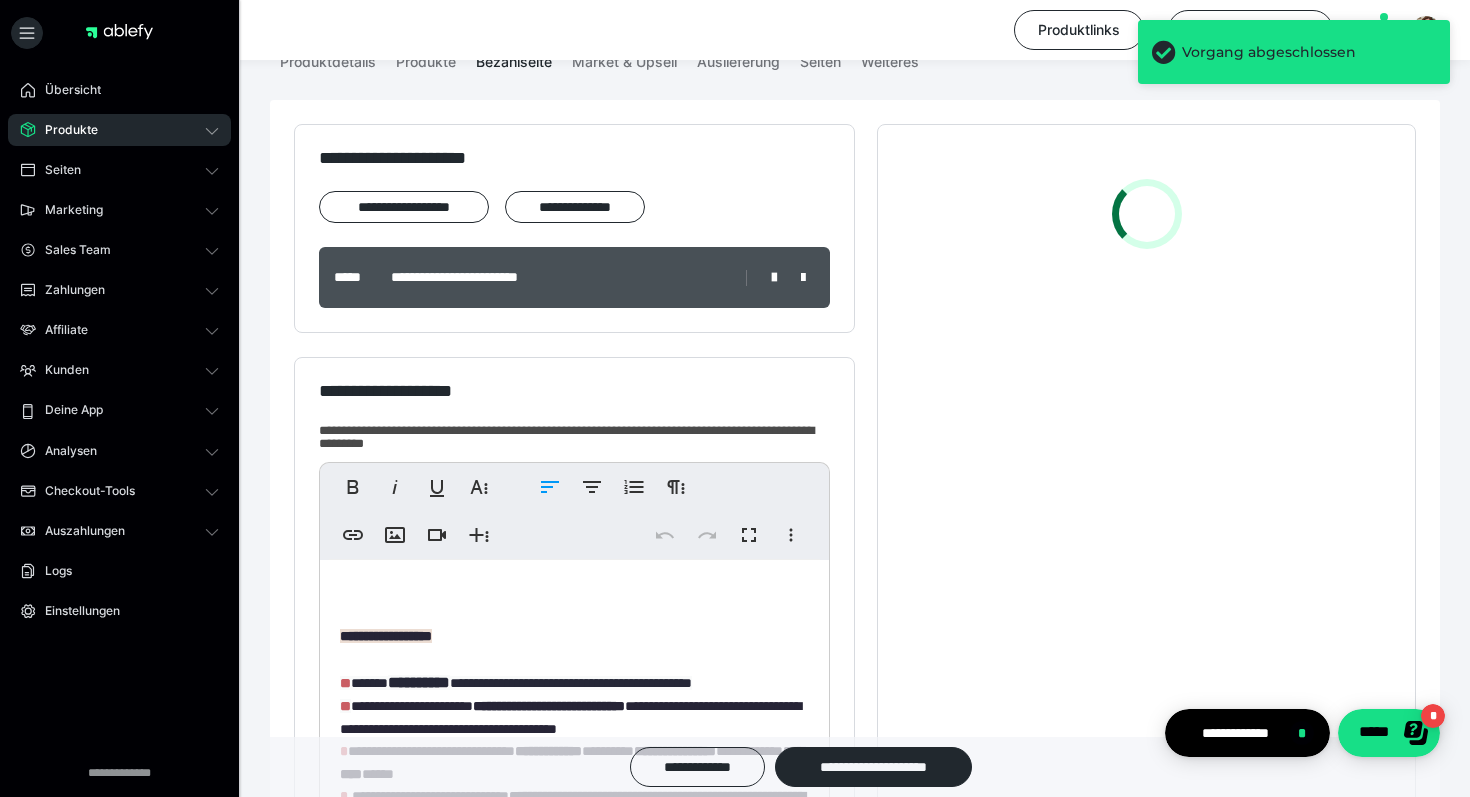 scroll, scrollTop: 274, scrollLeft: 0, axis: vertical 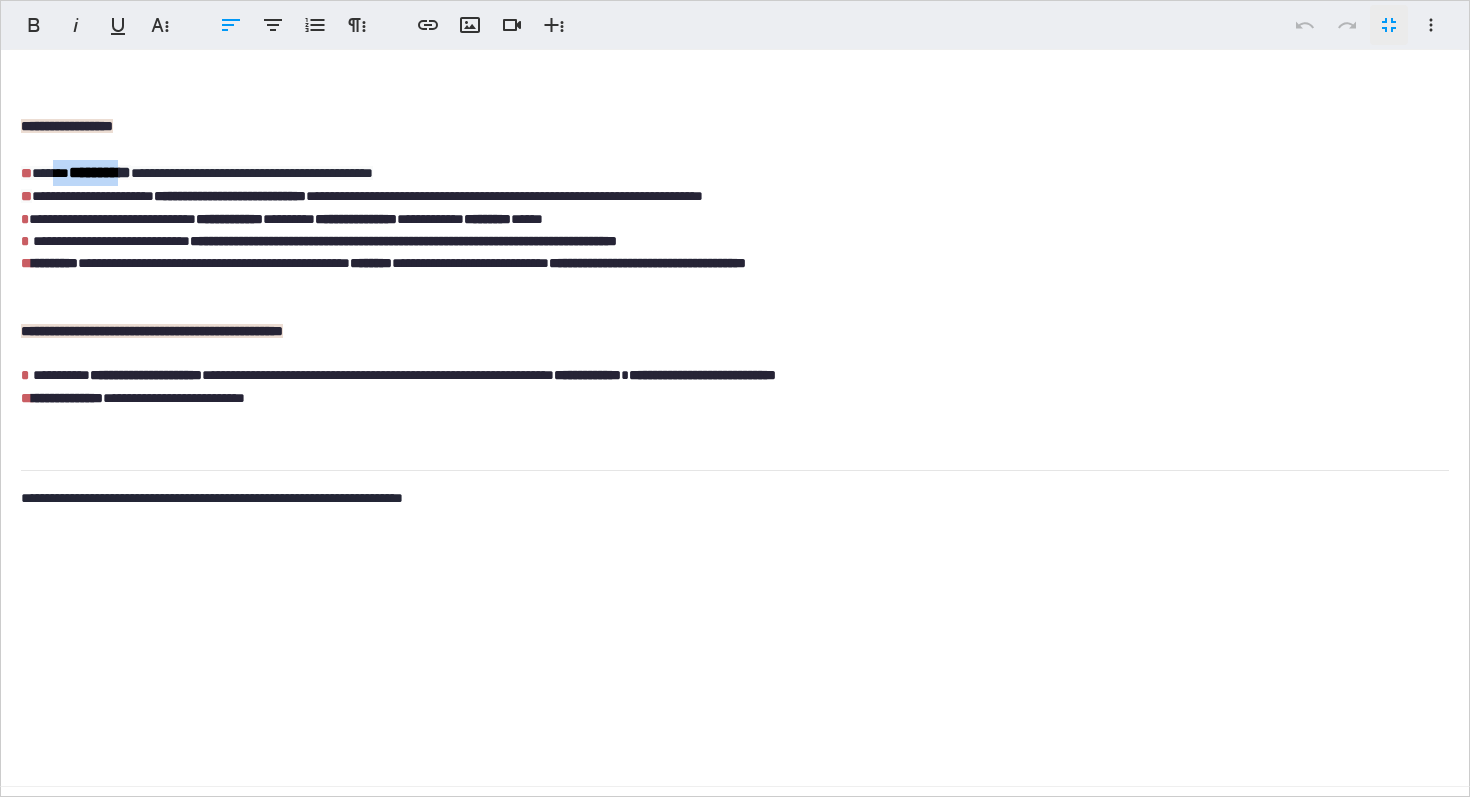 drag, startPoint x: 57, startPoint y: 173, endPoint x: 135, endPoint y: 173, distance: 78 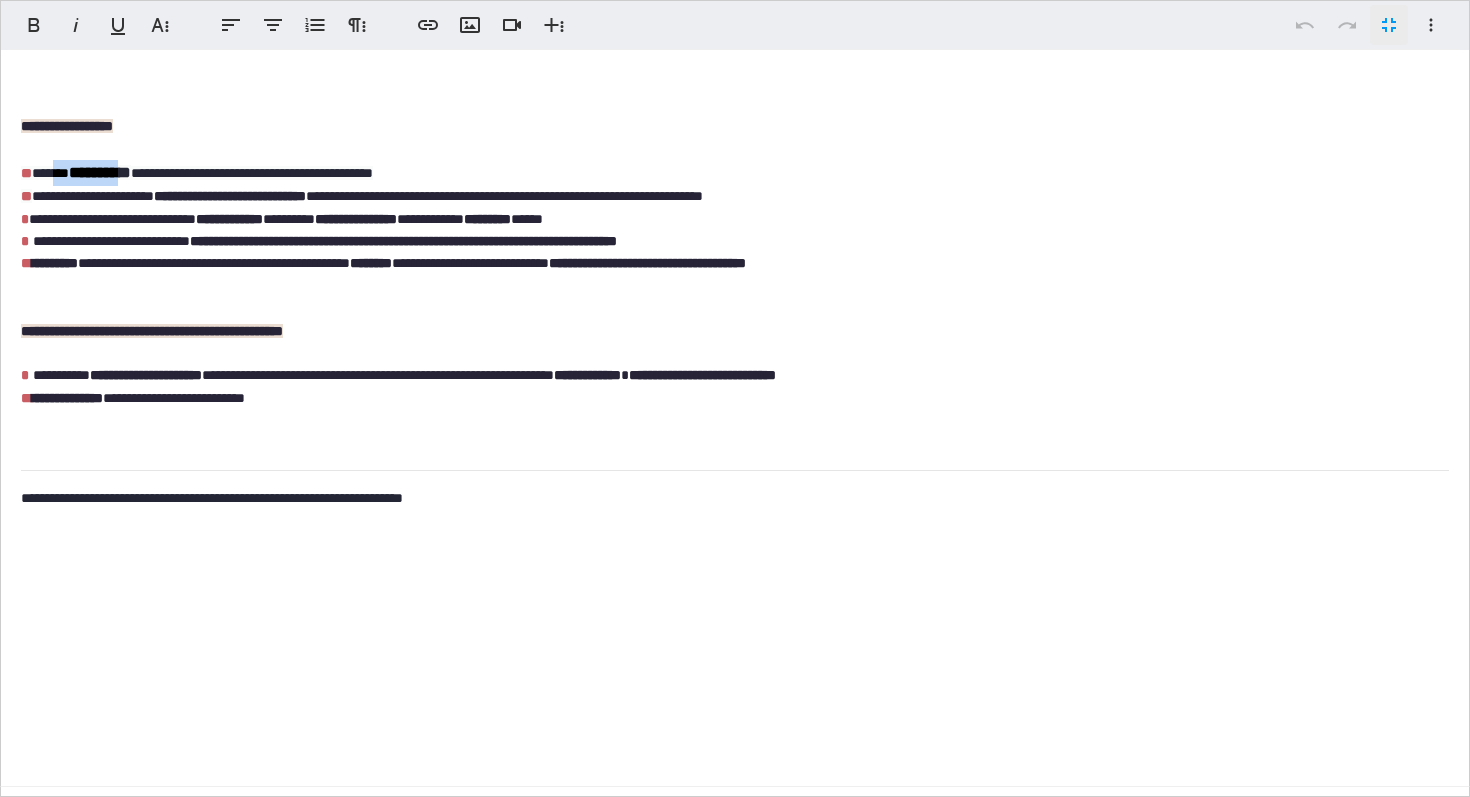 click on "**********" at bounding box center [100, 172] 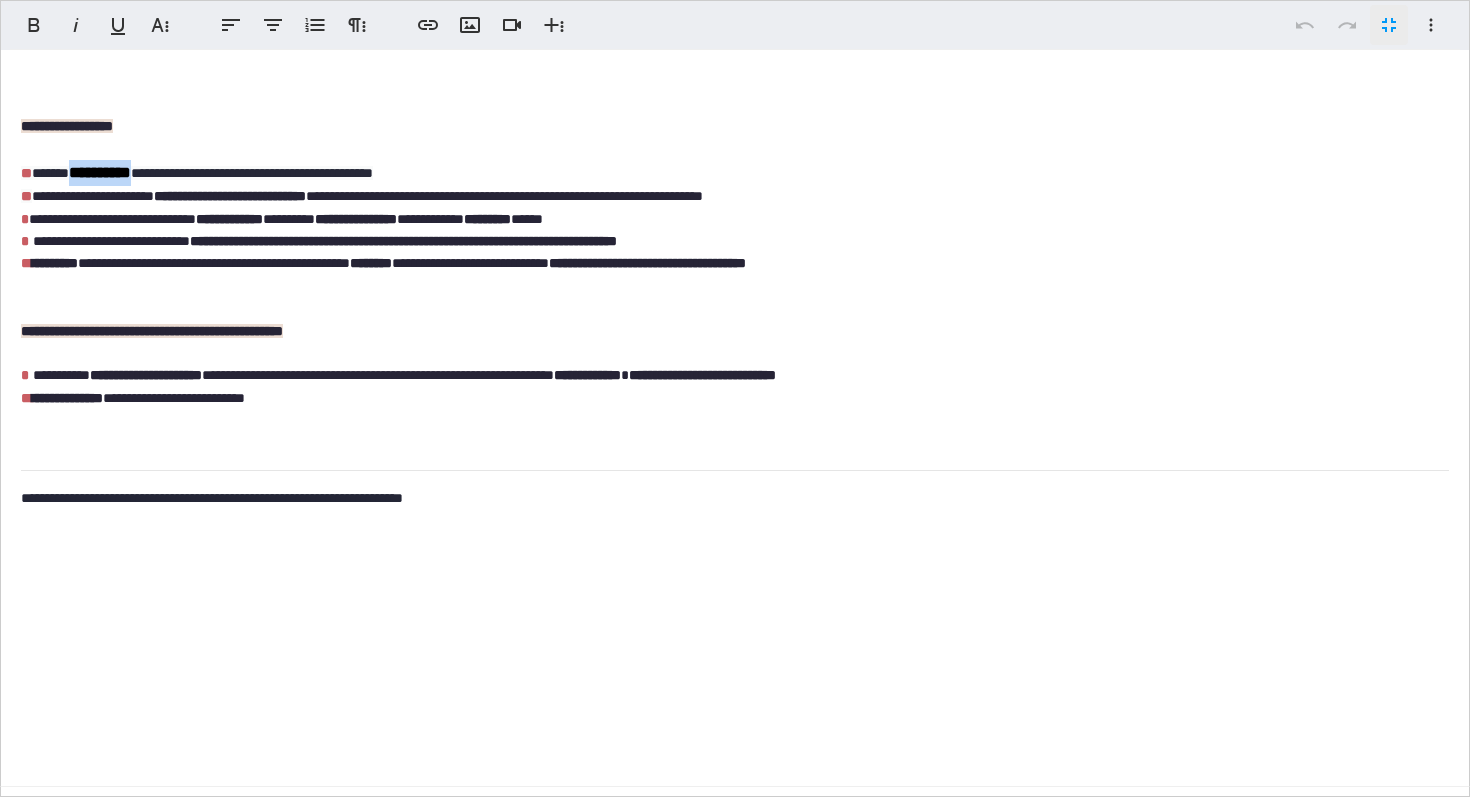 click on "**********" at bounding box center (100, 172) 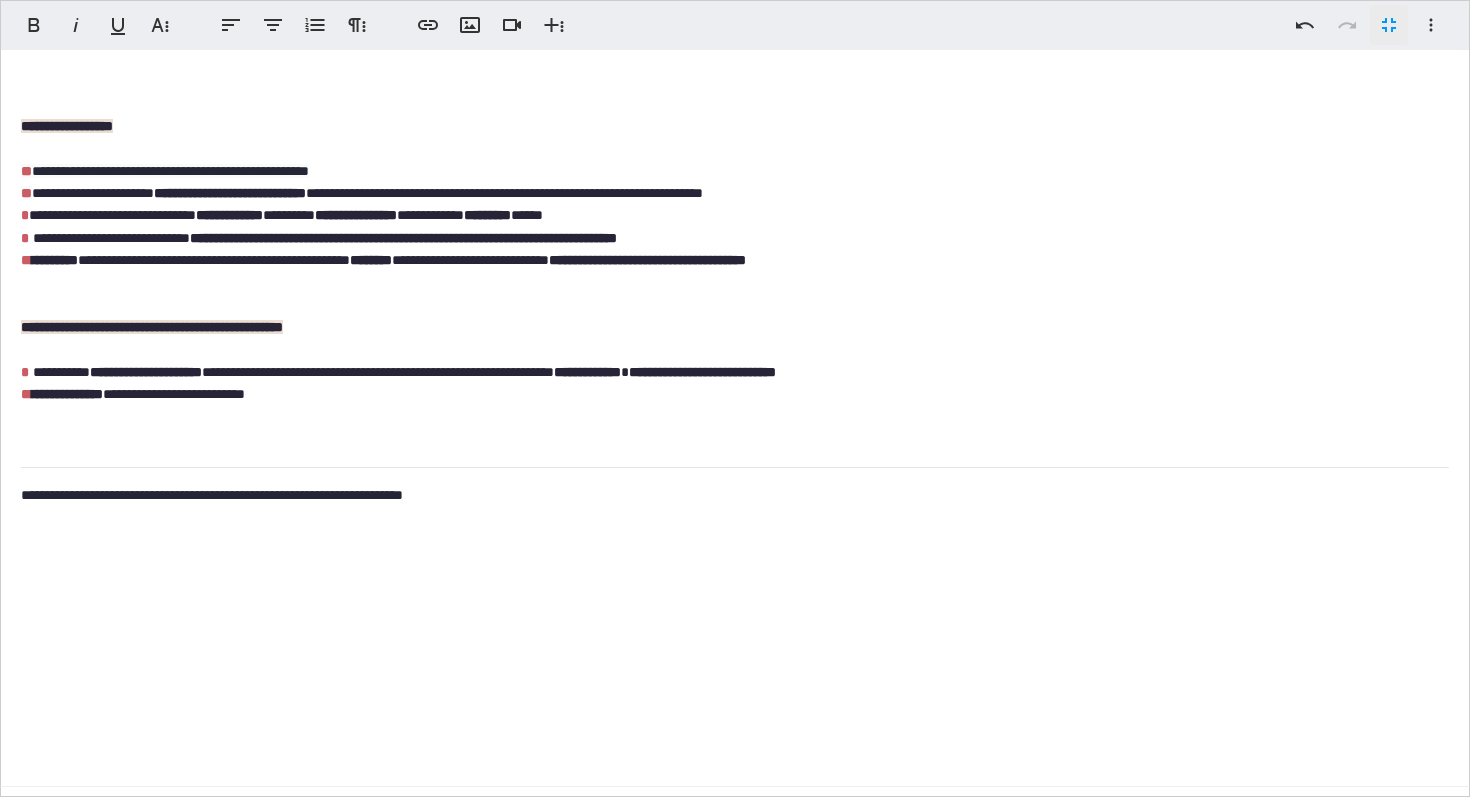 type 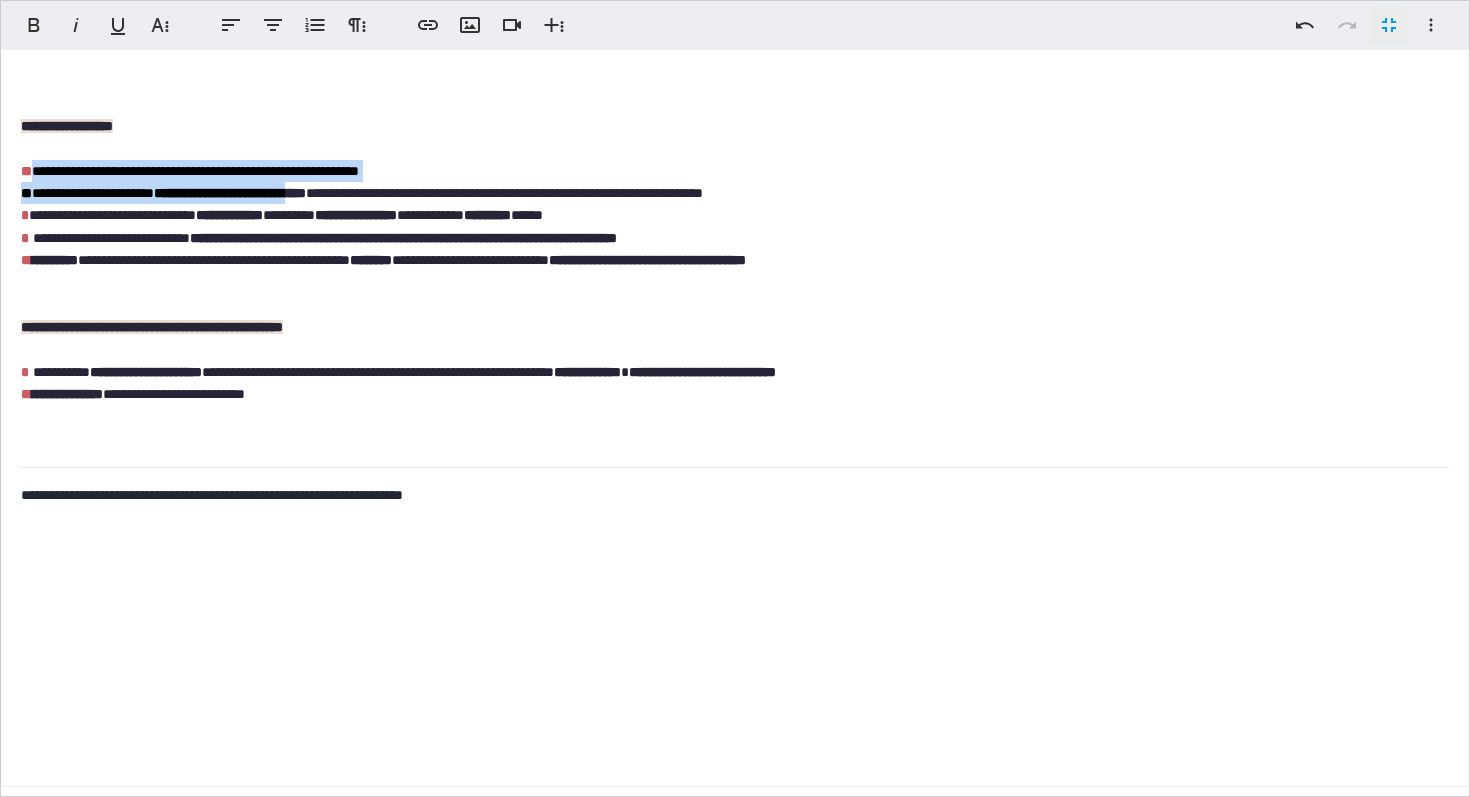 drag, startPoint x: 378, startPoint y: 205, endPoint x: 36, endPoint y: 174, distance: 343.4021 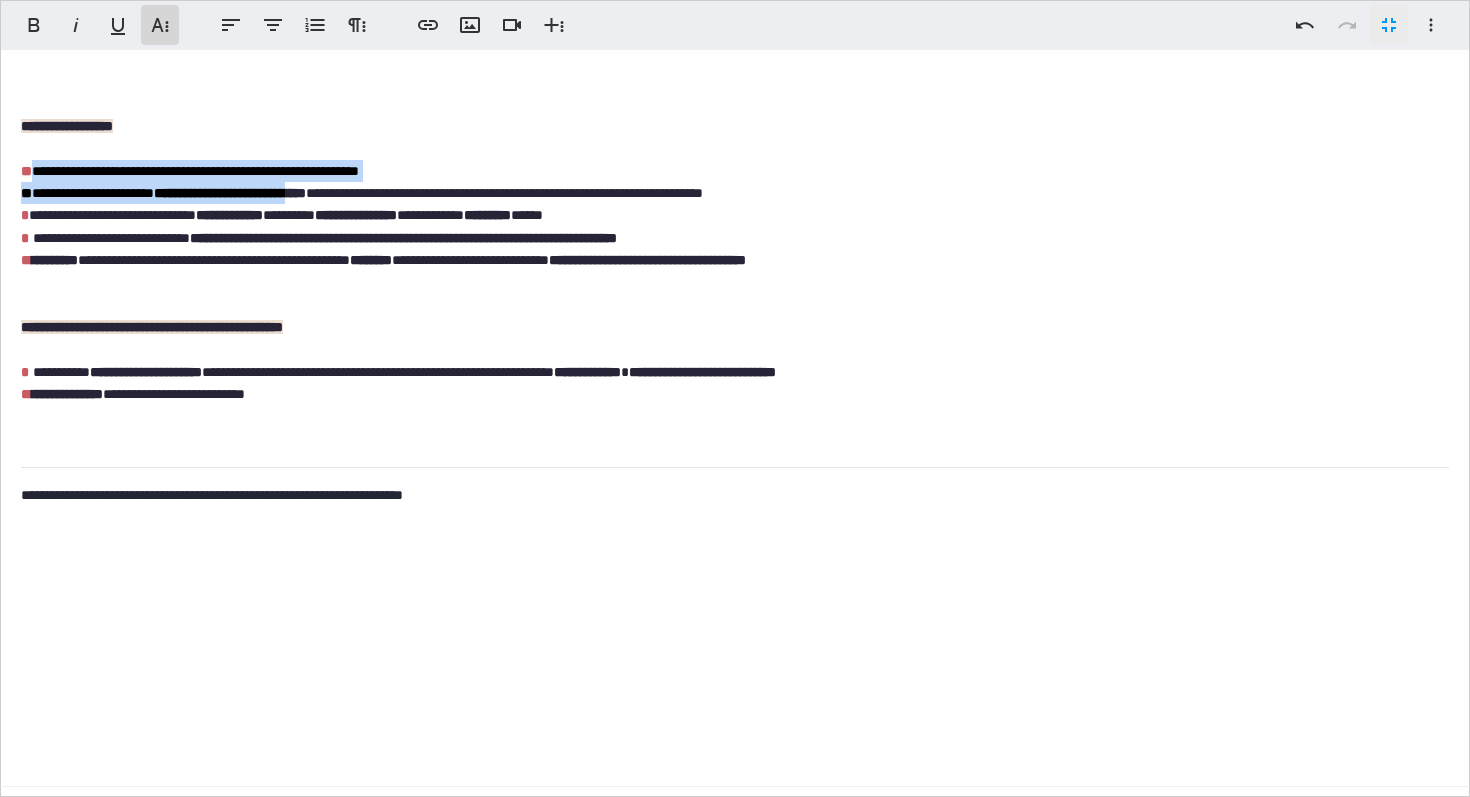 click 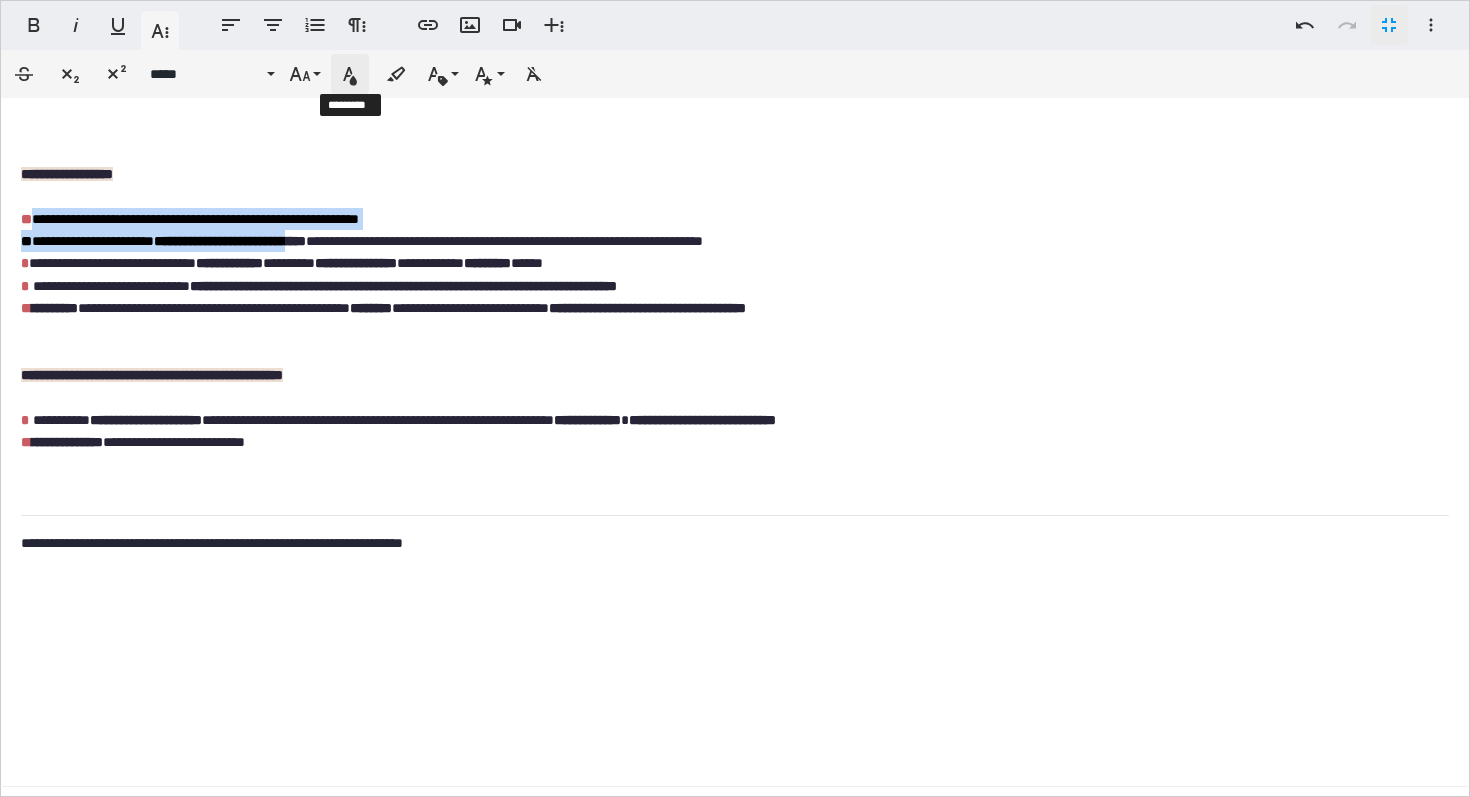 click 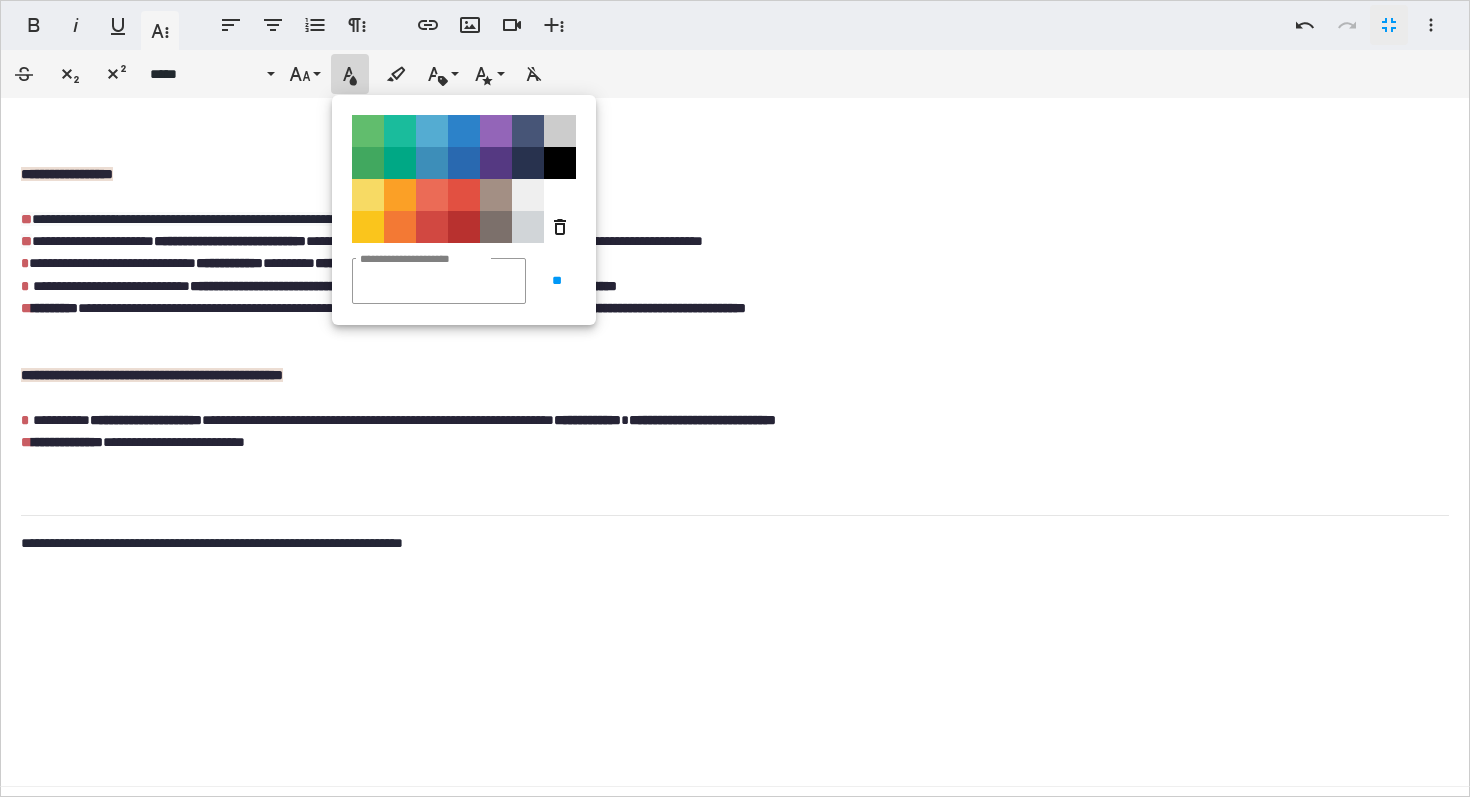 click on "**********" at bounding box center (735, 422) 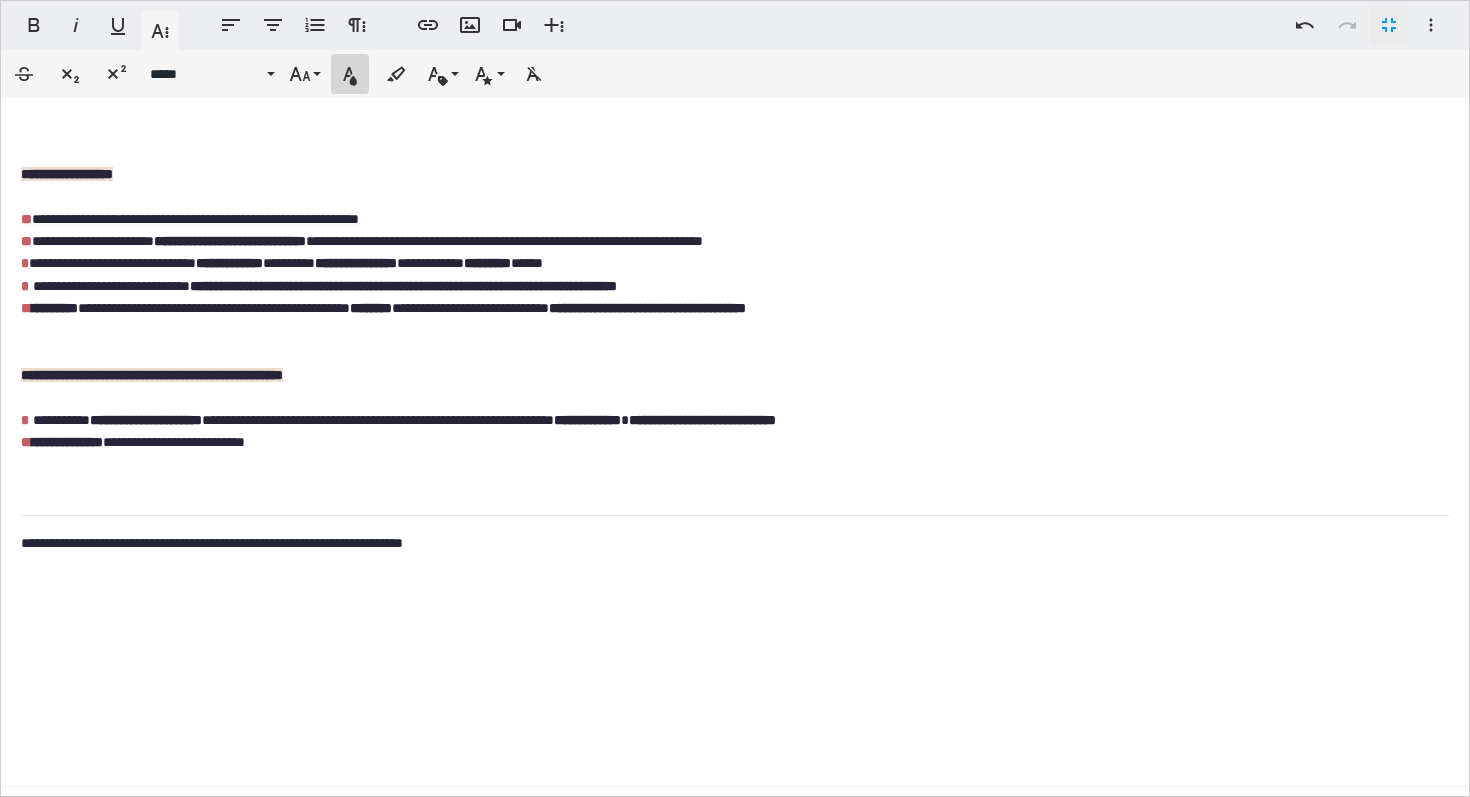 click 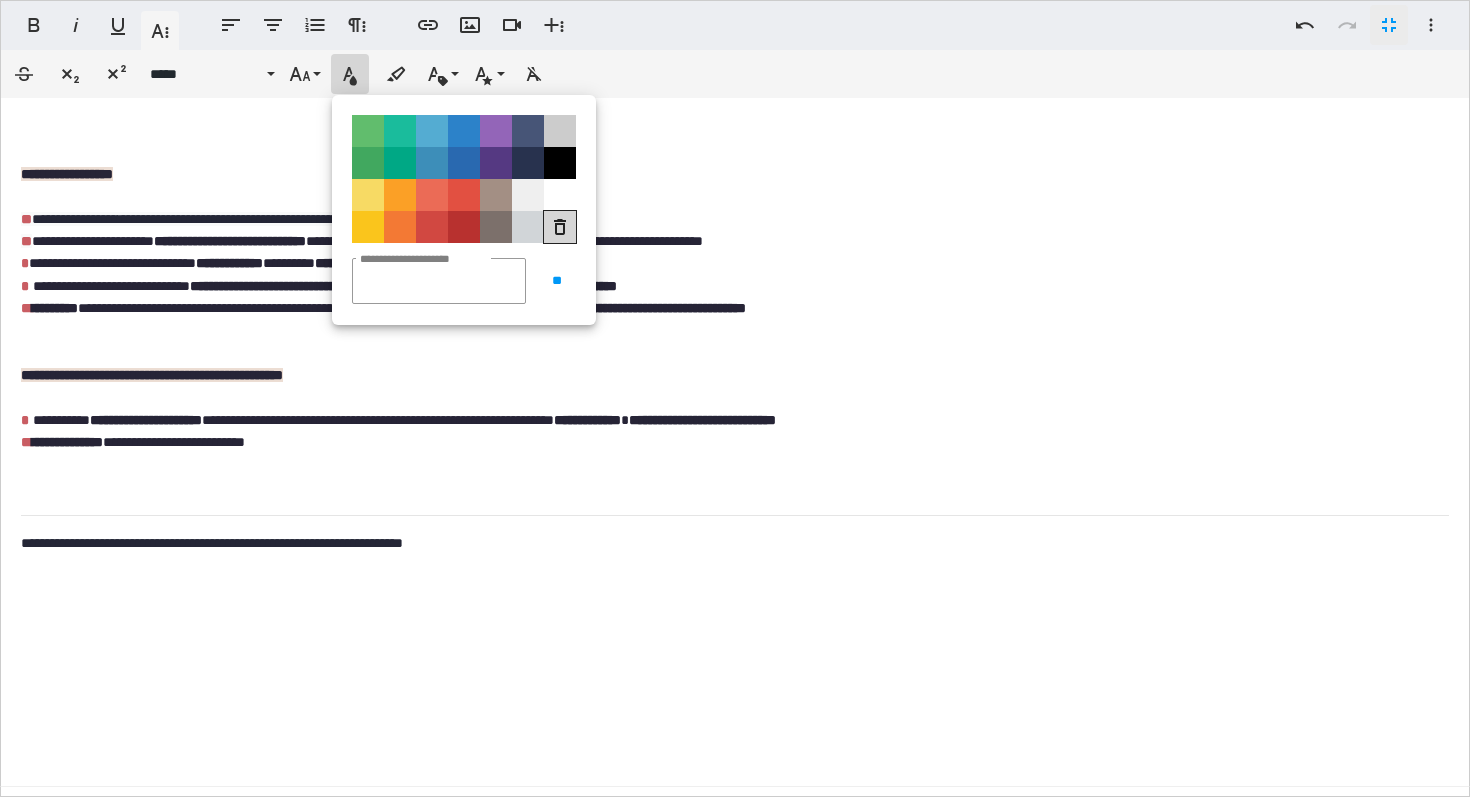 click 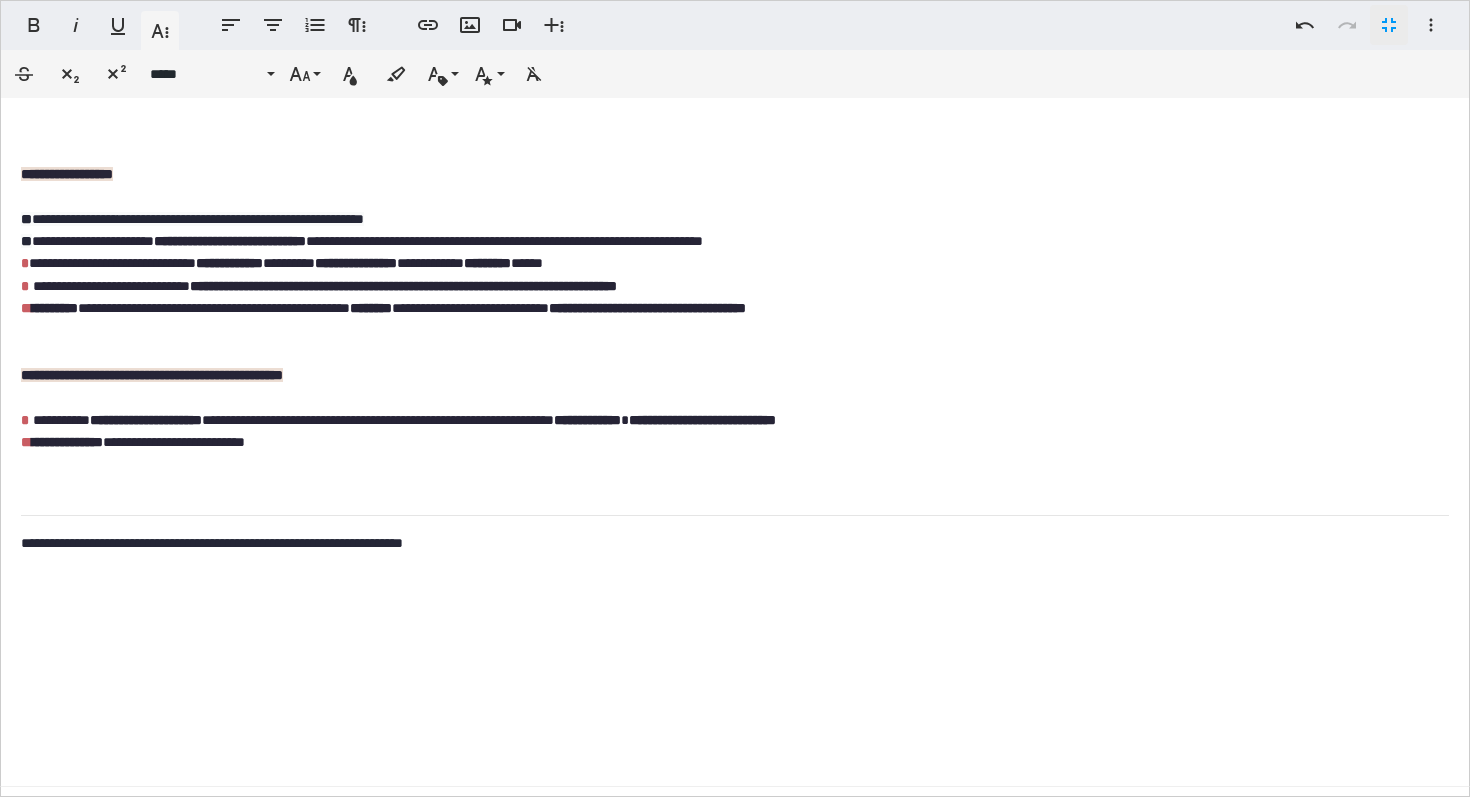 click on "**********" at bounding box center [735, 422] 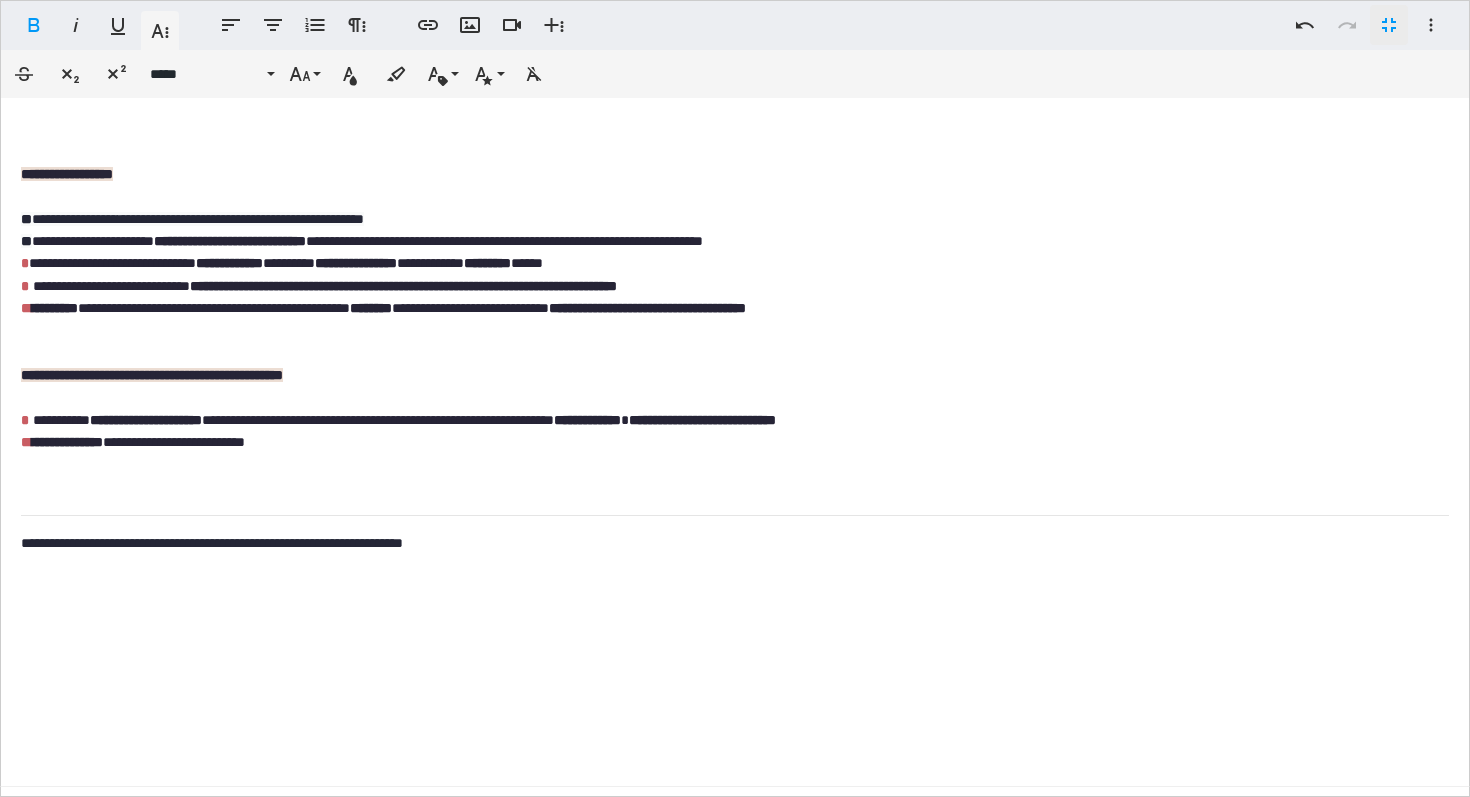 click on "**********" at bounding box center (356, 263) 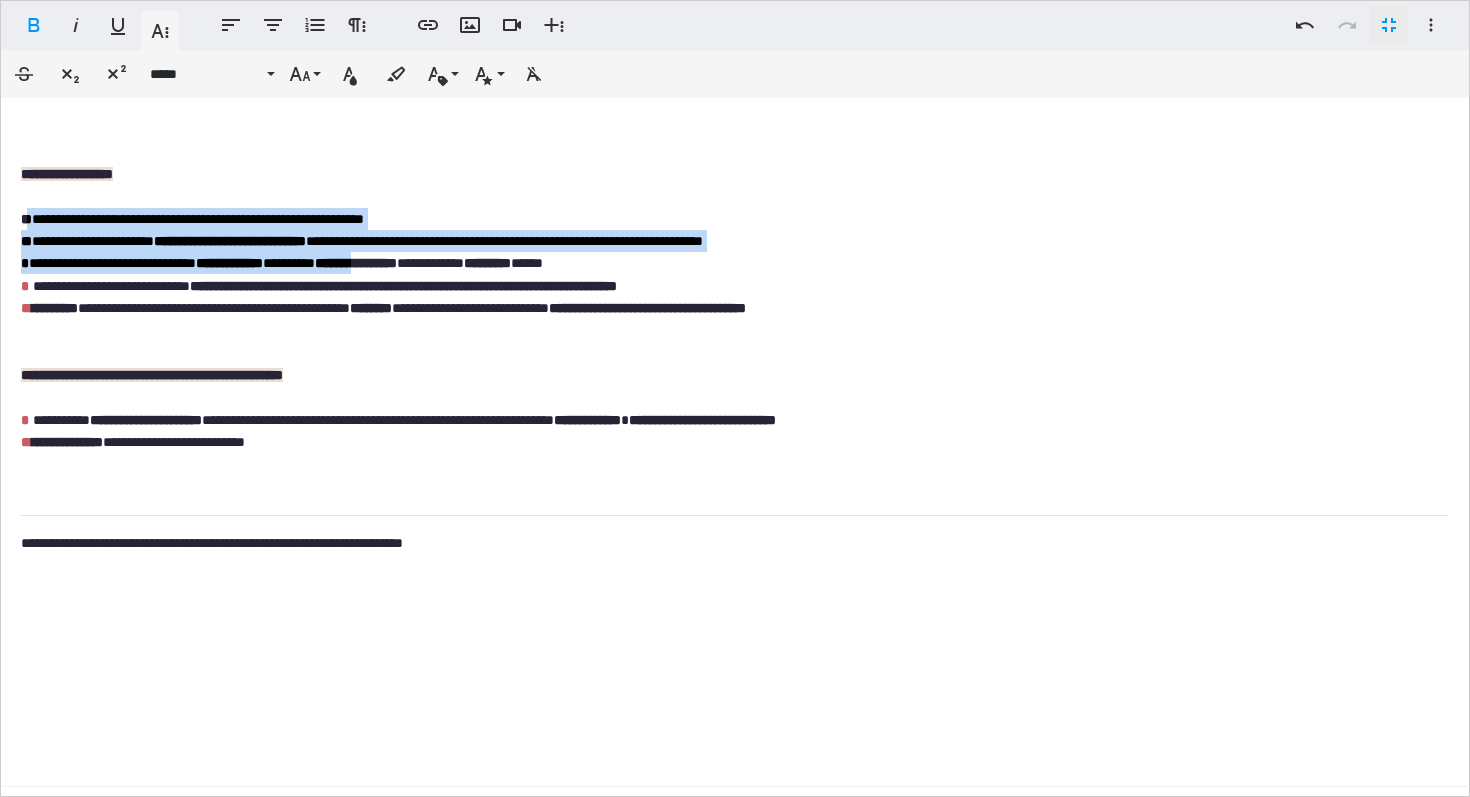 drag, startPoint x: 430, startPoint y: 262, endPoint x: 27, endPoint y: 222, distance: 404.98026 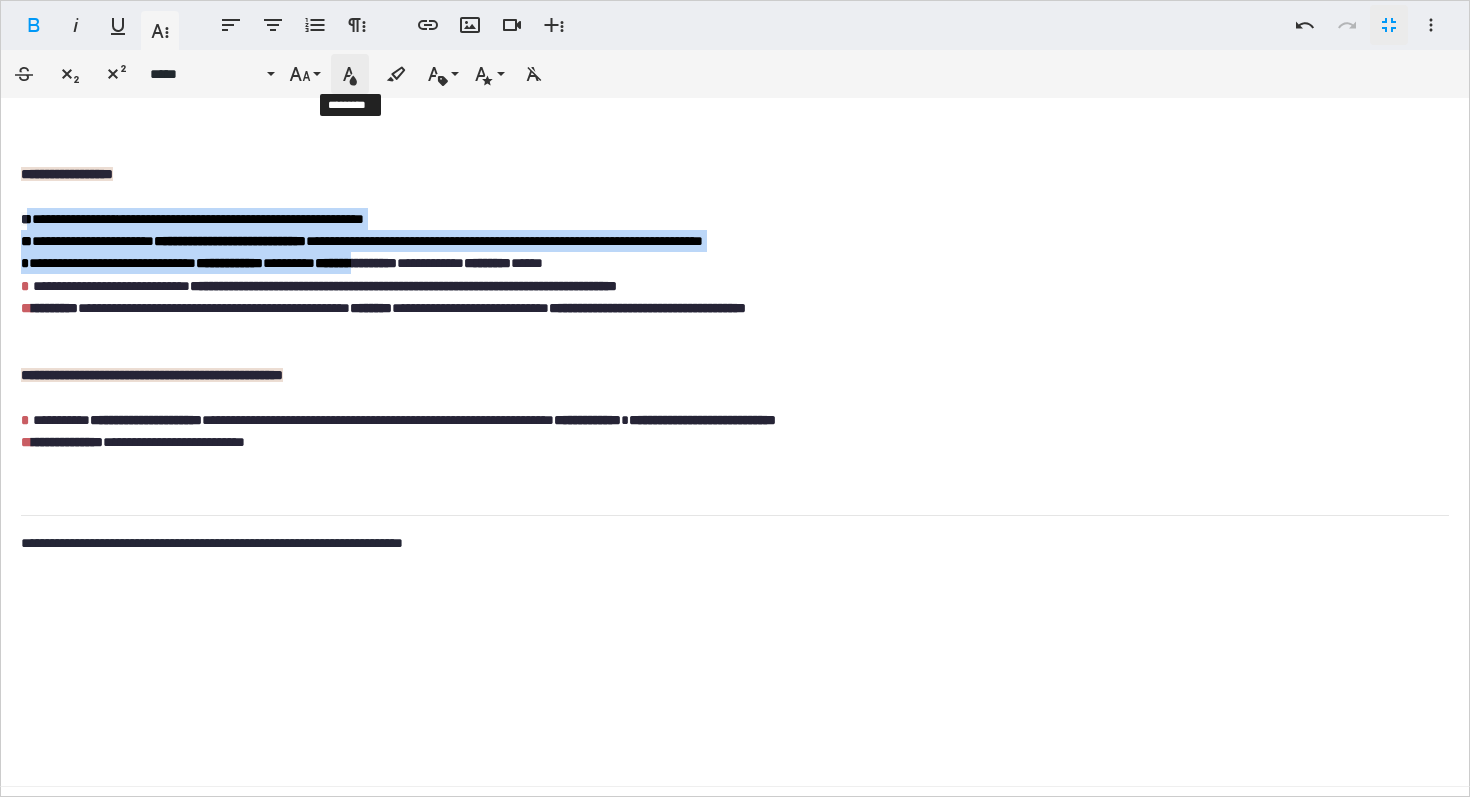 click 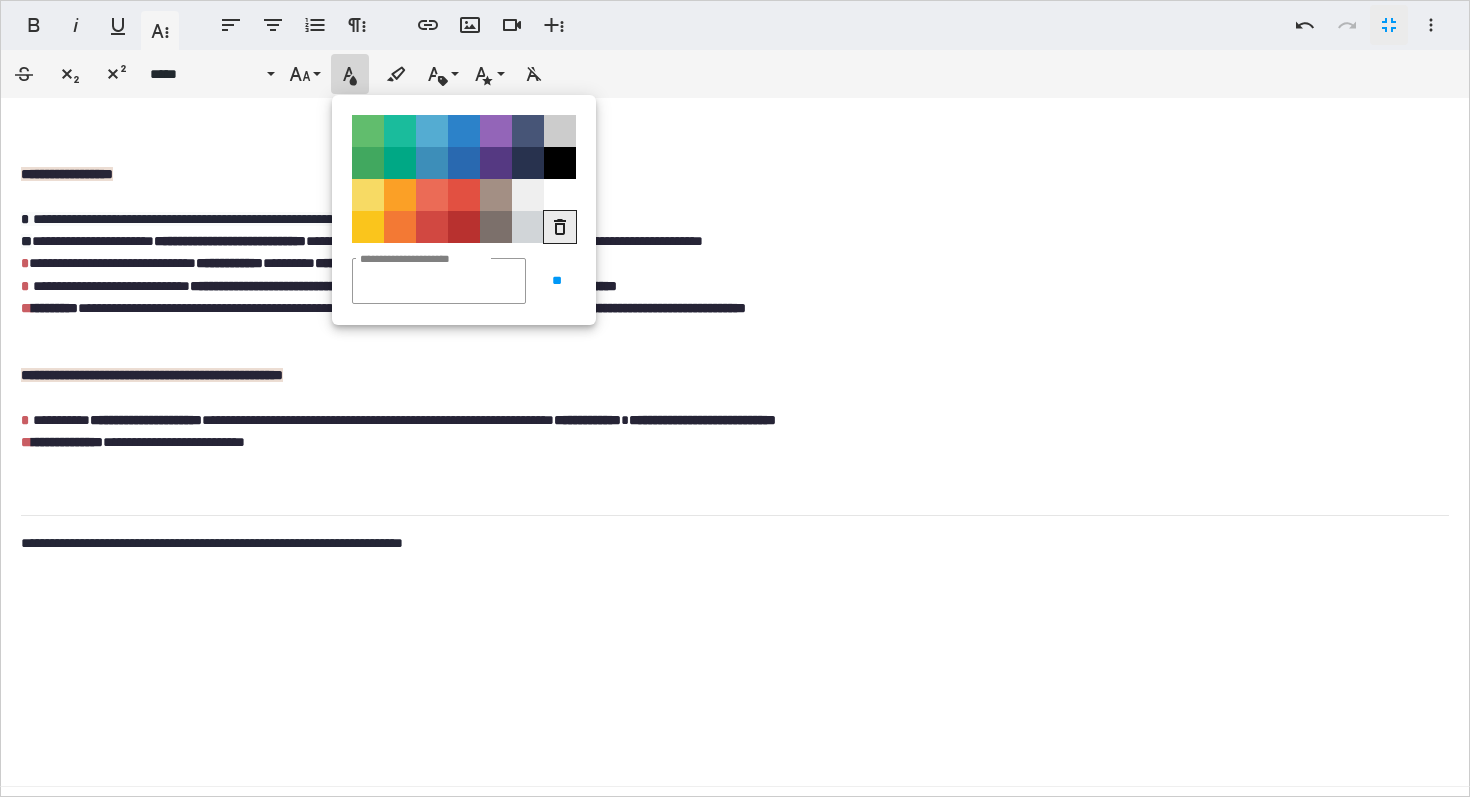 click on "**********" at bounding box center [560, 227] 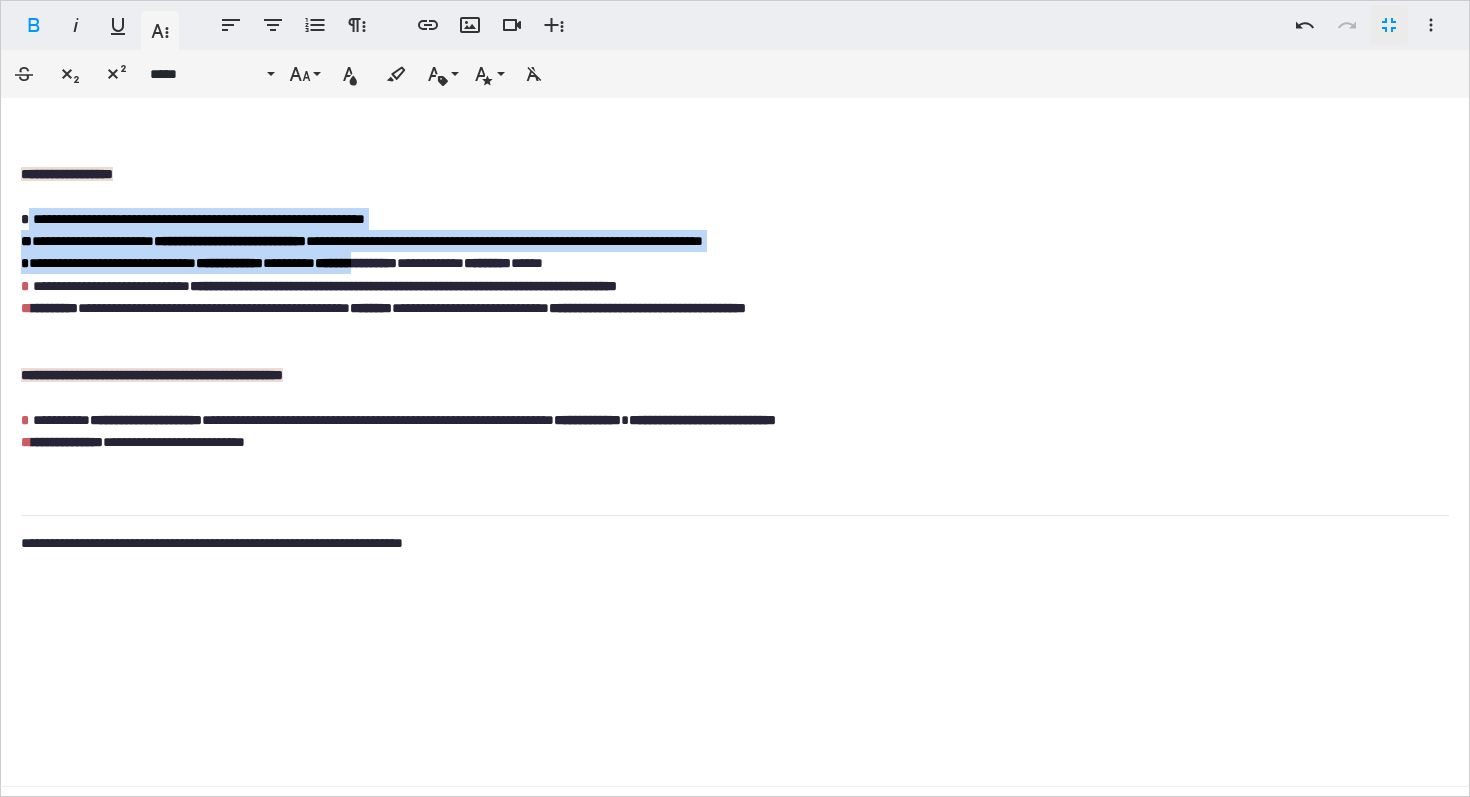 click on "**********" at bounding box center (229, 263) 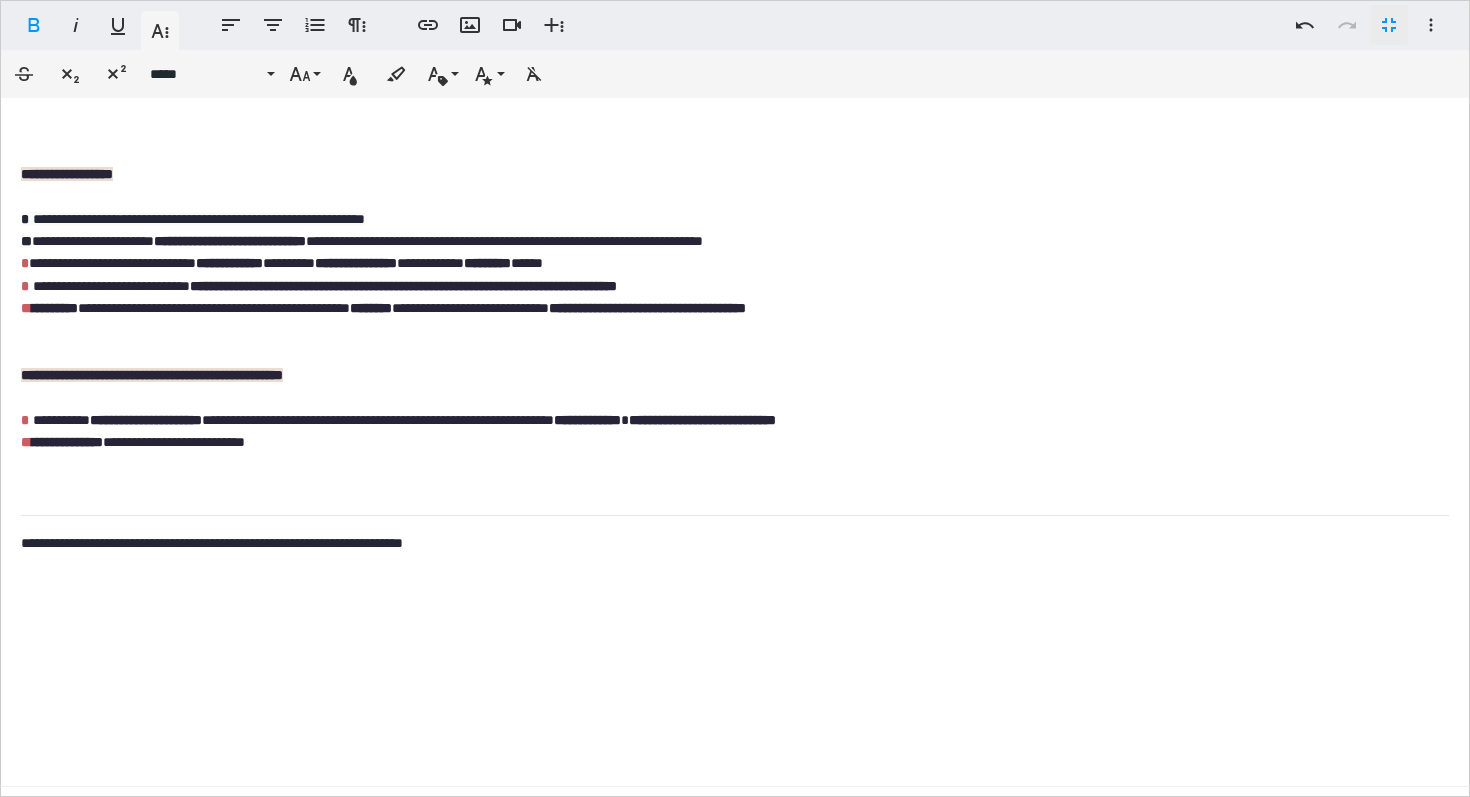 click on "**********" at bounding box center (735, 422) 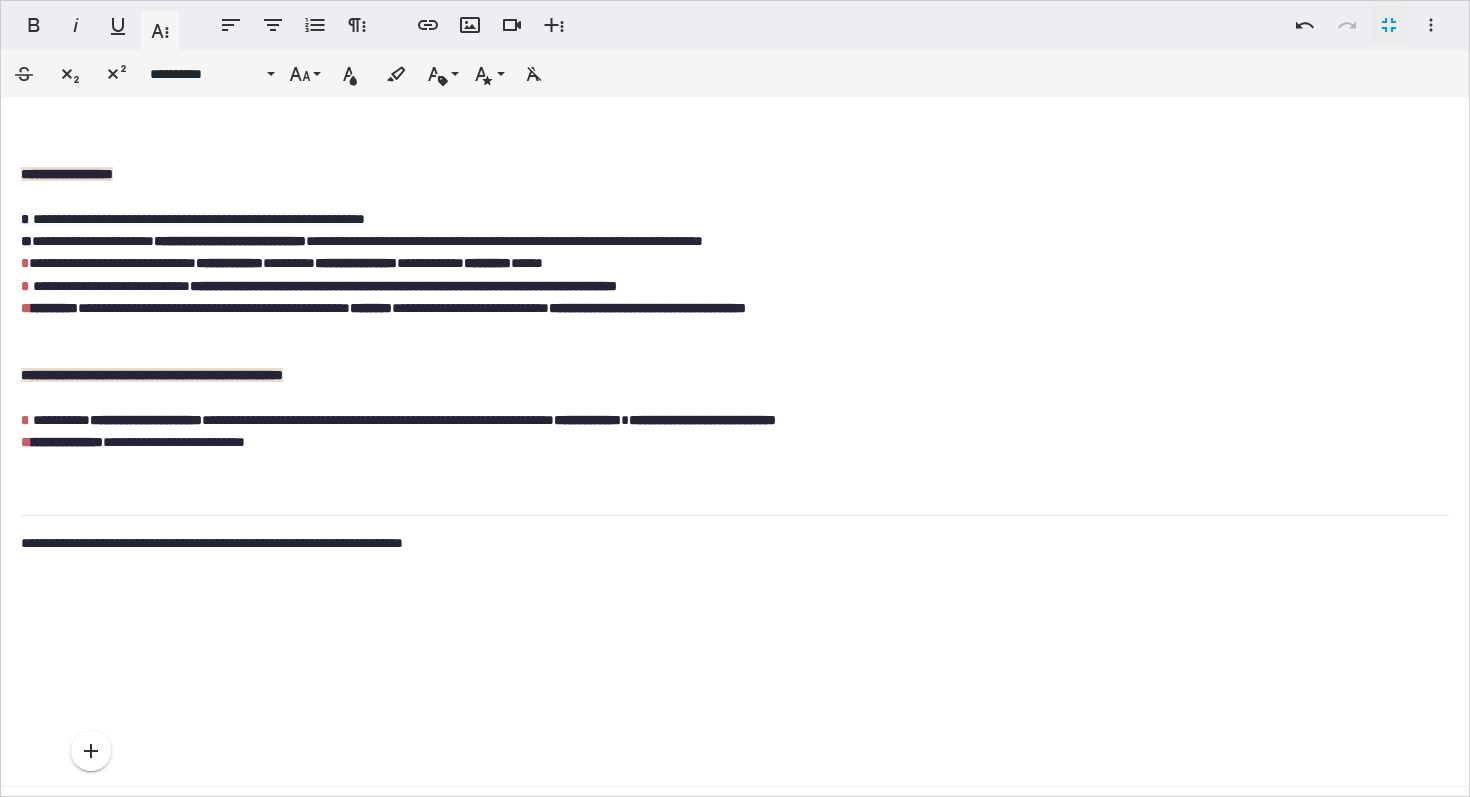 scroll, scrollTop: 0, scrollLeft: 0, axis: both 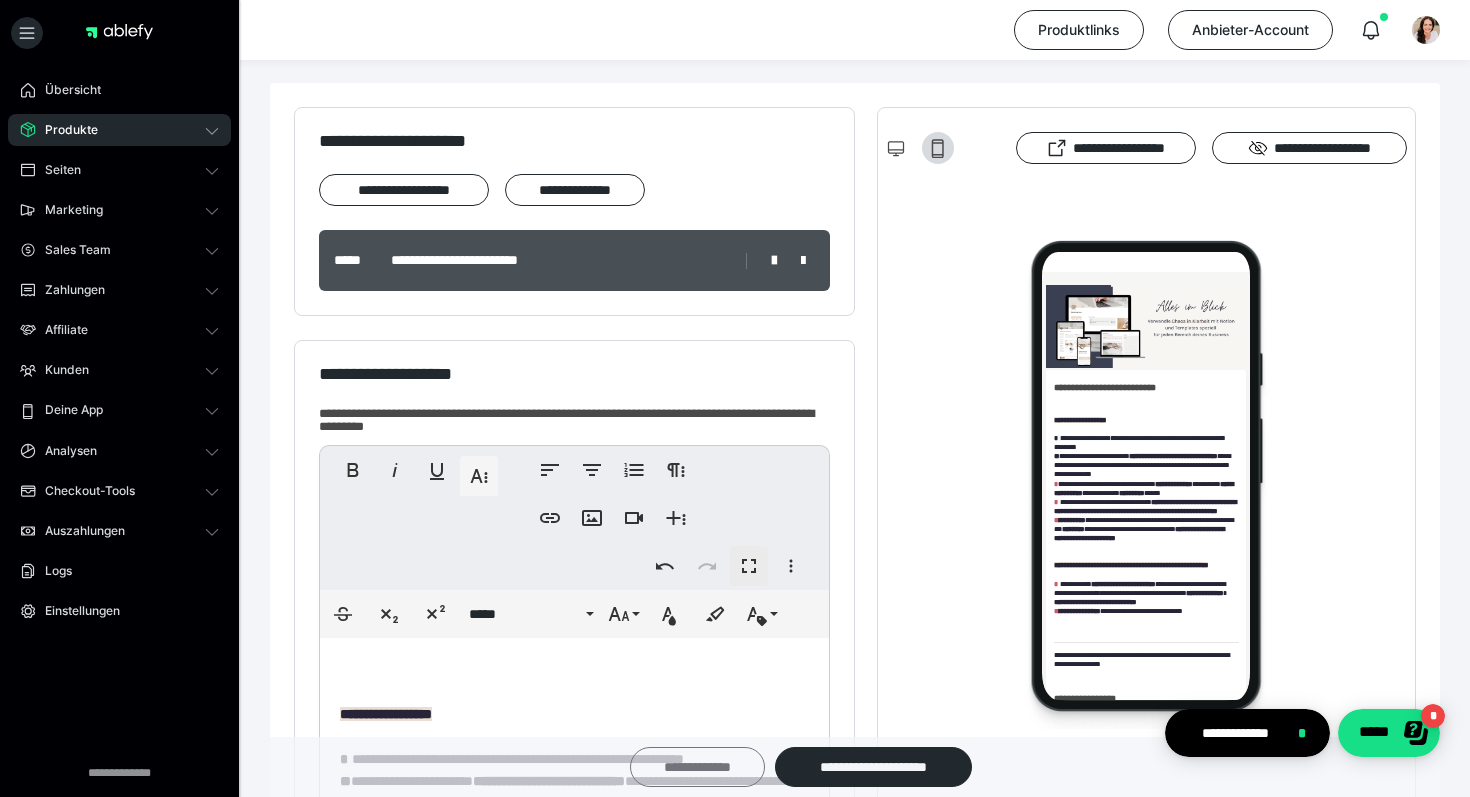 click on "**********" at bounding box center [697, 767] 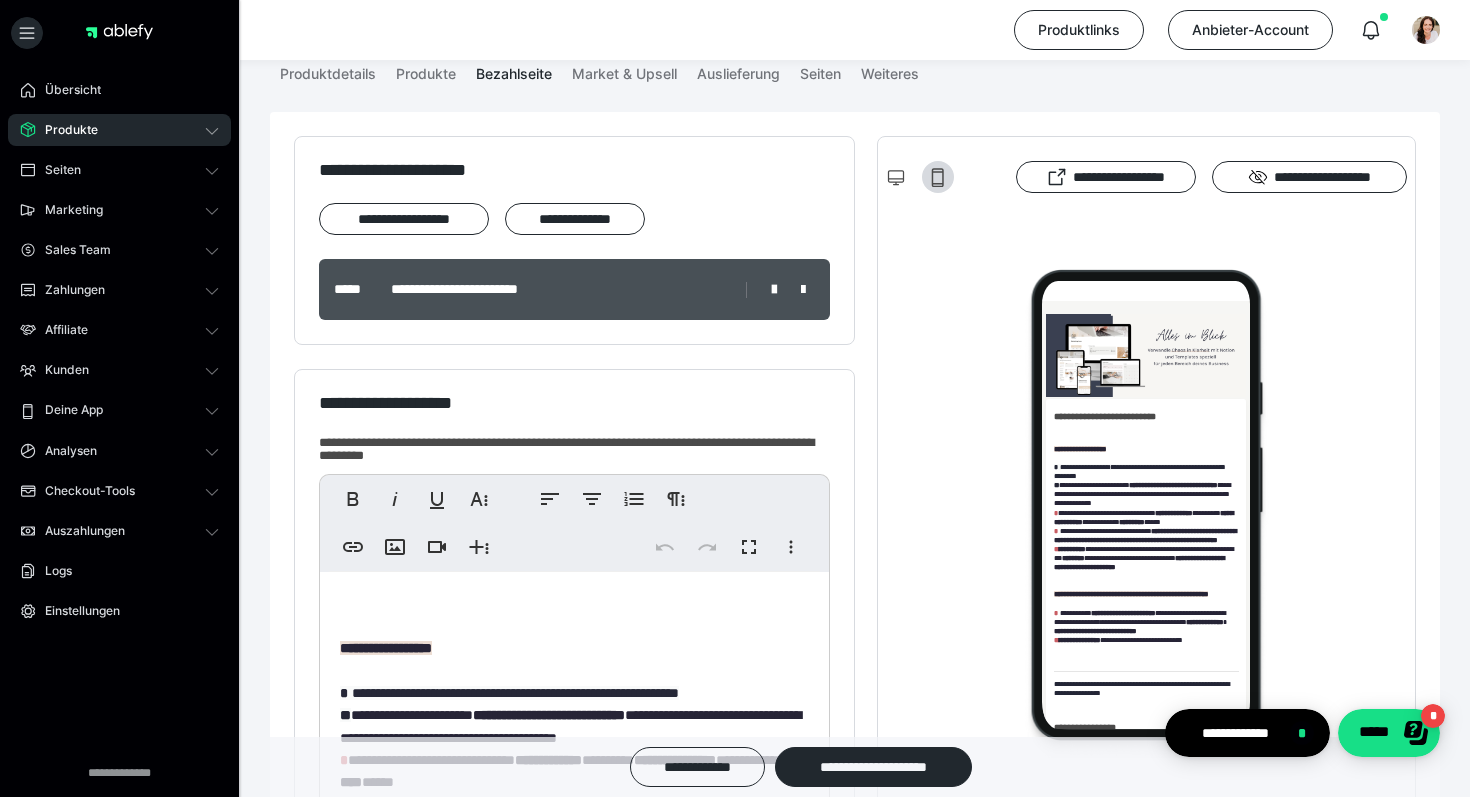 scroll, scrollTop: 340, scrollLeft: 0, axis: vertical 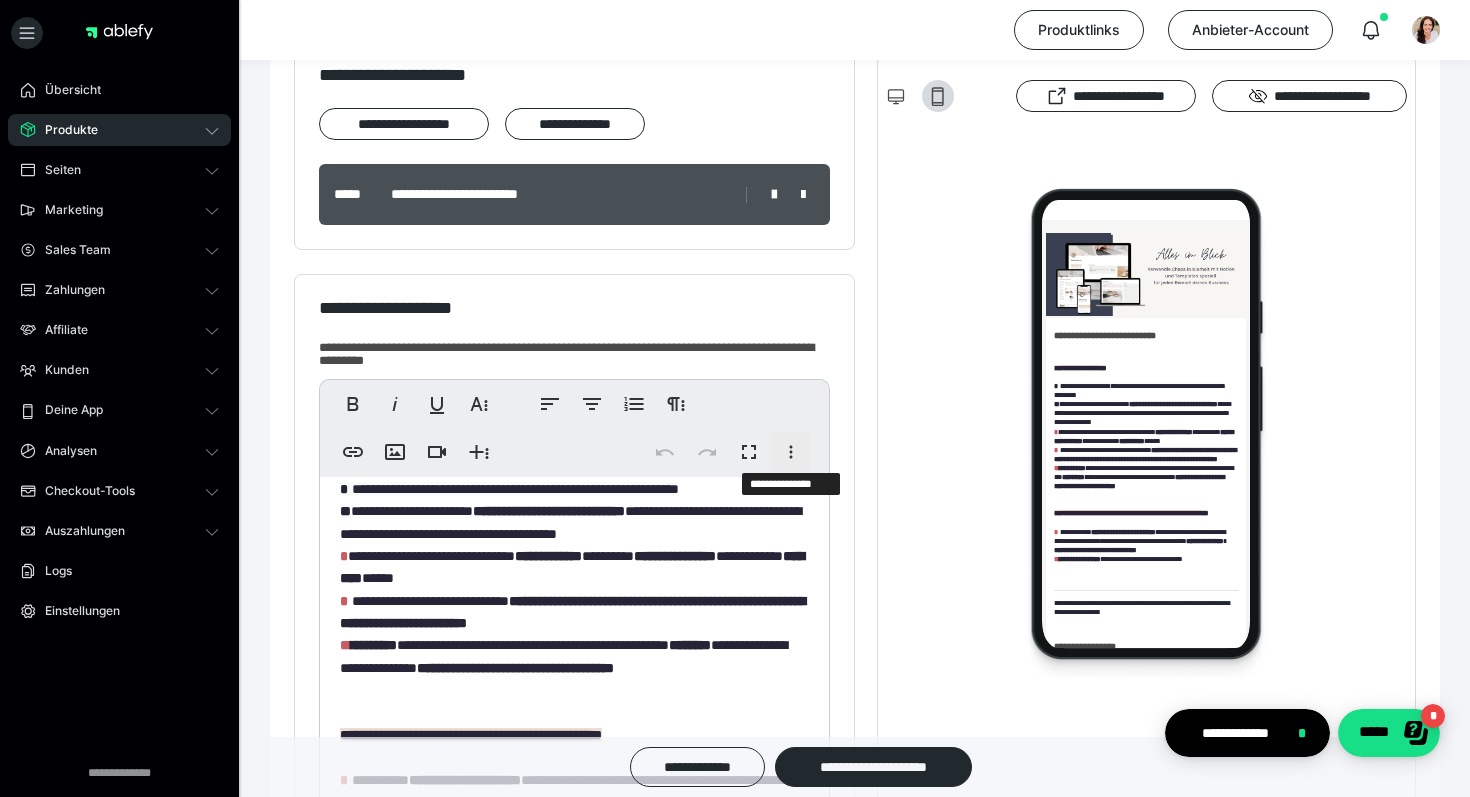 click 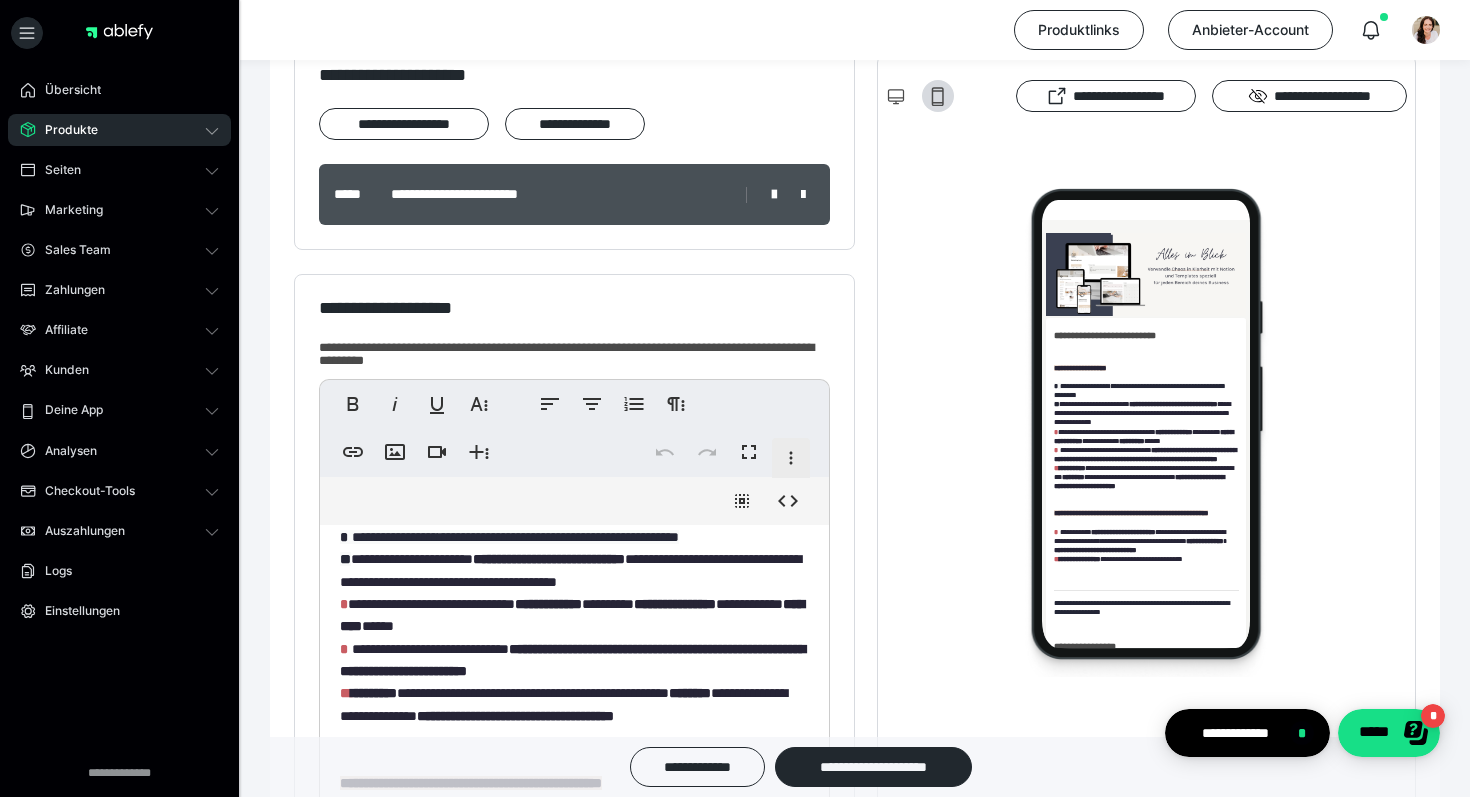 scroll, scrollTop: 361, scrollLeft: 0, axis: vertical 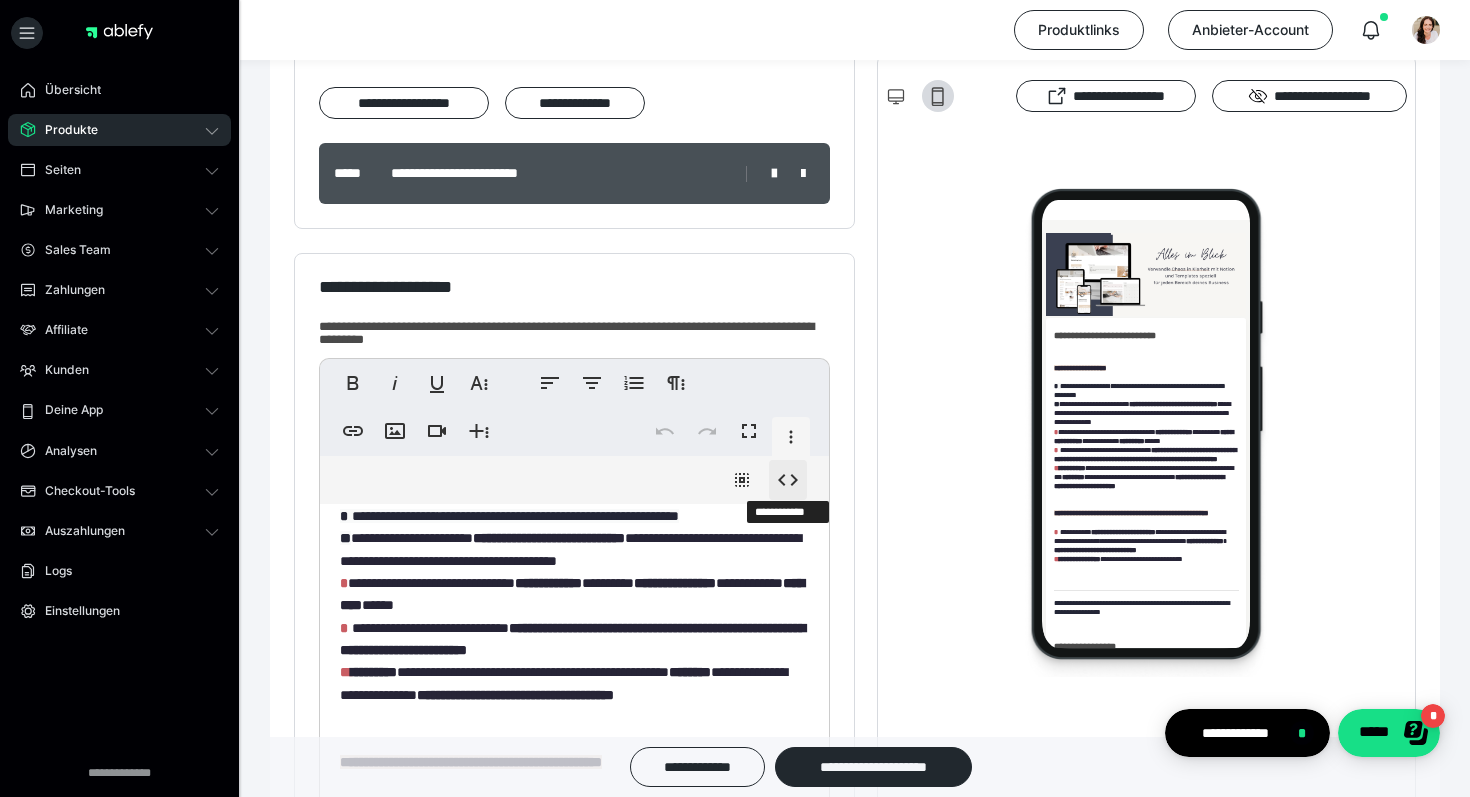 click 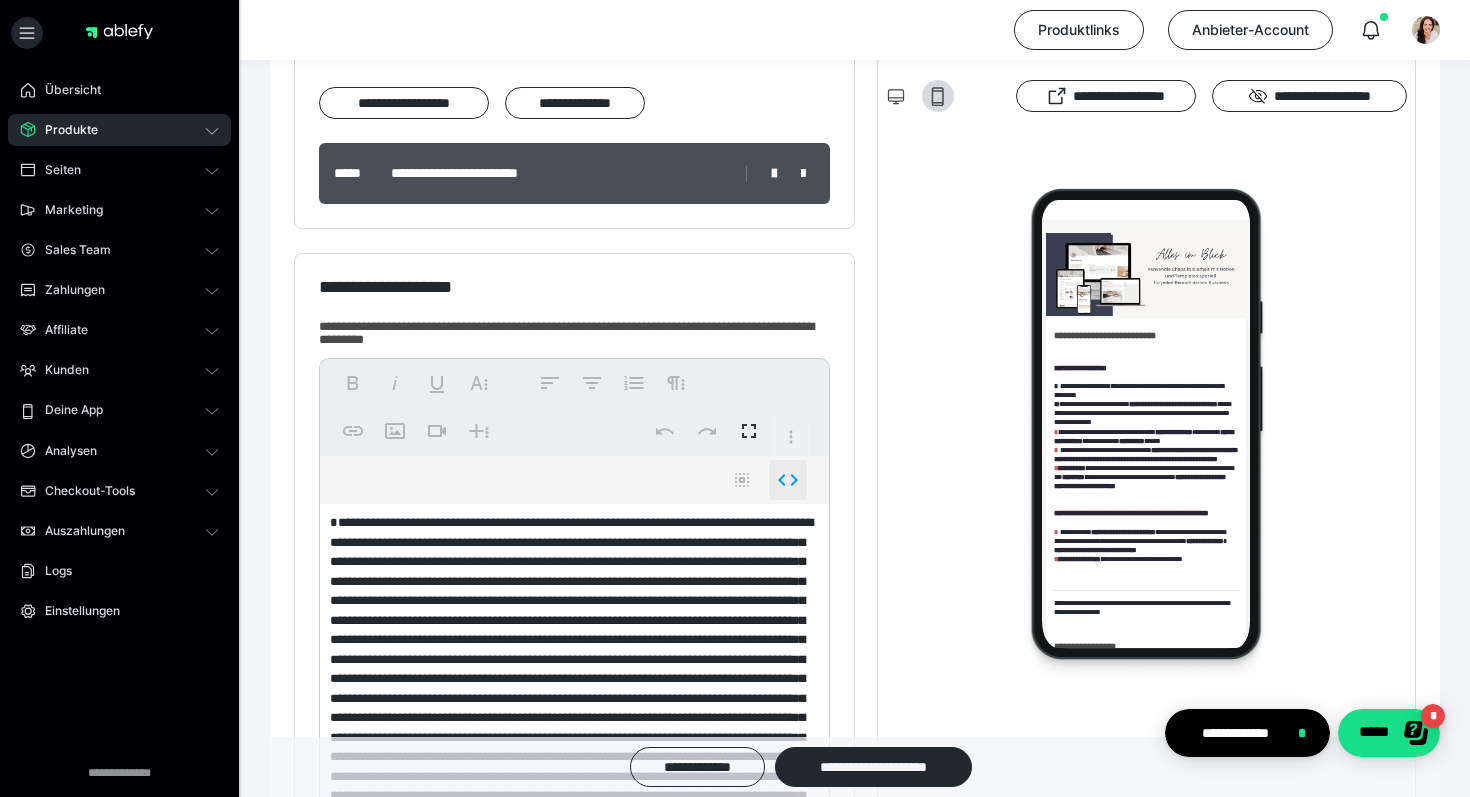 scroll, scrollTop: 1, scrollLeft: 0, axis: vertical 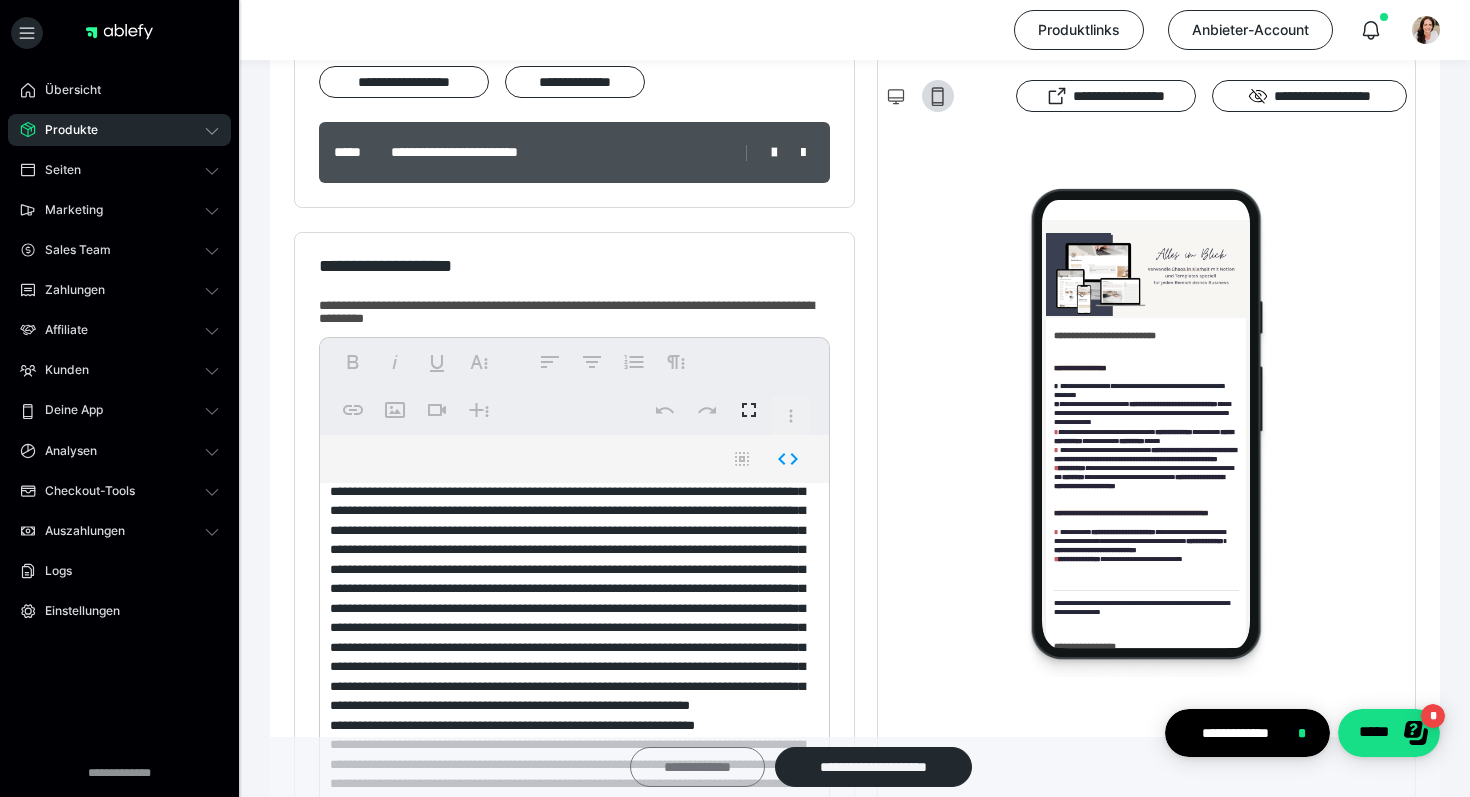 click on "**********" at bounding box center (697, 767) 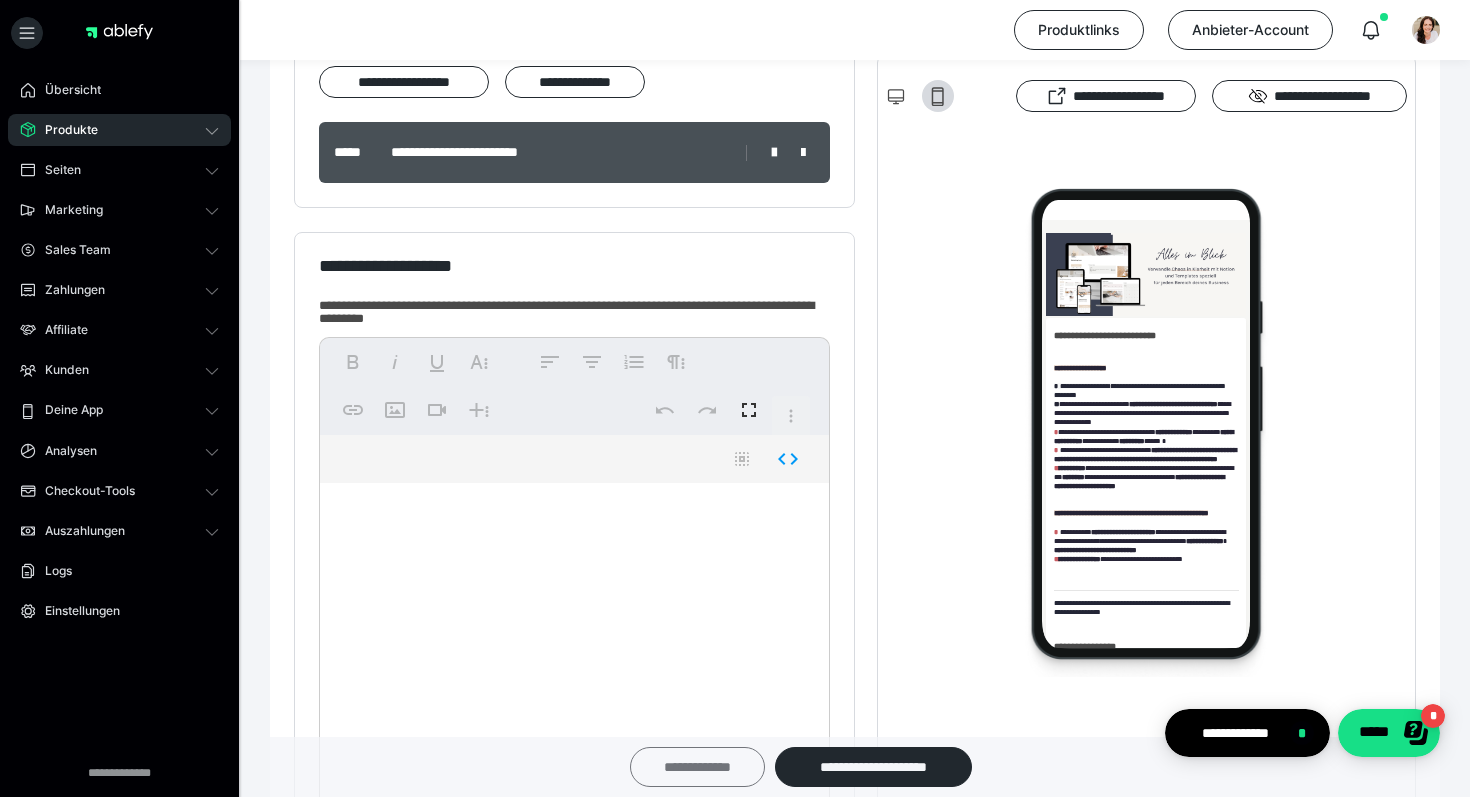 scroll, scrollTop: 0, scrollLeft: 0, axis: both 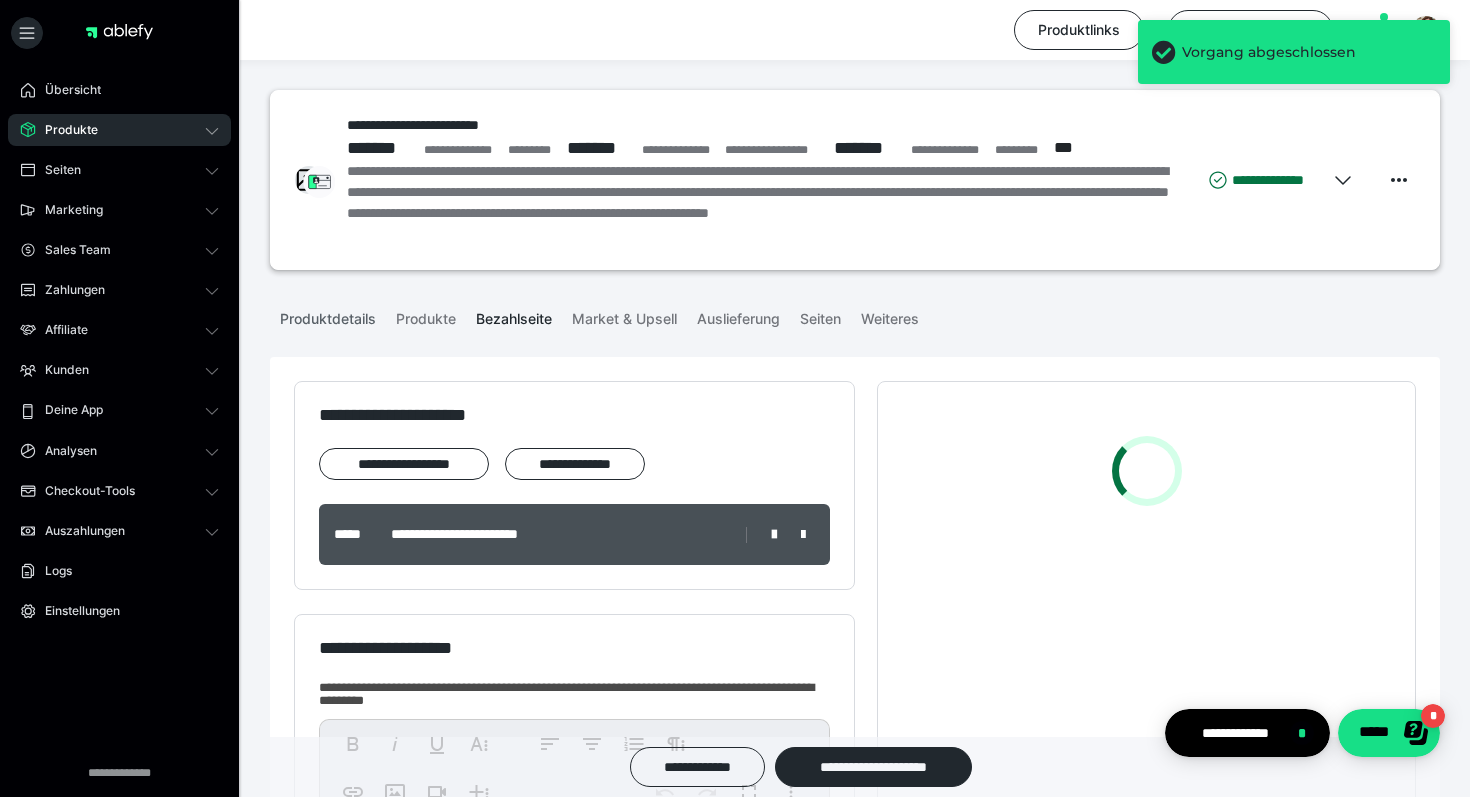 click on "Produktdetails" at bounding box center [328, 315] 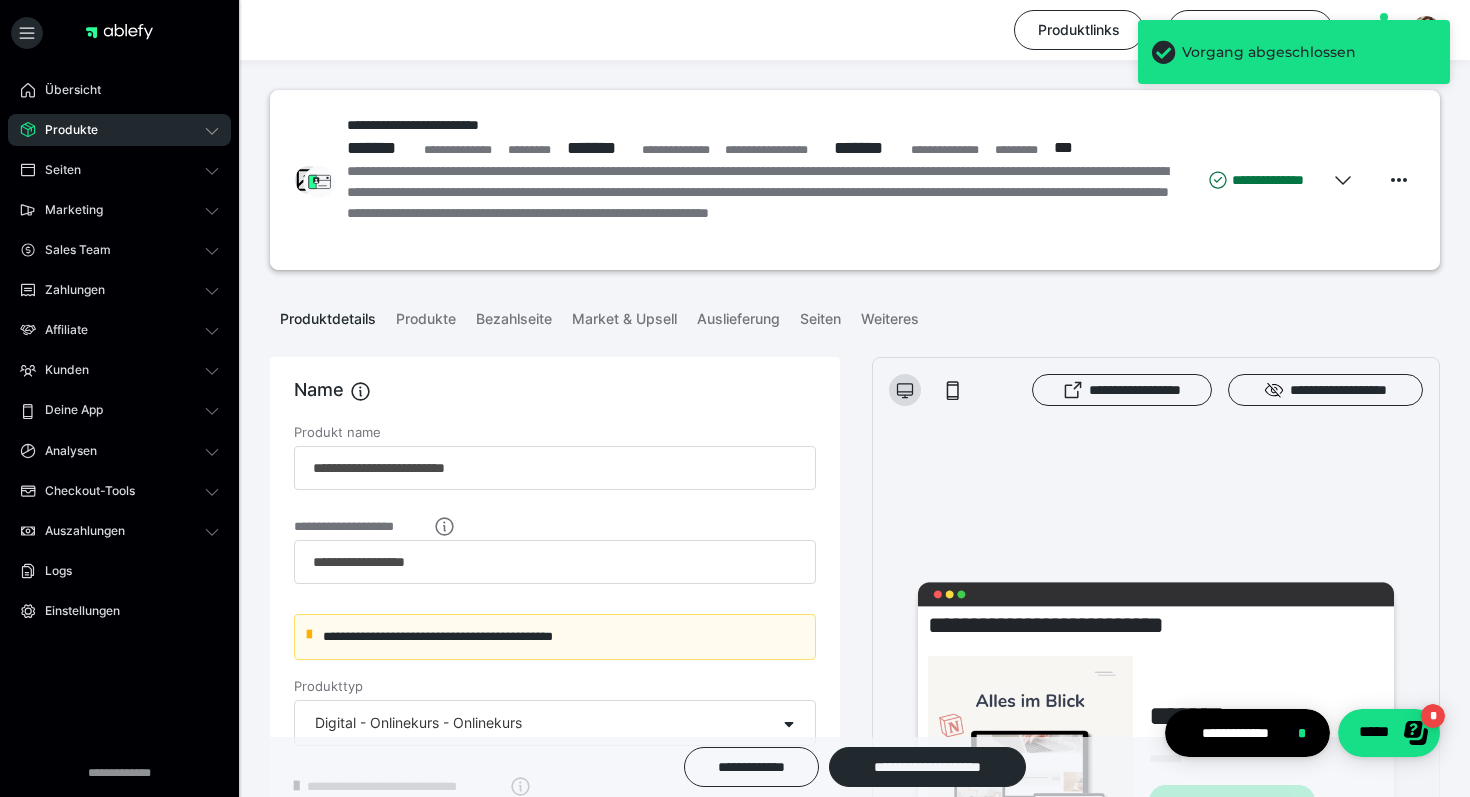 scroll, scrollTop: 0, scrollLeft: 0, axis: both 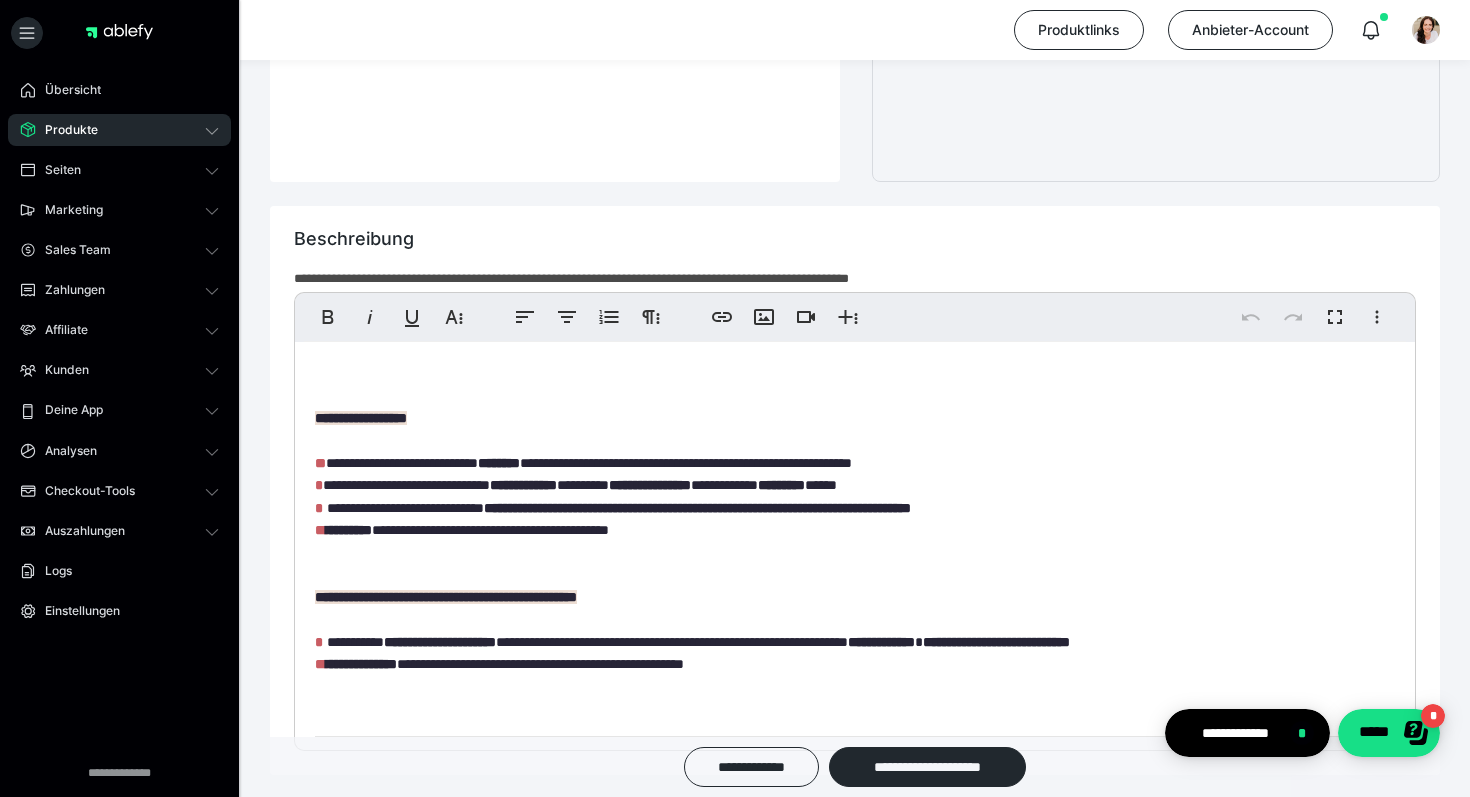 click on "**********" at bounding box center (855, 594) 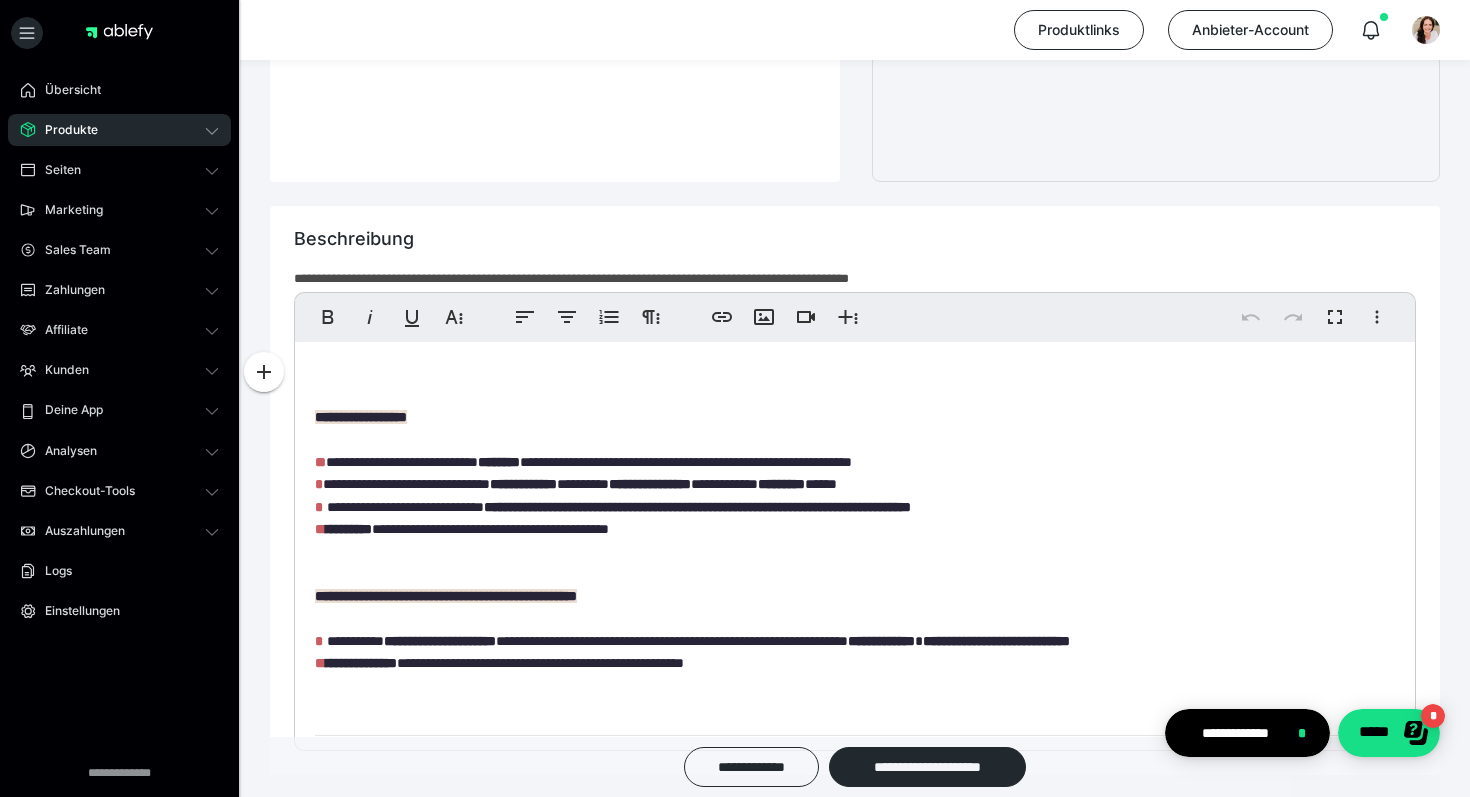 scroll, scrollTop: 1, scrollLeft: 0, axis: vertical 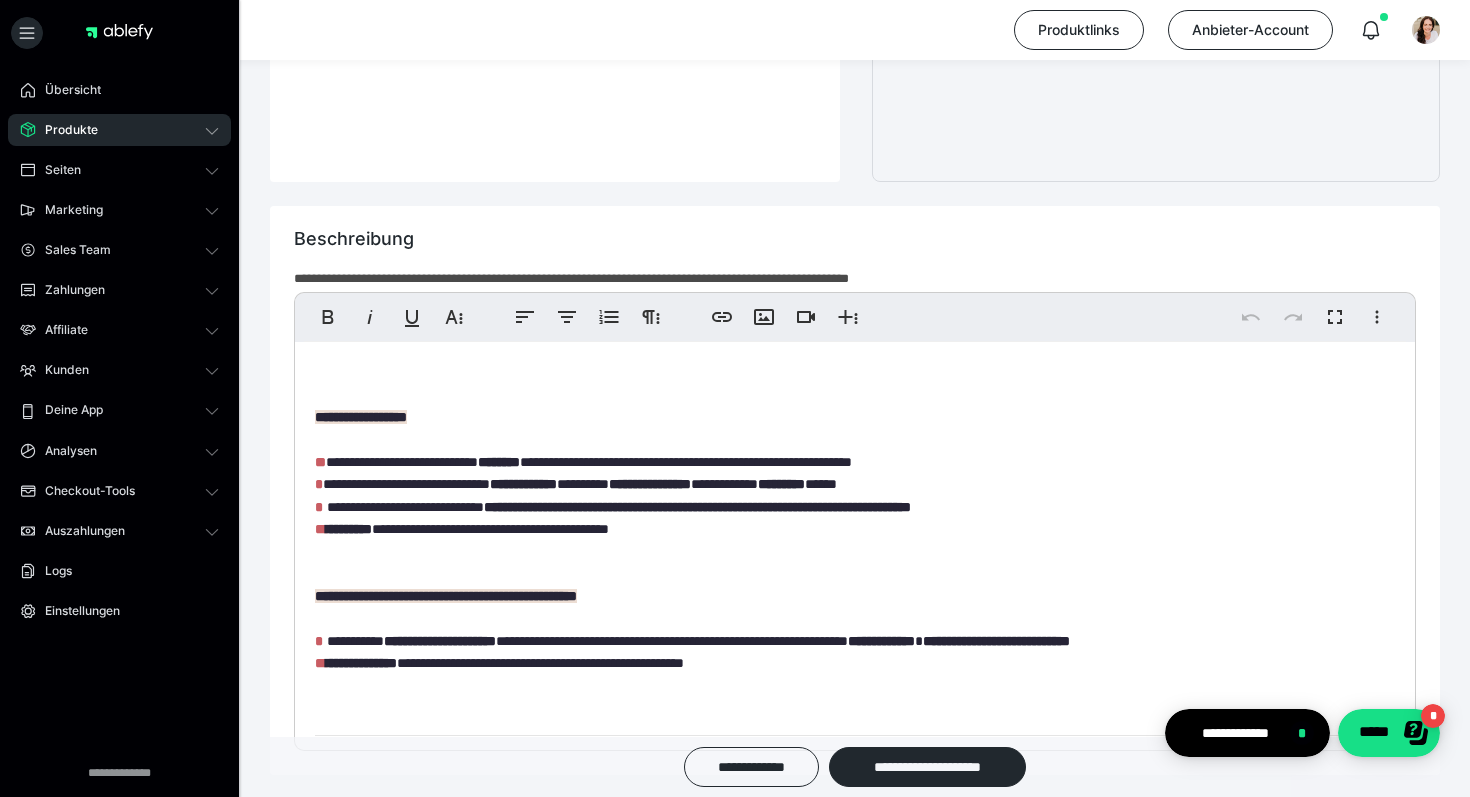 click on "**********" at bounding box center [855, 593] 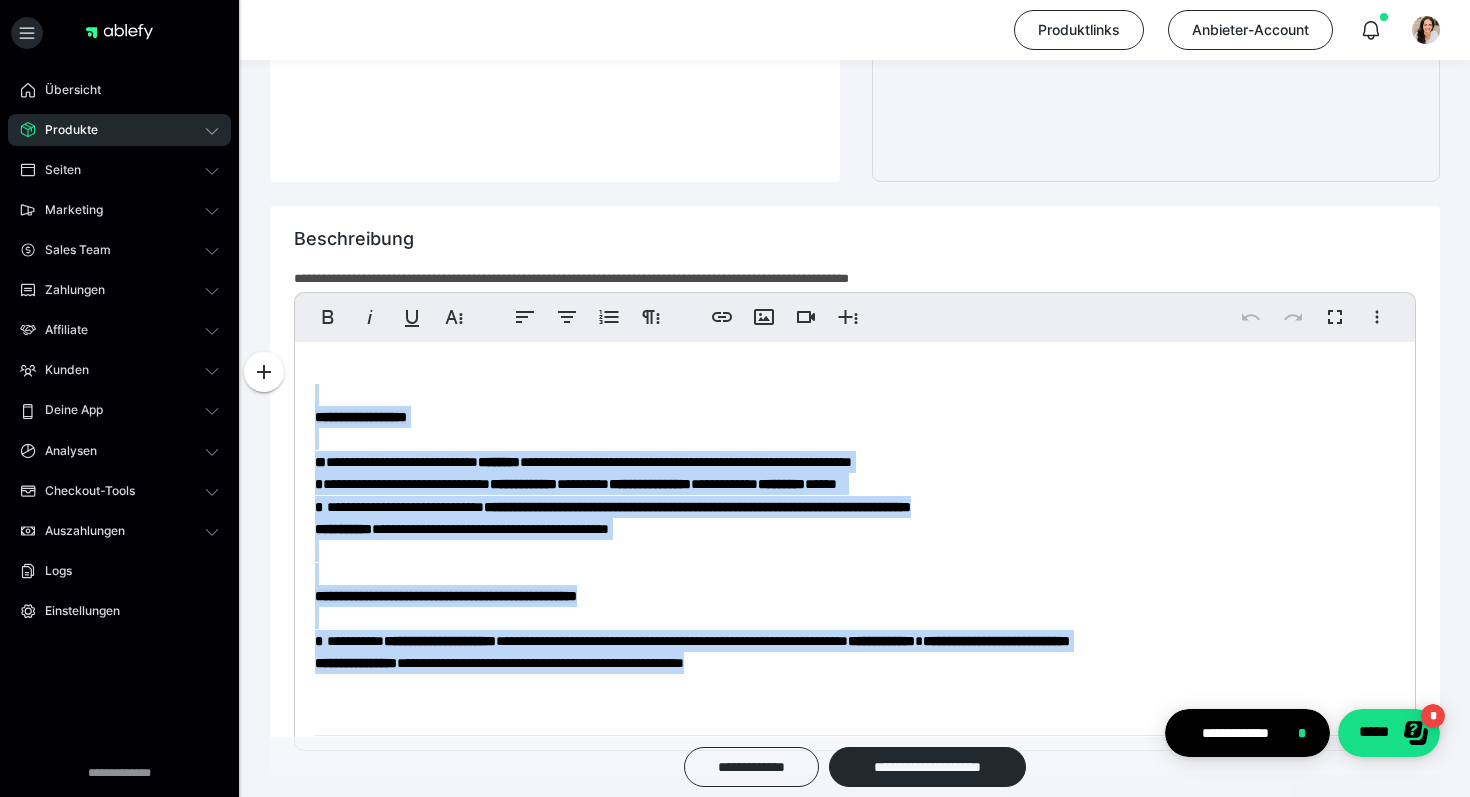 drag, startPoint x: 331, startPoint y: 389, endPoint x: 612, endPoint y: 692, distance: 413.24326 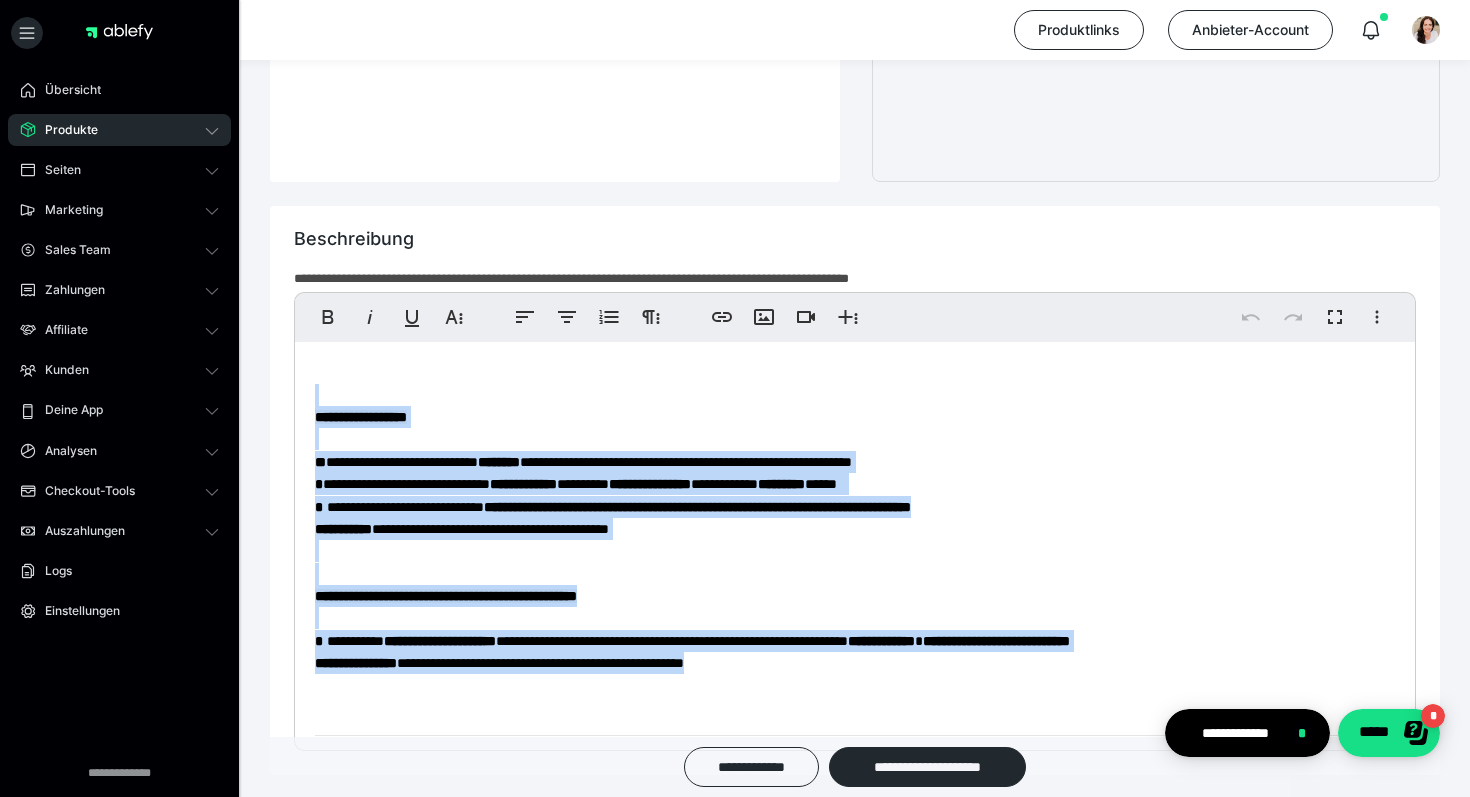 scroll, scrollTop: 973, scrollLeft: 0, axis: vertical 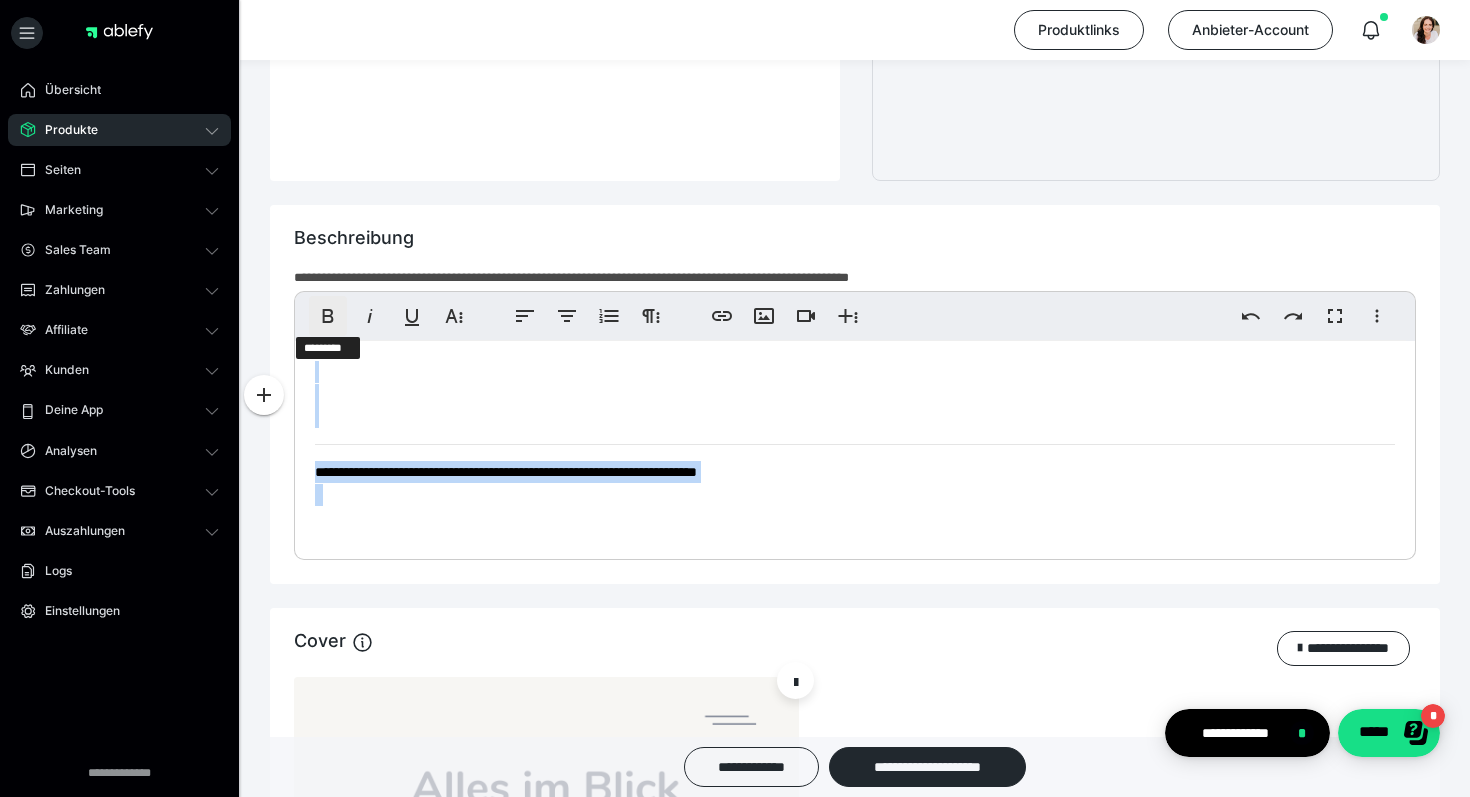 drag, startPoint x: 519, startPoint y: 525, endPoint x: 335, endPoint y: 329, distance: 268.83453 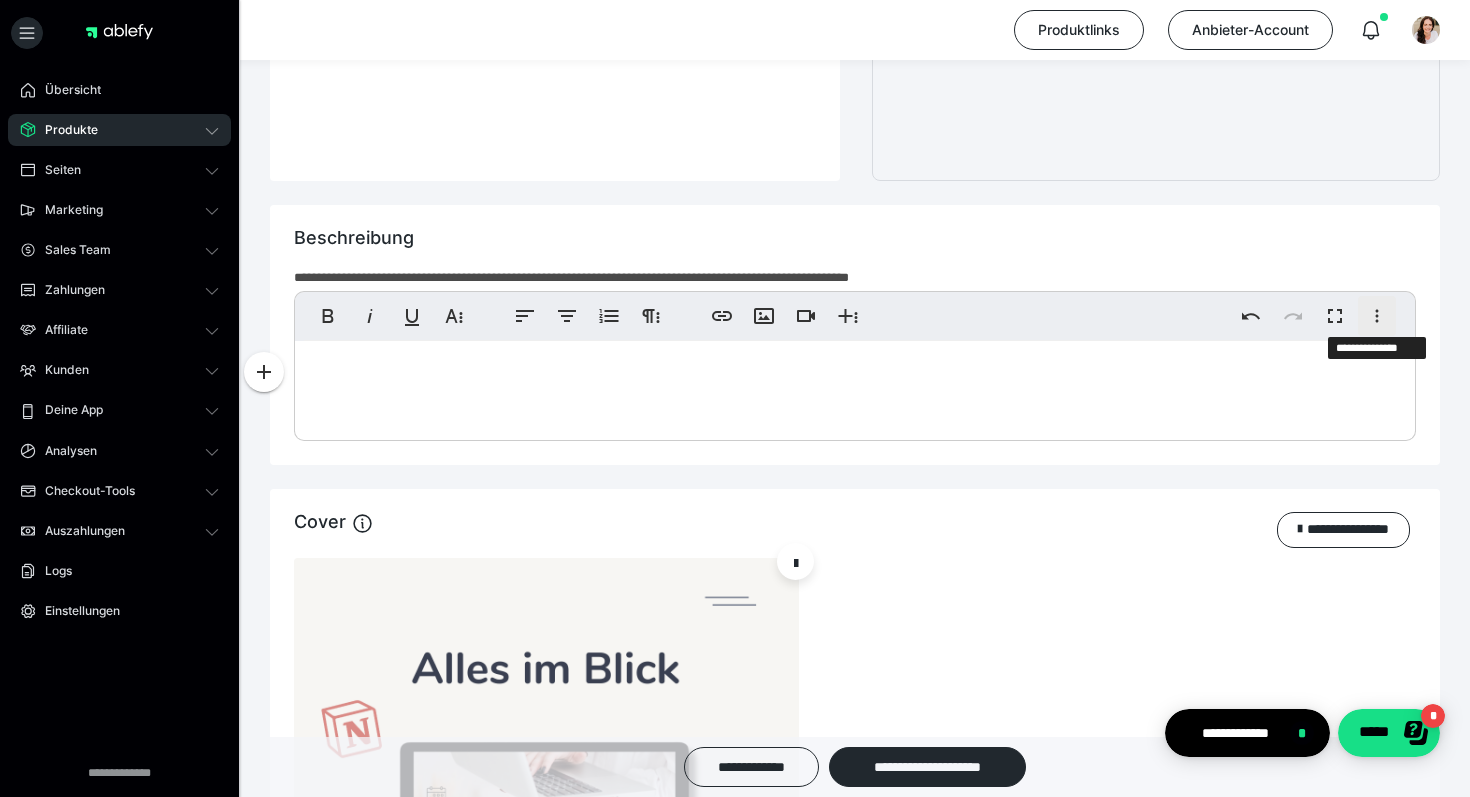 click 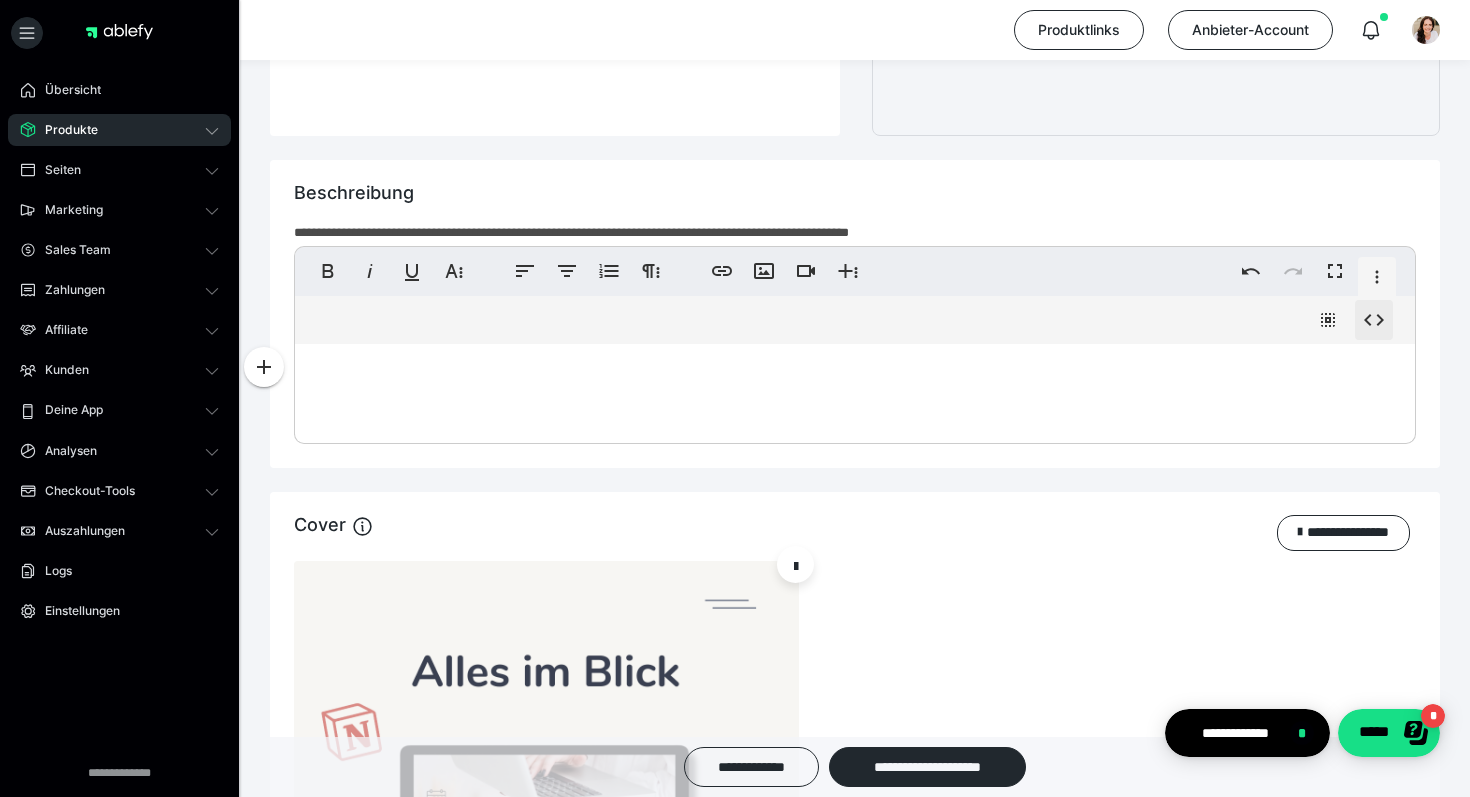 scroll, scrollTop: 1021, scrollLeft: 0, axis: vertical 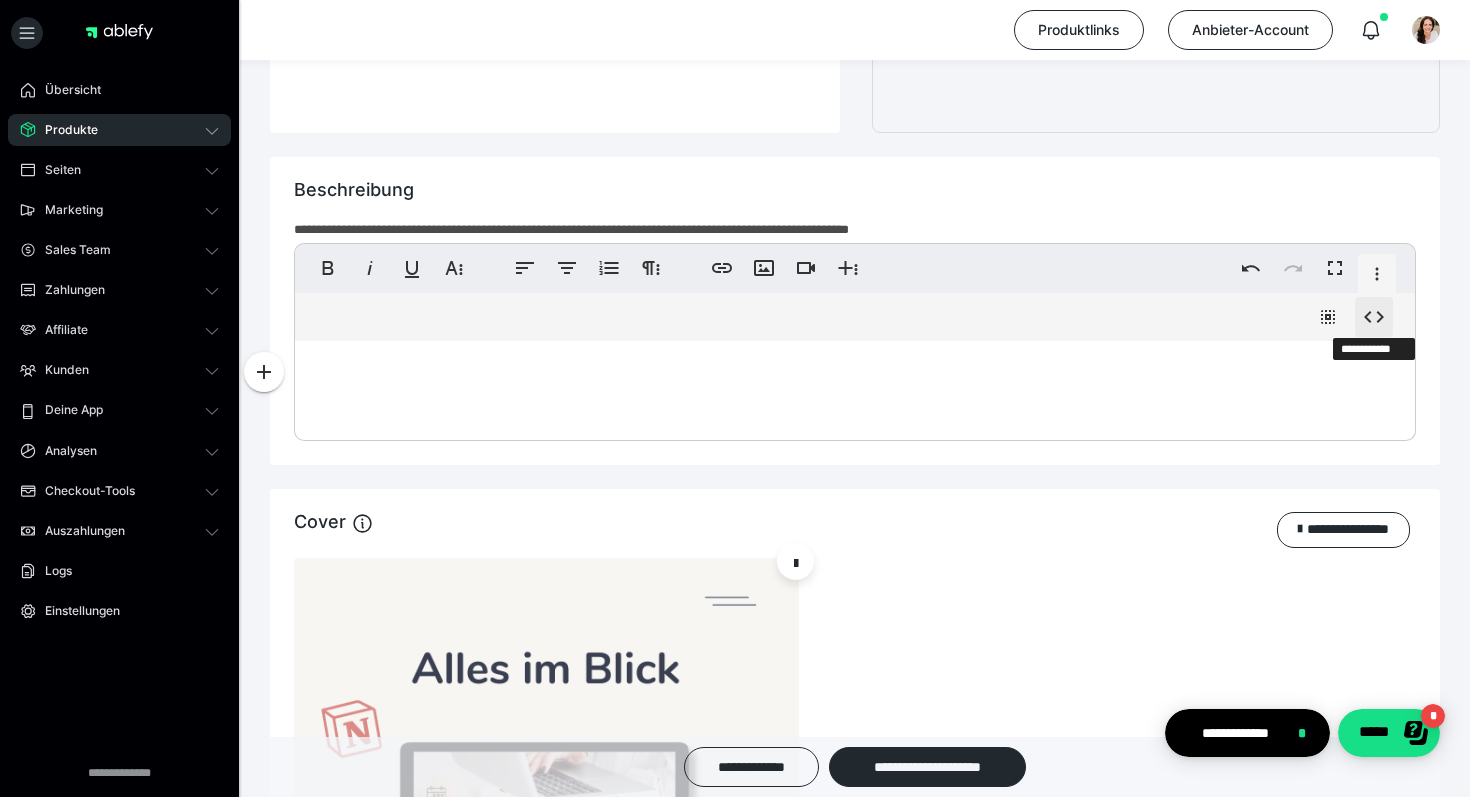 click 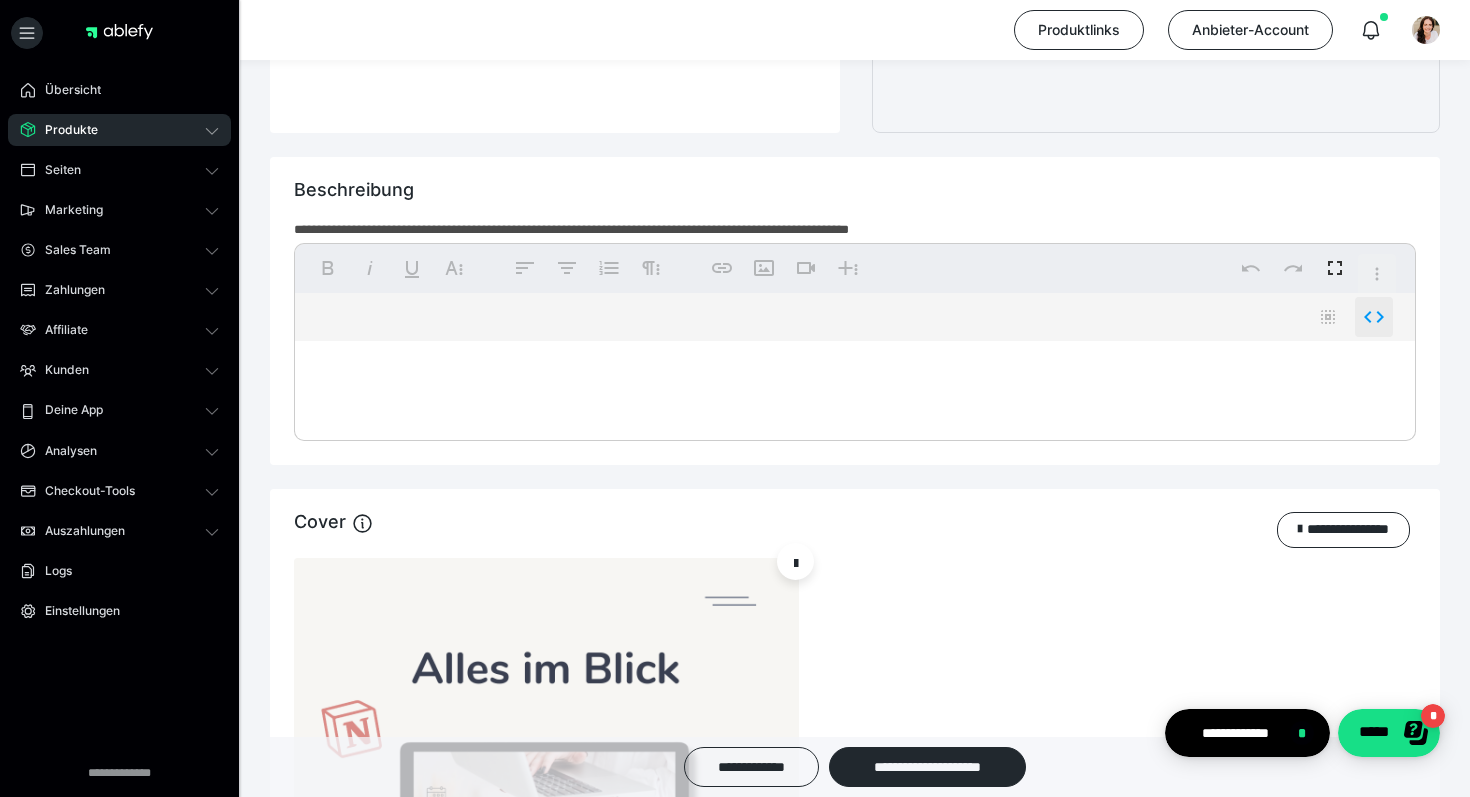 type on "**********" 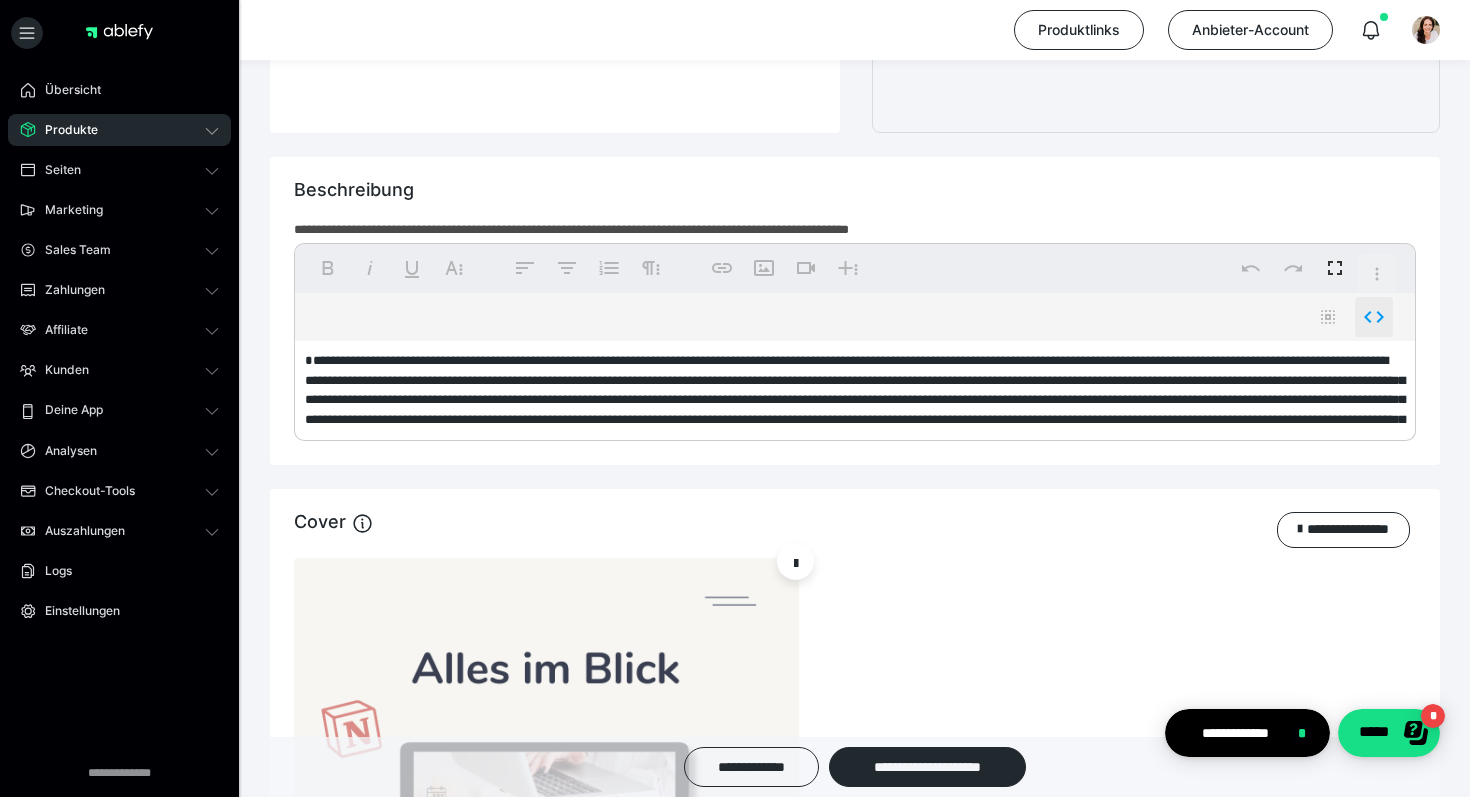 scroll, scrollTop: 1577, scrollLeft: 0, axis: vertical 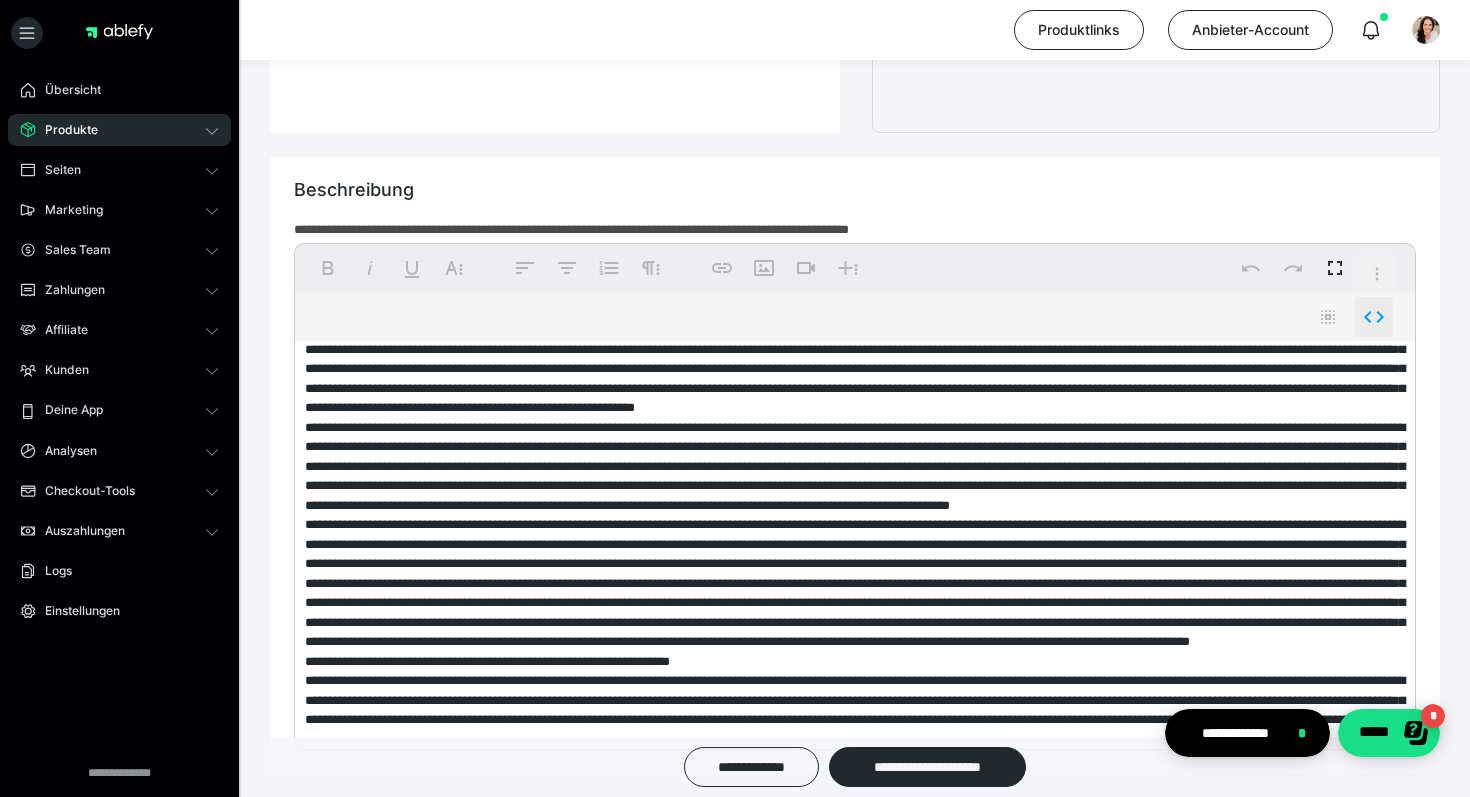 click 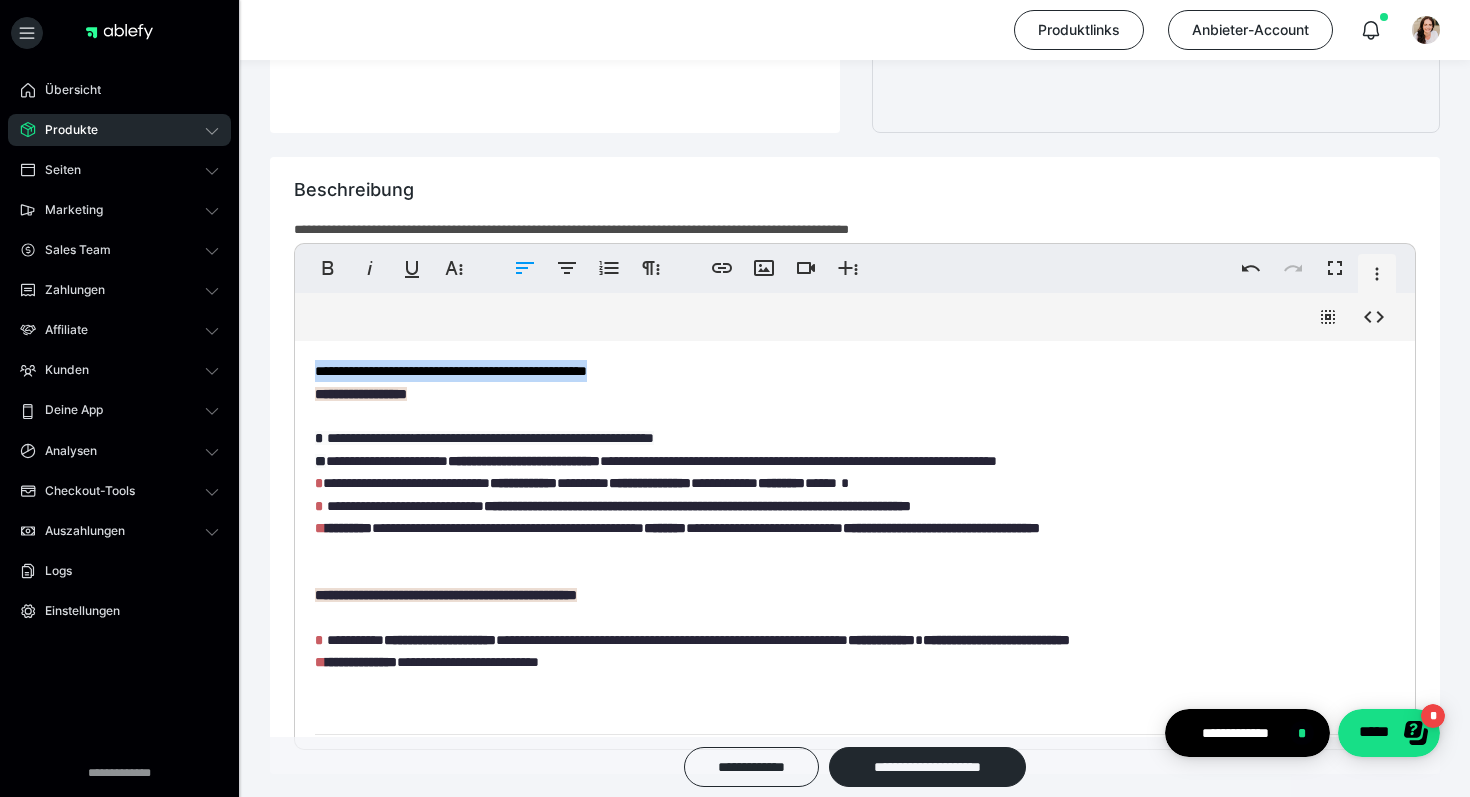 drag, startPoint x: 661, startPoint y: 366, endPoint x: 287, endPoint y: 365, distance: 374.00134 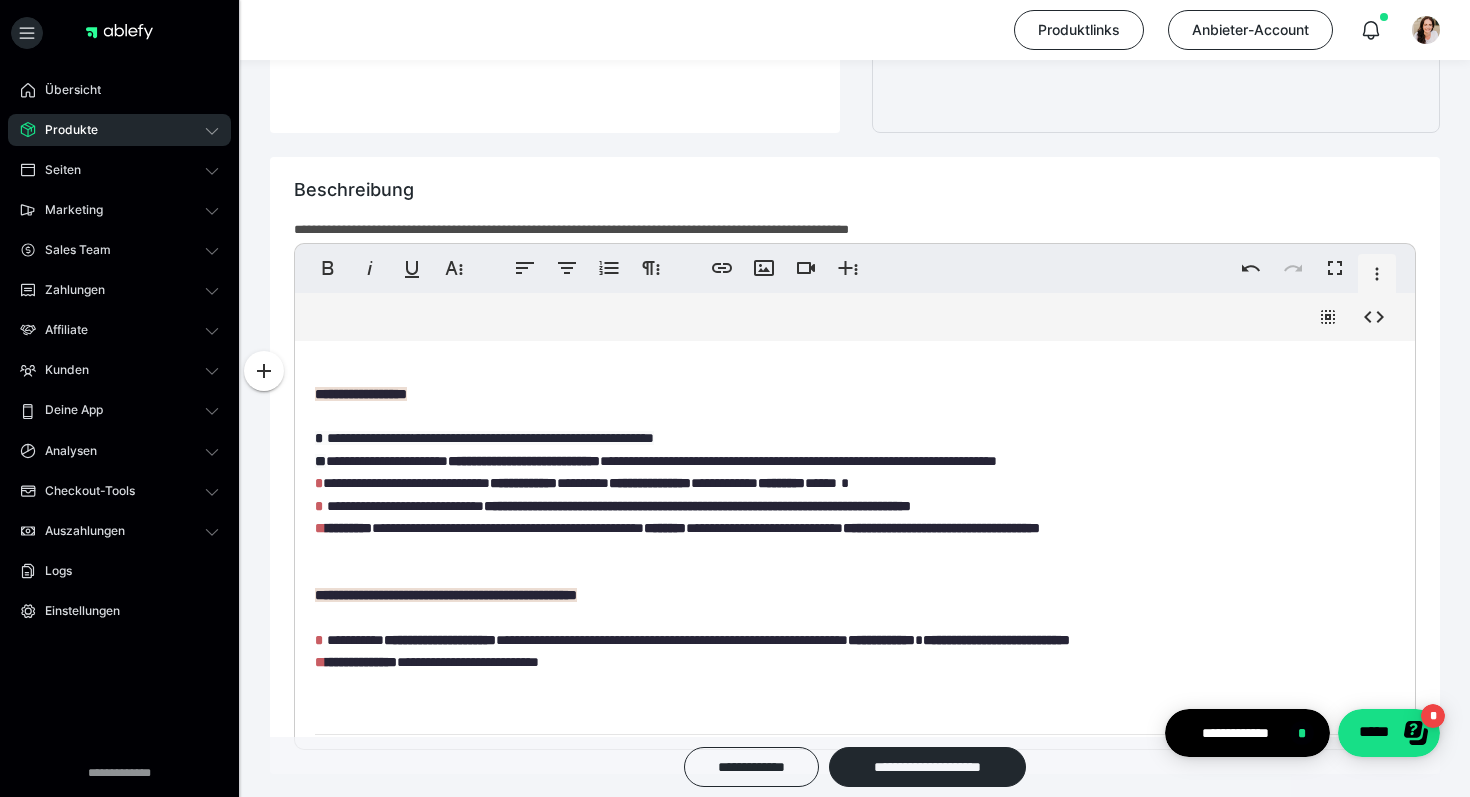 scroll, scrollTop: 61, scrollLeft: 0, axis: vertical 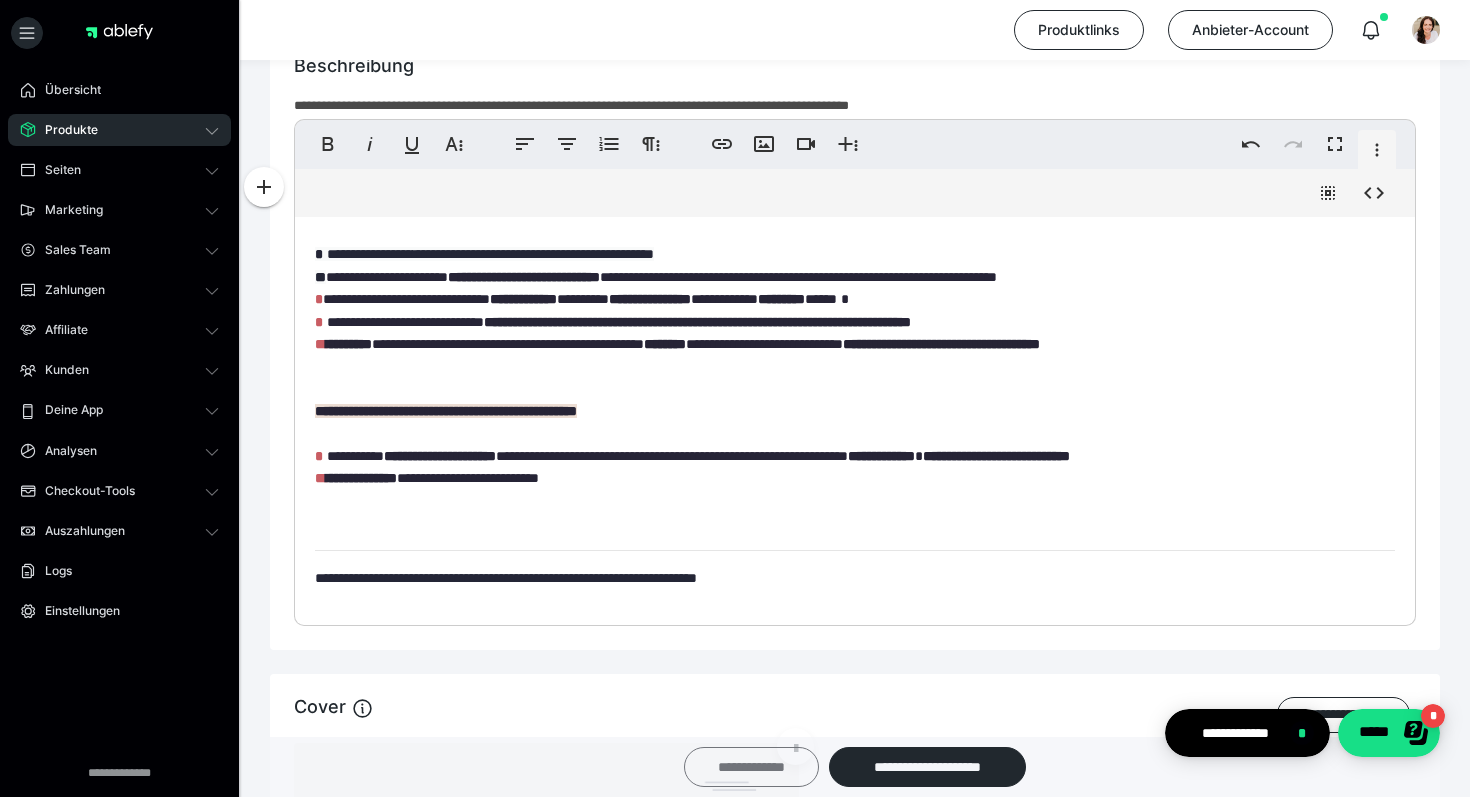 click on "**********" at bounding box center [751, 767] 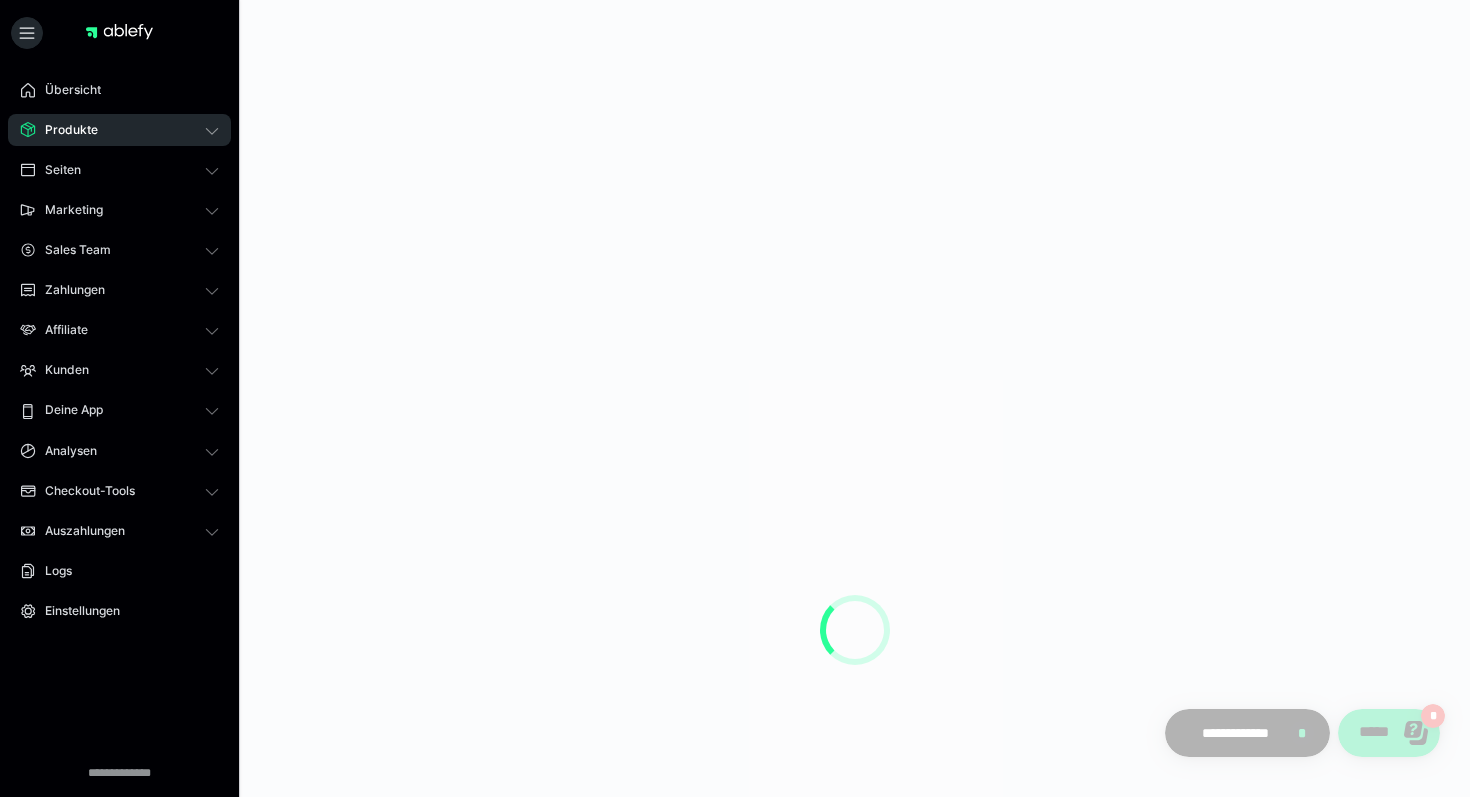 scroll, scrollTop: 0, scrollLeft: 0, axis: both 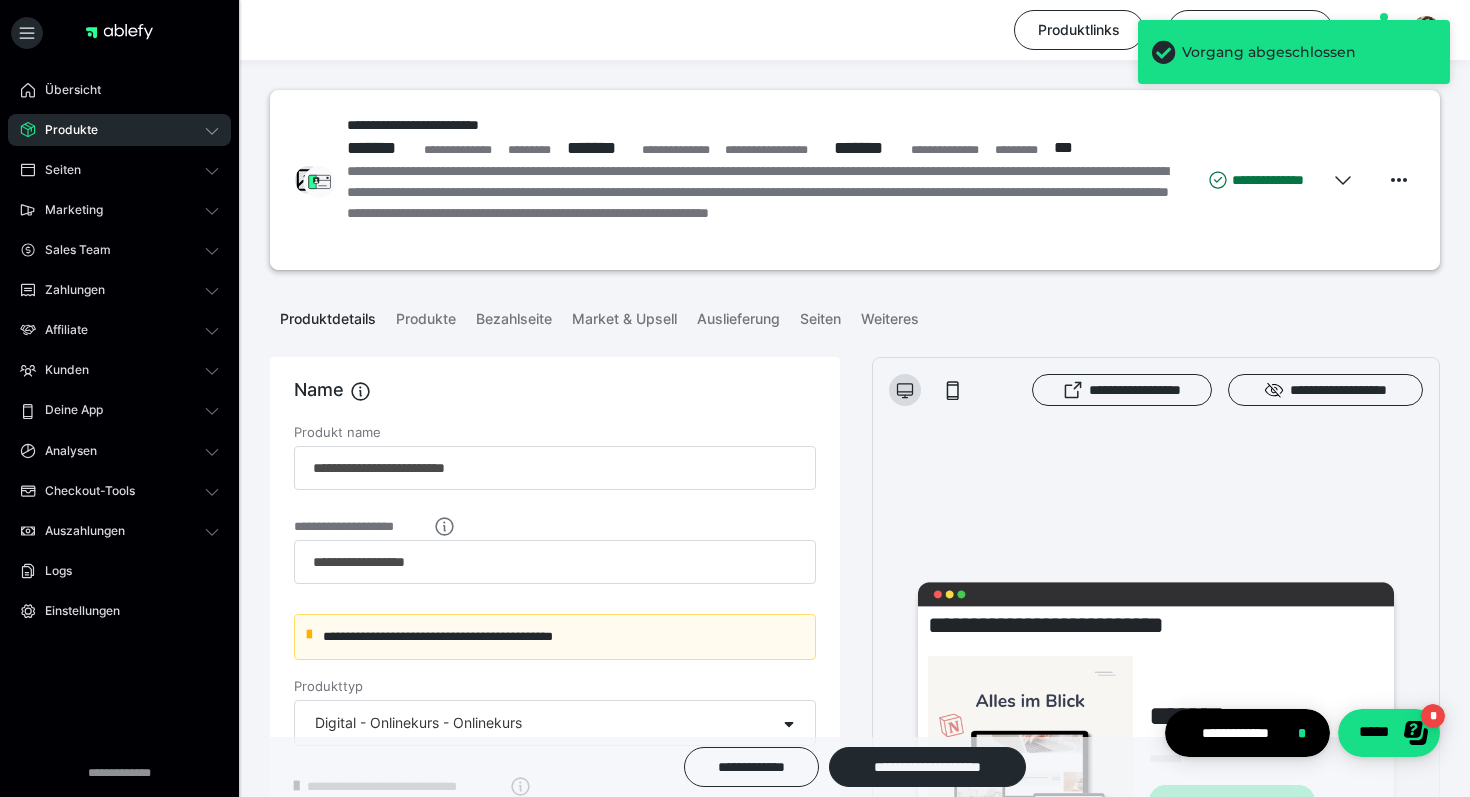 click on "Produkte" at bounding box center [64, 130] 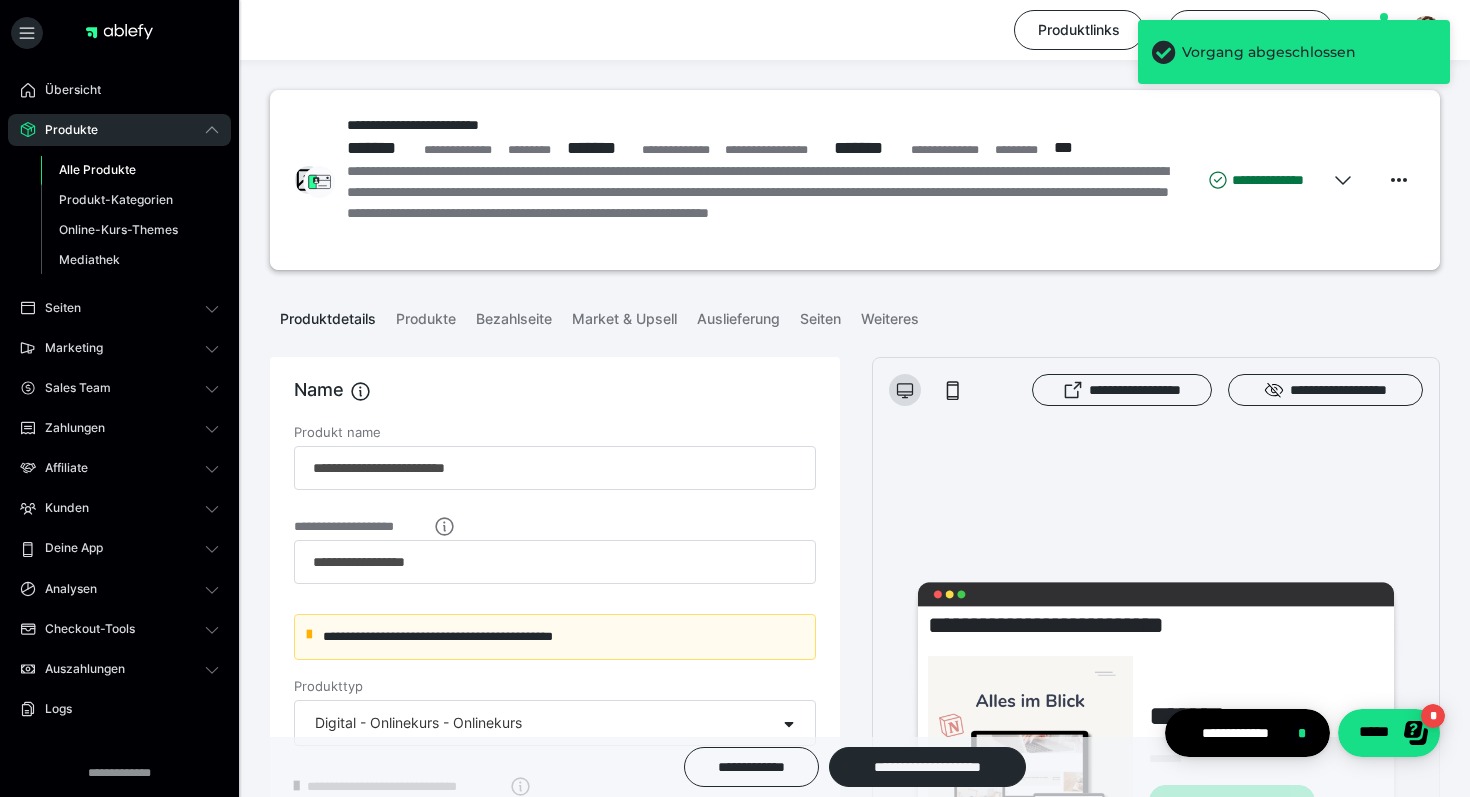 click on "Alle Produkte" at bounding box center (130, 170) 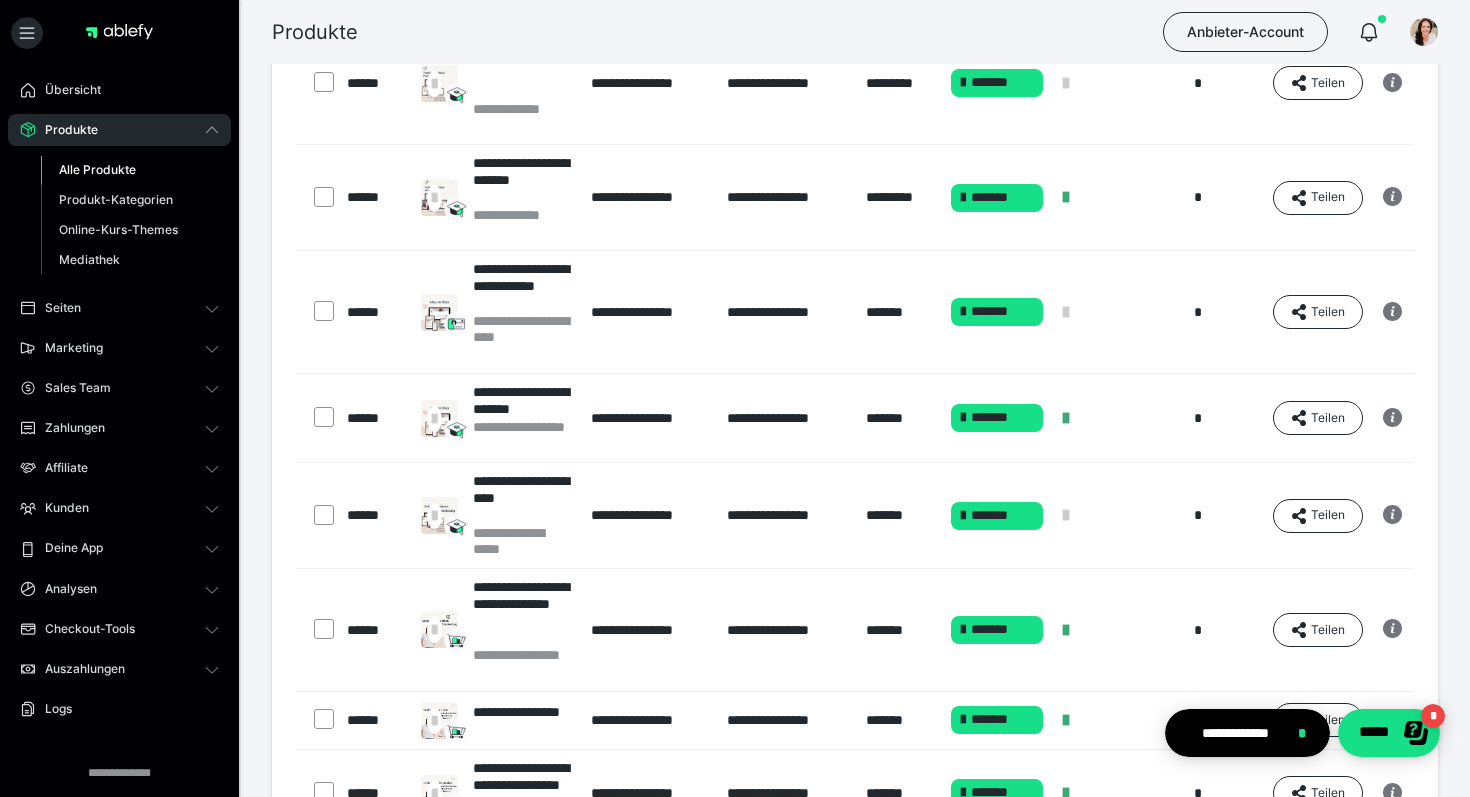 scroll, scrollTop: 401, scrollLeft: 0, axis: vertical 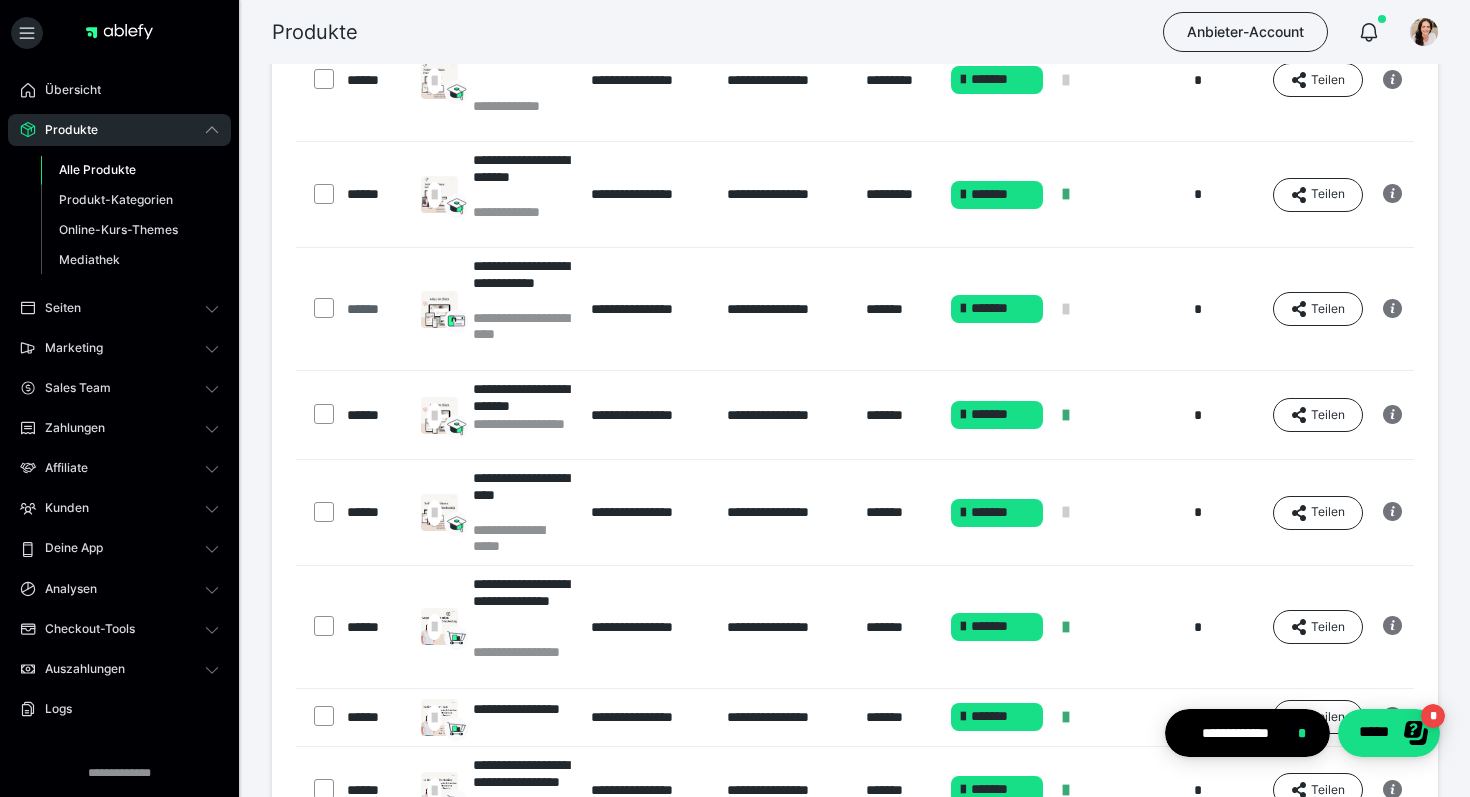 click on "******" at bounding box center [374, 309] 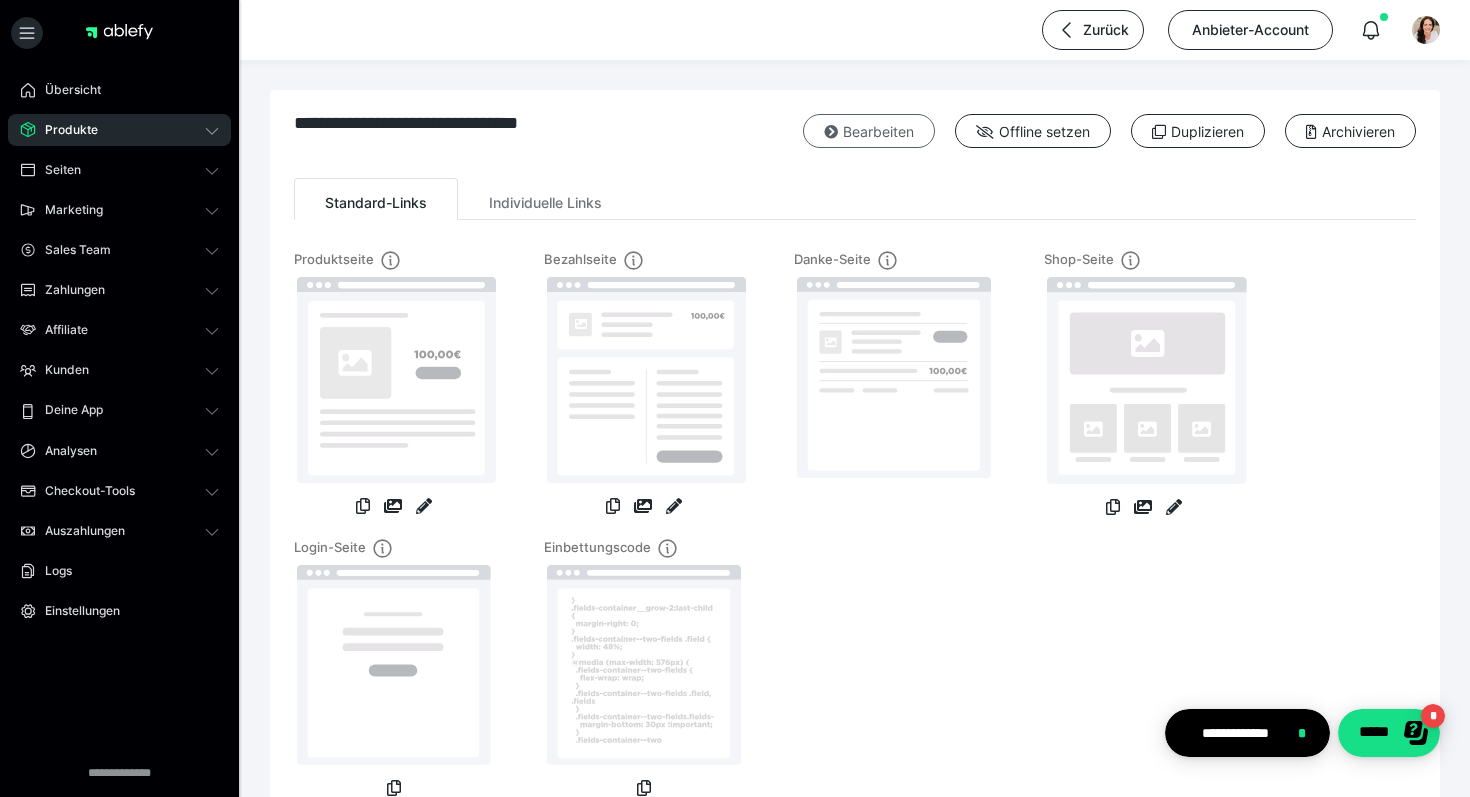 click on "Bearbeiten" at bounding box center [869, 131] 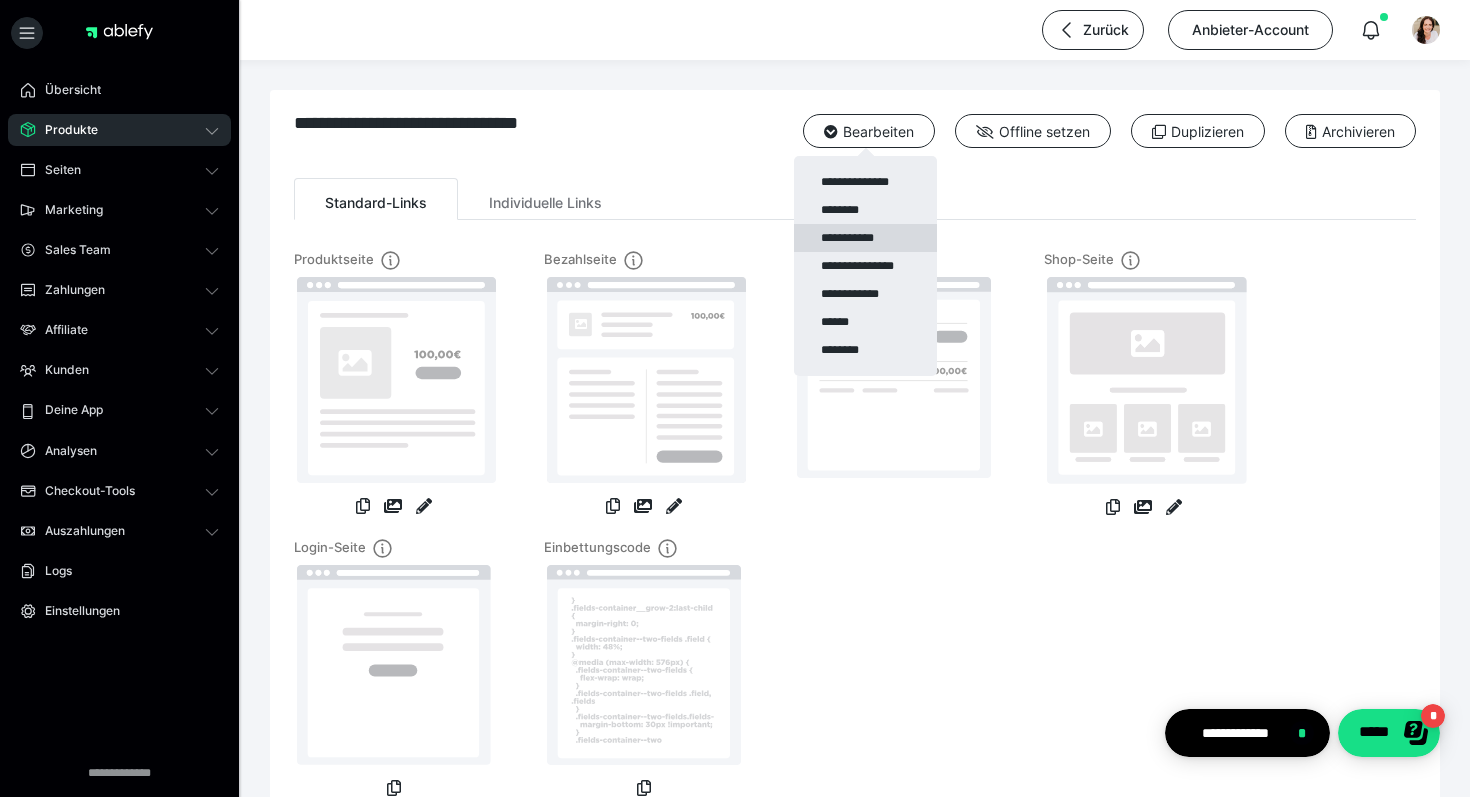 click on "**********" at bounding box center (865, 238) 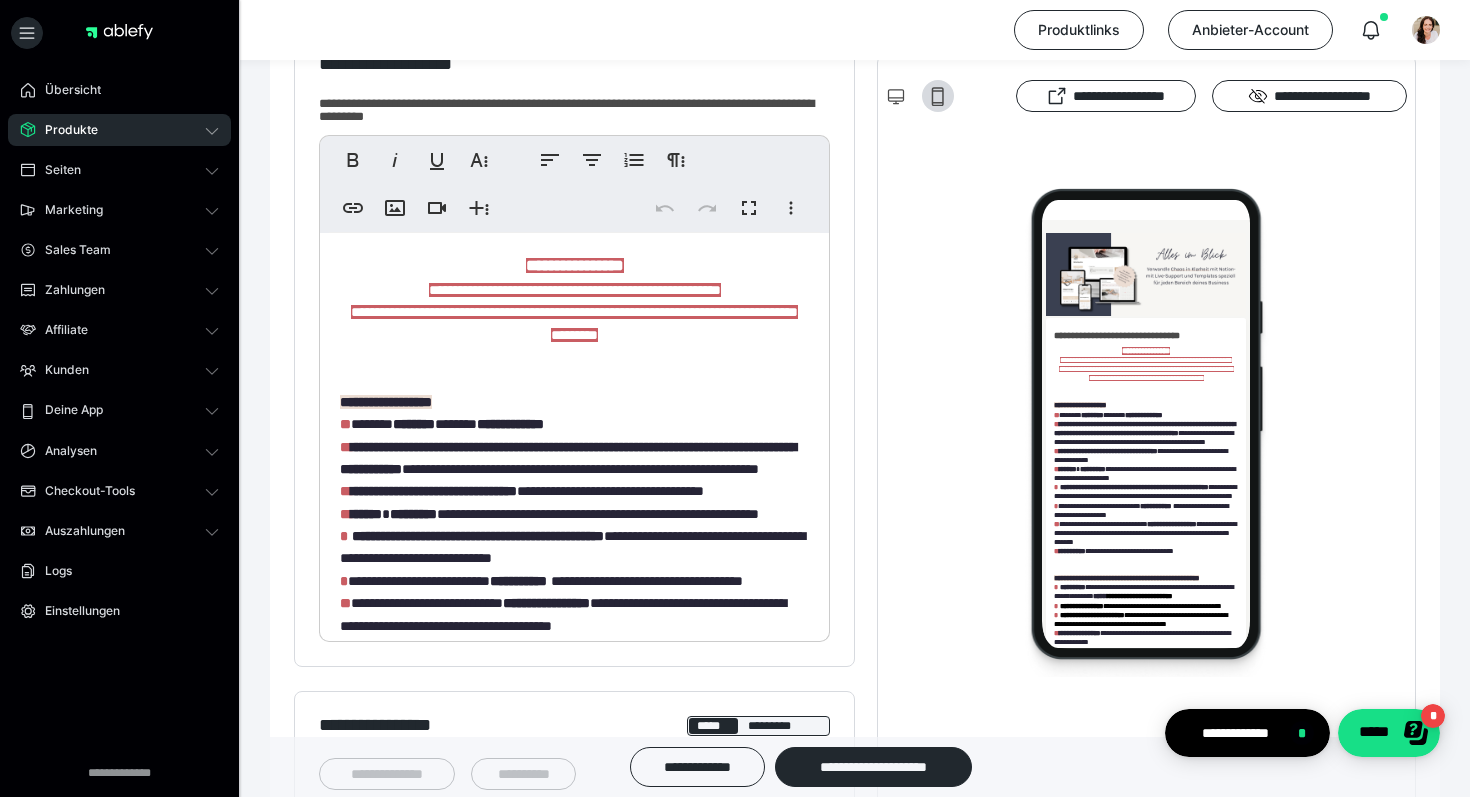 scroll, scrollTop: 0, scrollLeft: 0, axis: both 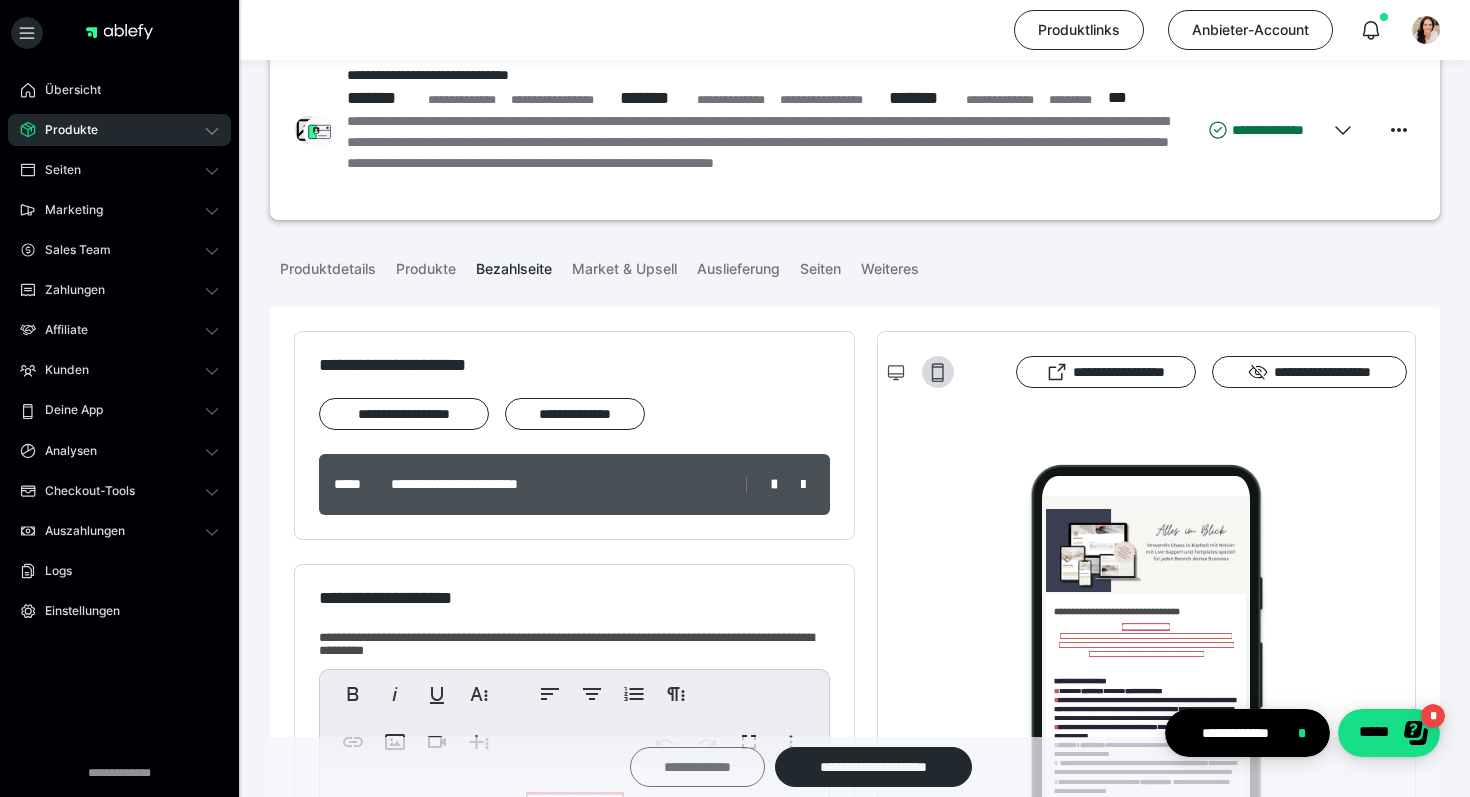 click on "**********" at bounding box center (697, 767) 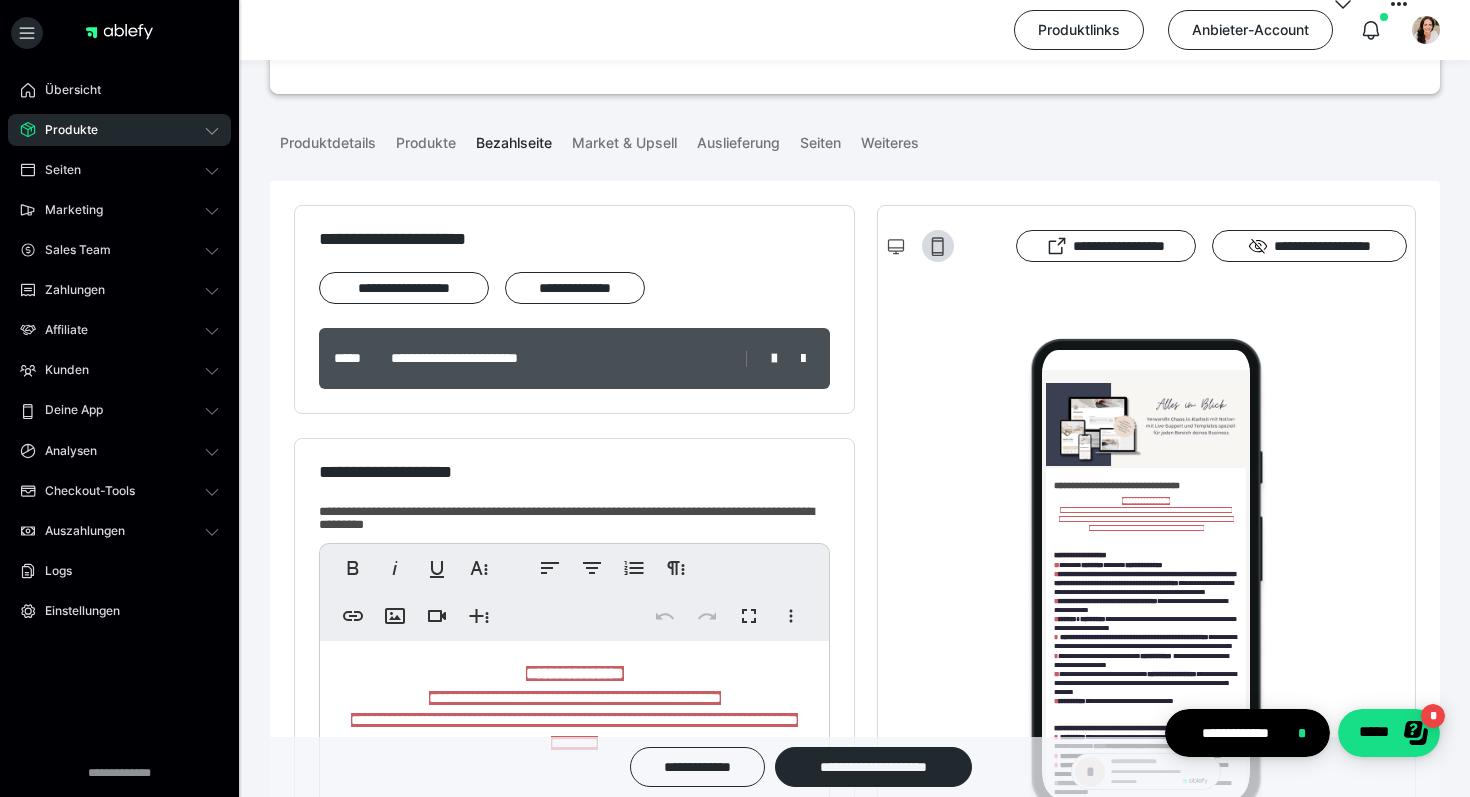 scroll, scrollTop: 194, scrollLeft: 0, axis: vertical 